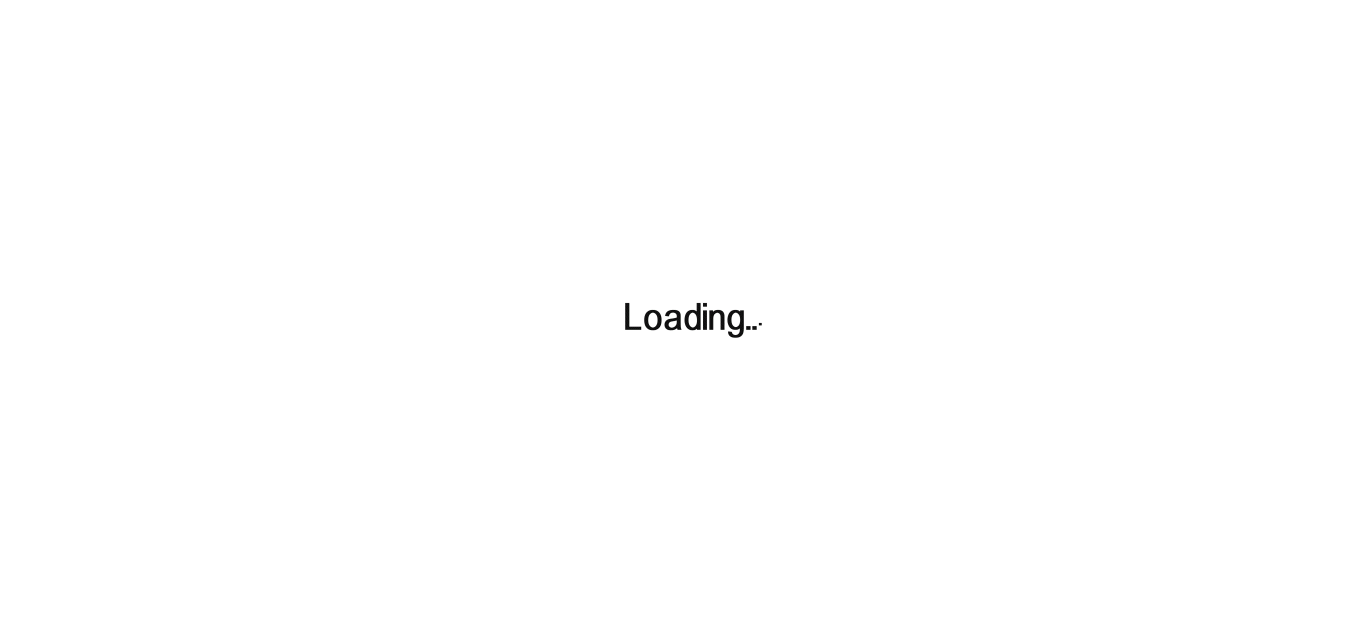 scroll, scrollTop: 0, scrollLeft: 0, axis: both 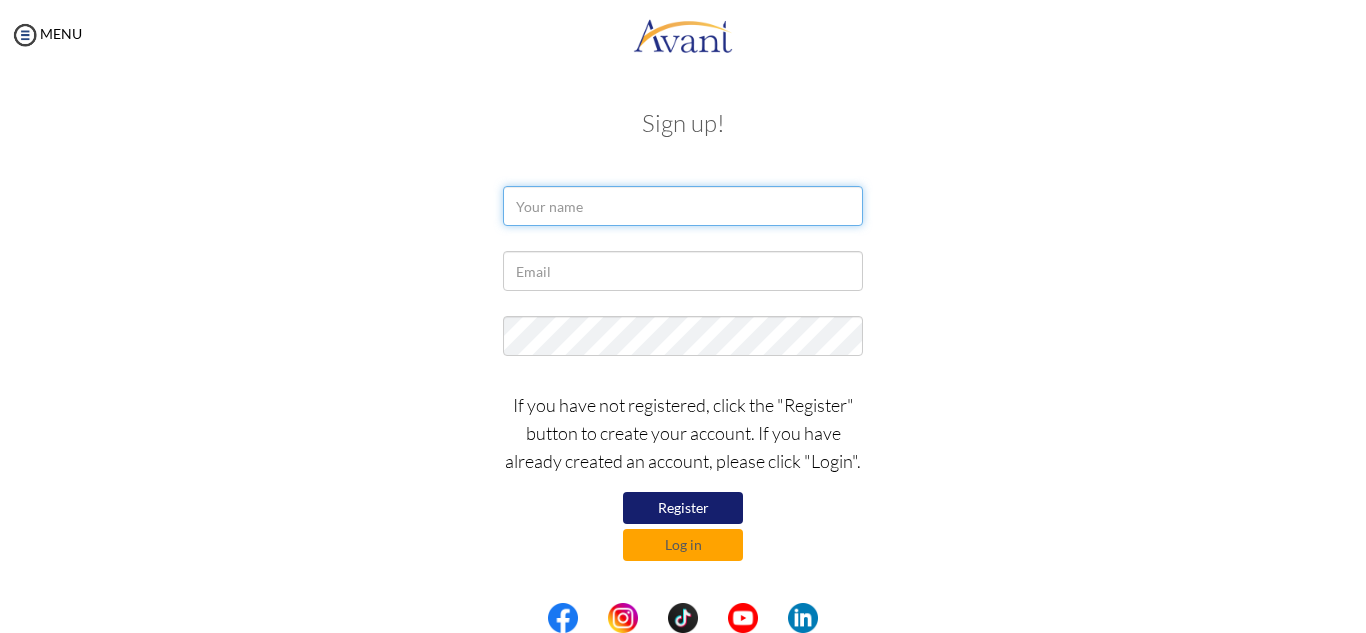 click at bounding box center (683, 206) 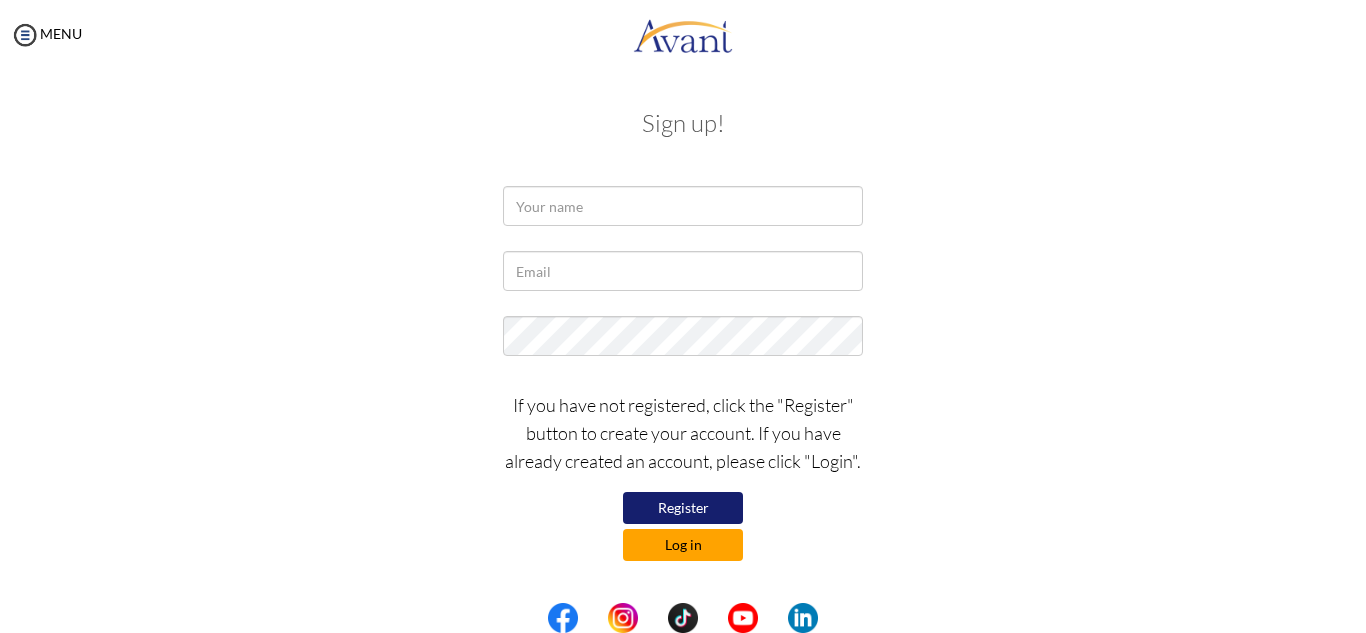 click on "Log in" at bounding box center (683, 545) 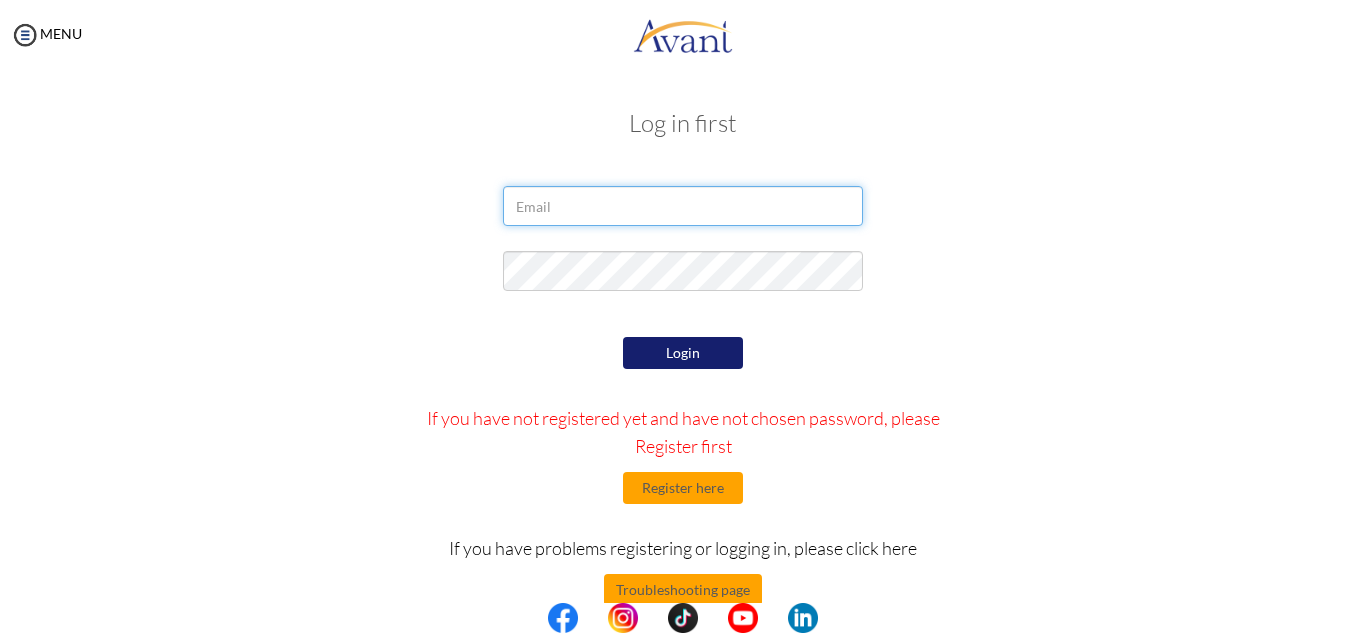 click at bounding box center [683, 206] 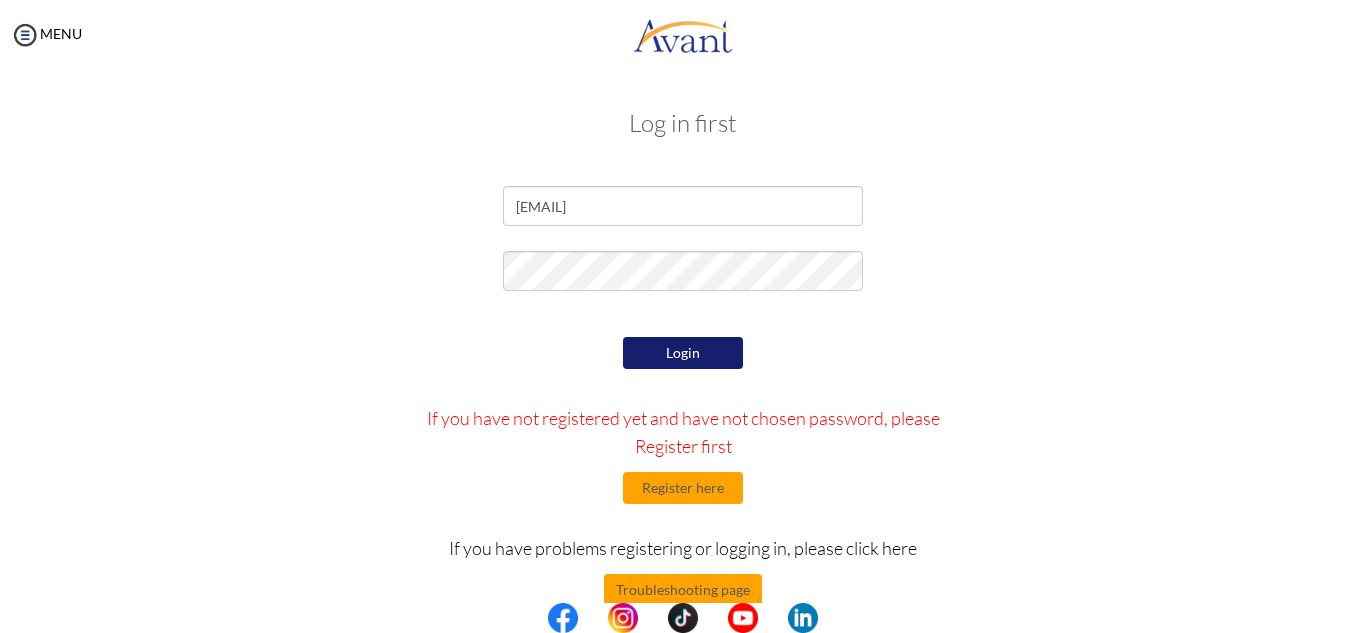 click on "Login" at bounding box center (683, 353) 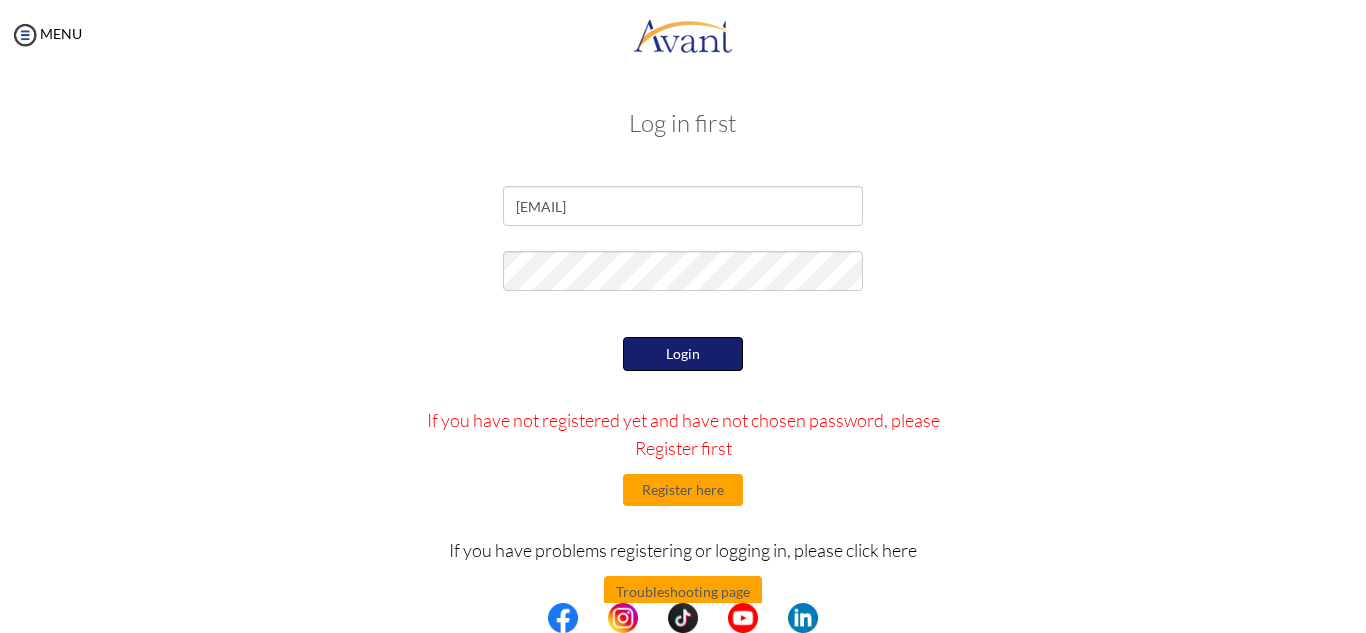 scroll, scrollTop: 42, scrollLeft: 0, axis: vertical 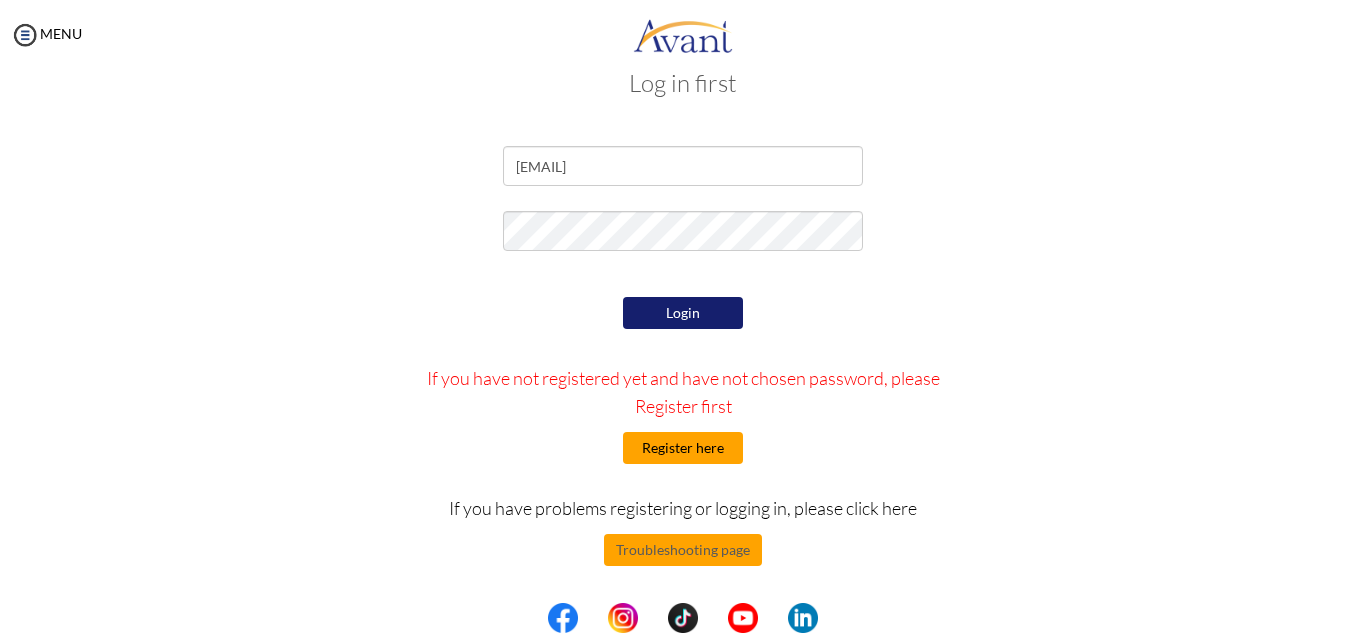 click on "Register here" at bounding box center (683, 448) 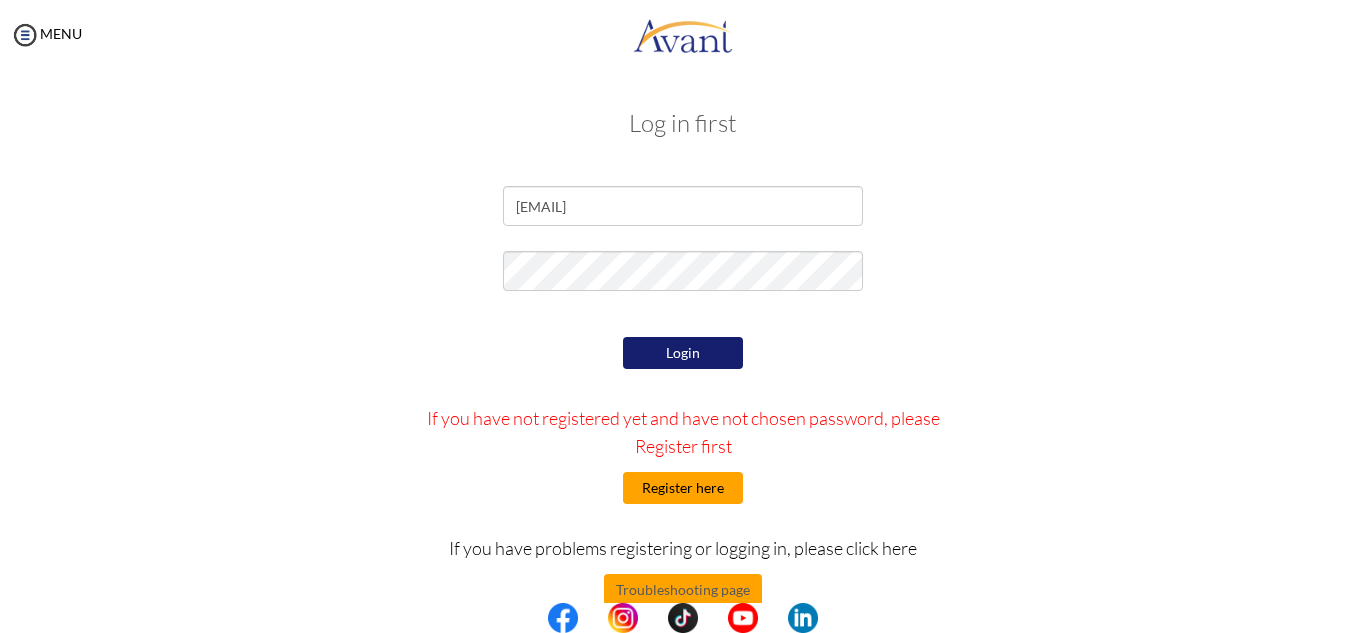 click on "Register here" at bounding box center (683, 488) 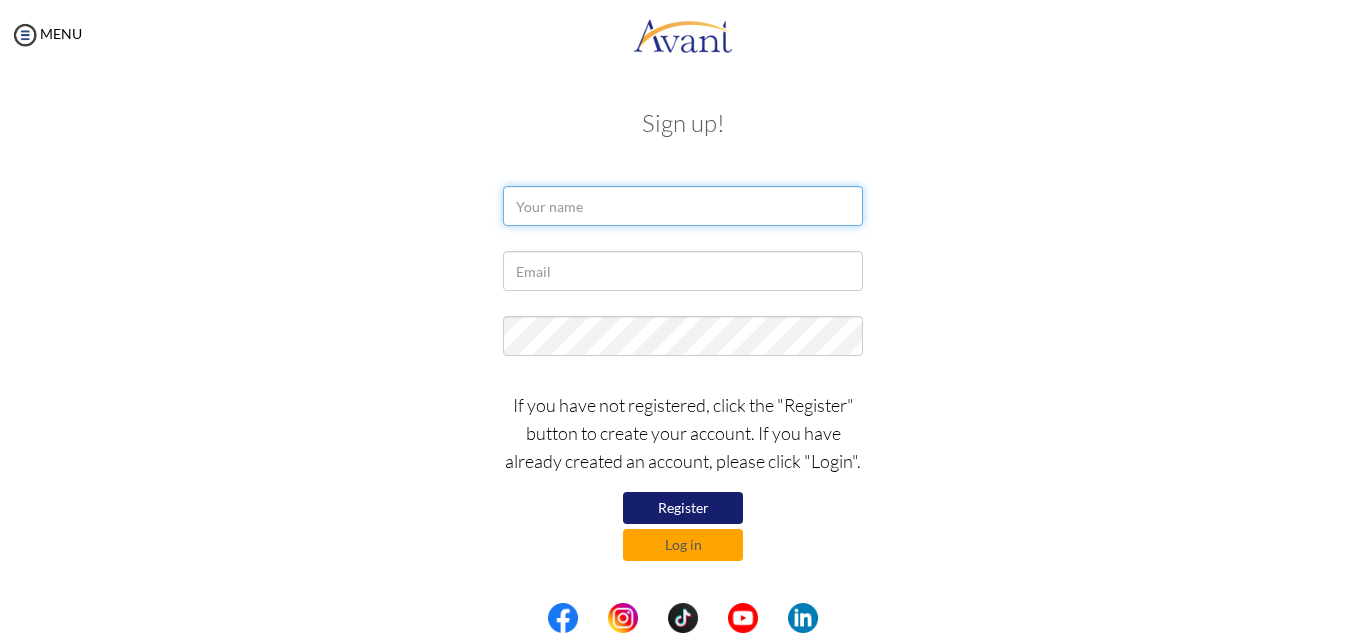 click at bounding box center (683, 206) 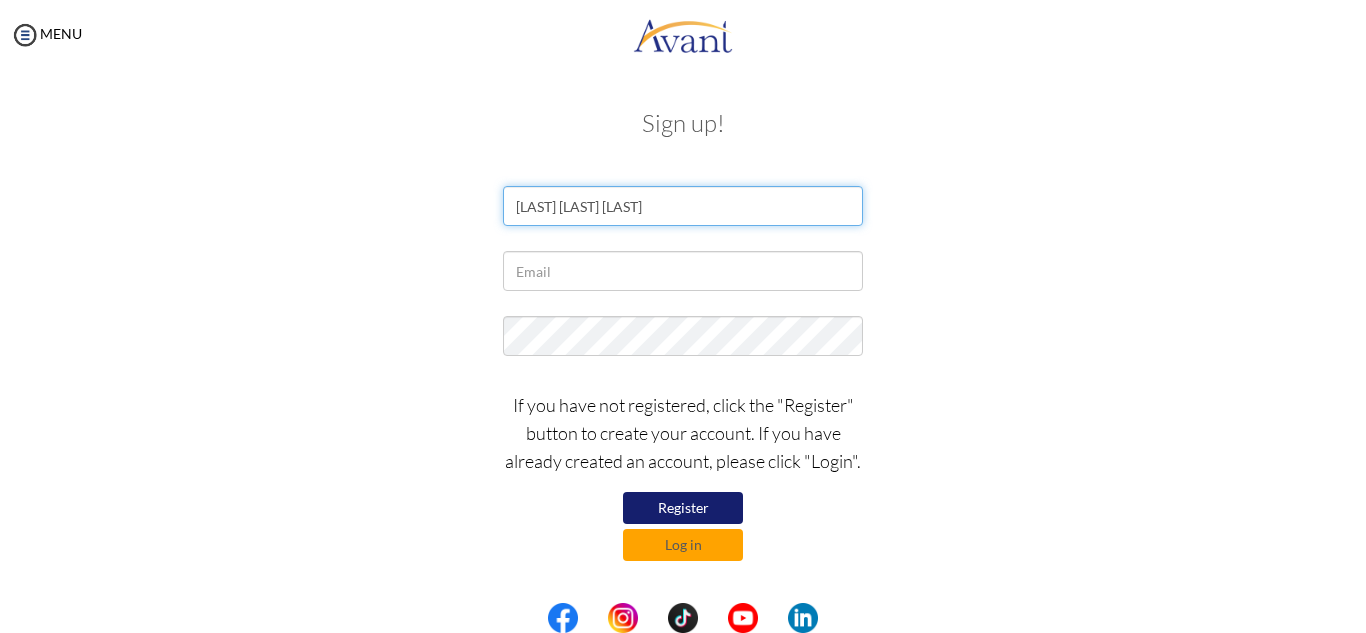 type on "Dhonabelle Vanessa Adona" 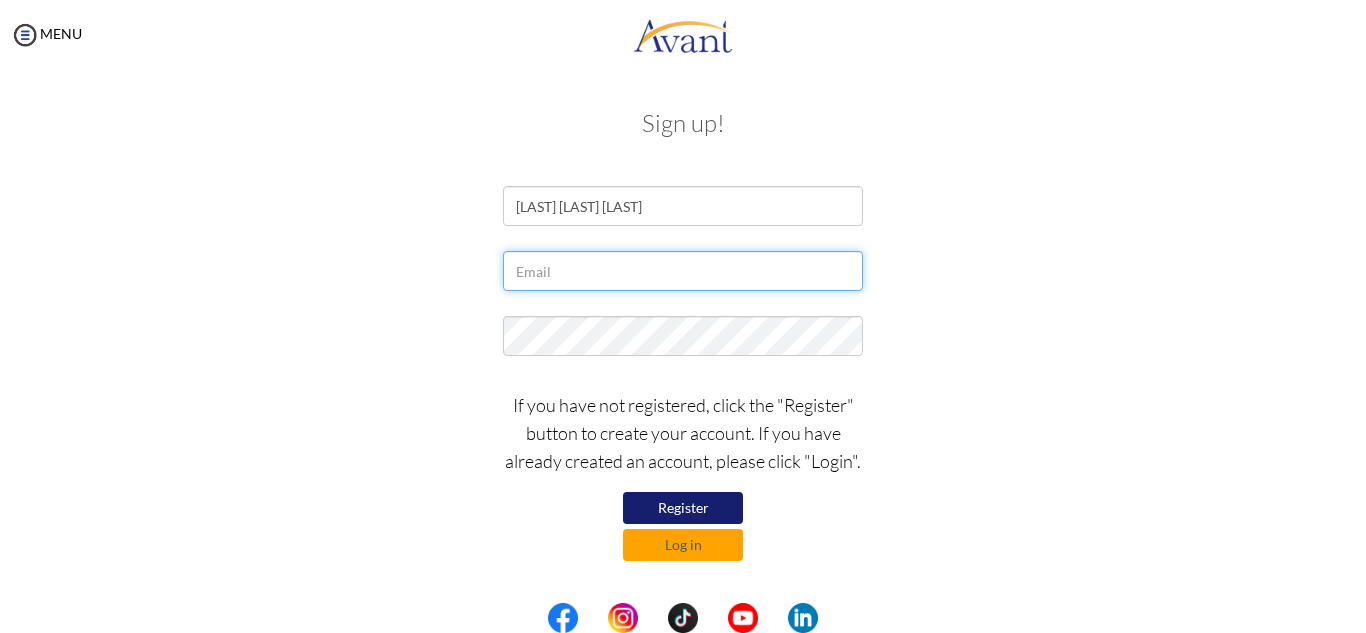 click at bounding box center (683, 271) 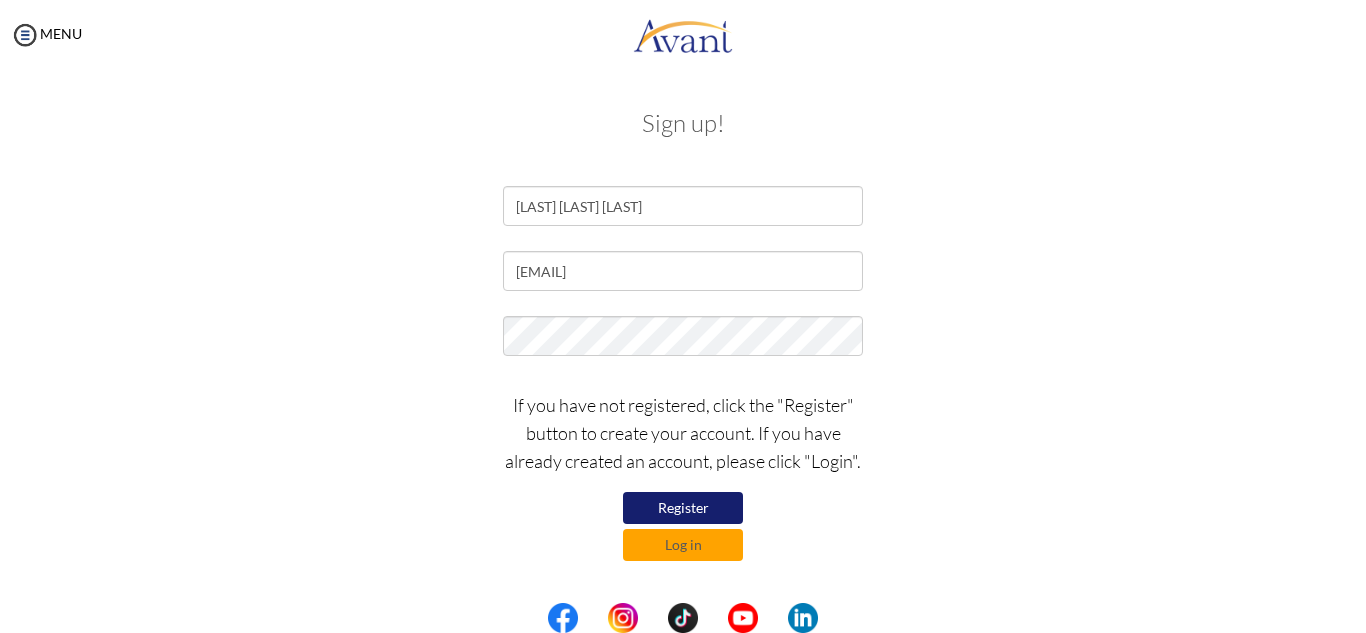 click on "If you have not registered, click the "Register" button to create your account. If you have already created an account, please click "Login"." at bounding box center [683, 433] 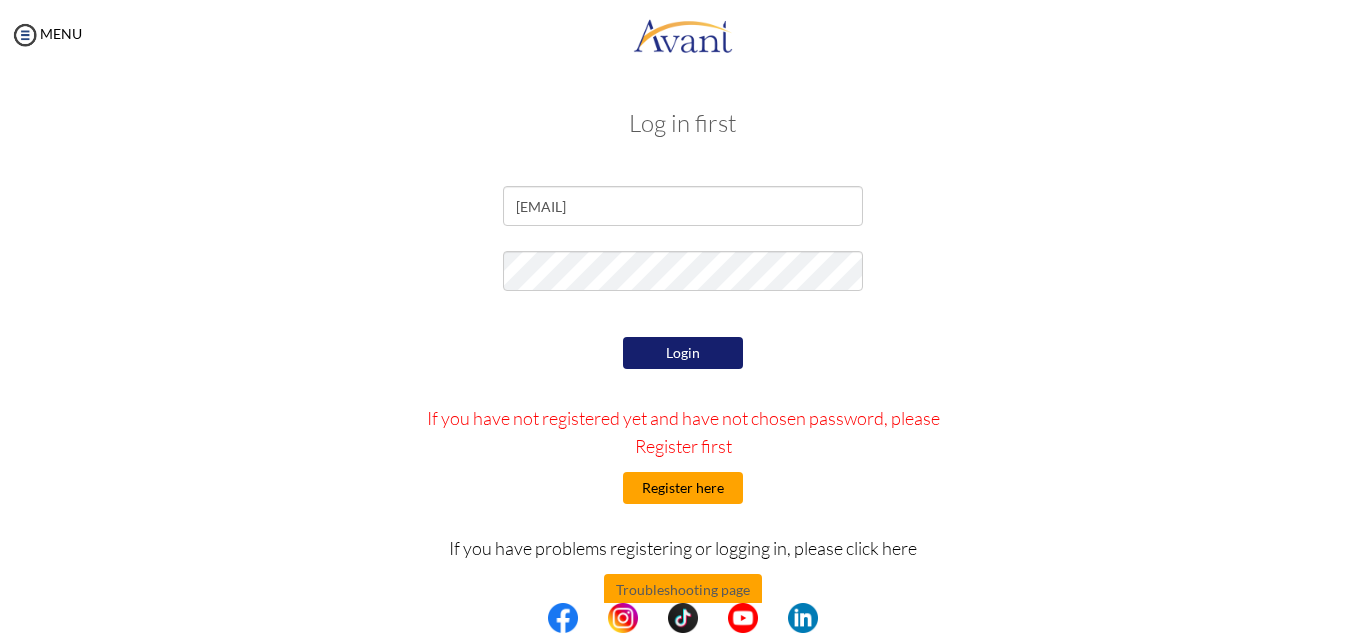 click on "Register here" at bounding box center [683, 488] 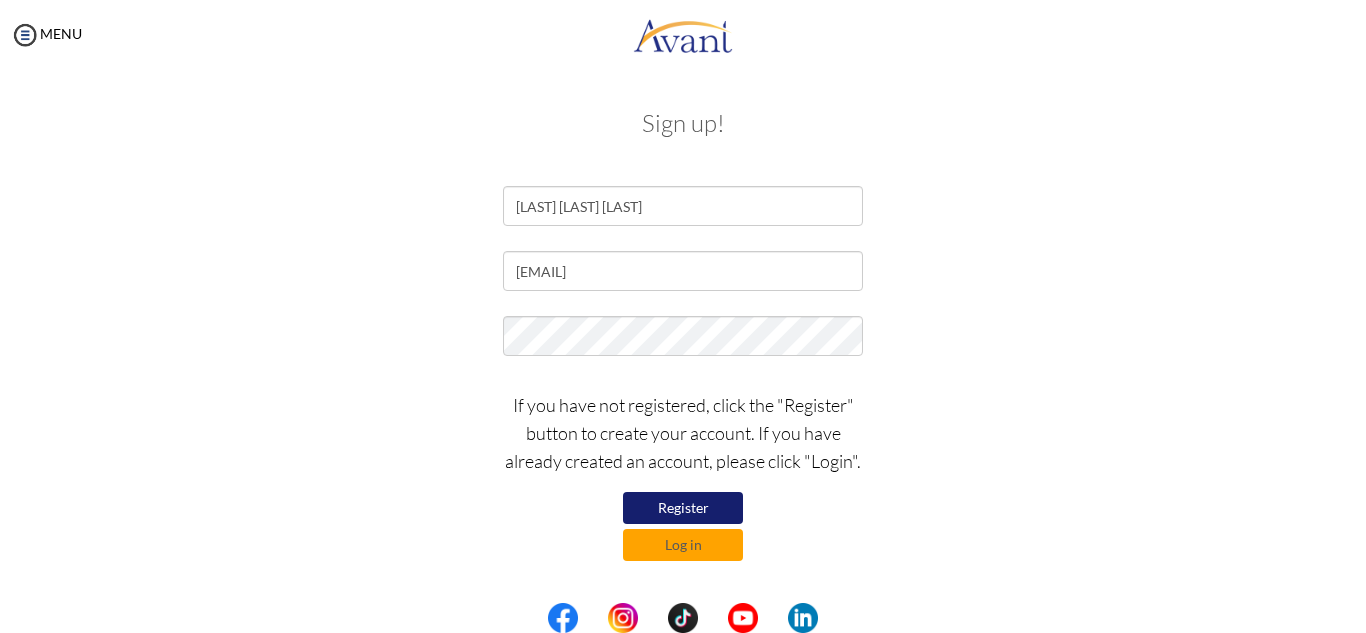 click on "If you have not registered, click the "Register" button to create your account. If you have already created an account, please click "Login".
Register
Log in" at bounding box center [683, 471] 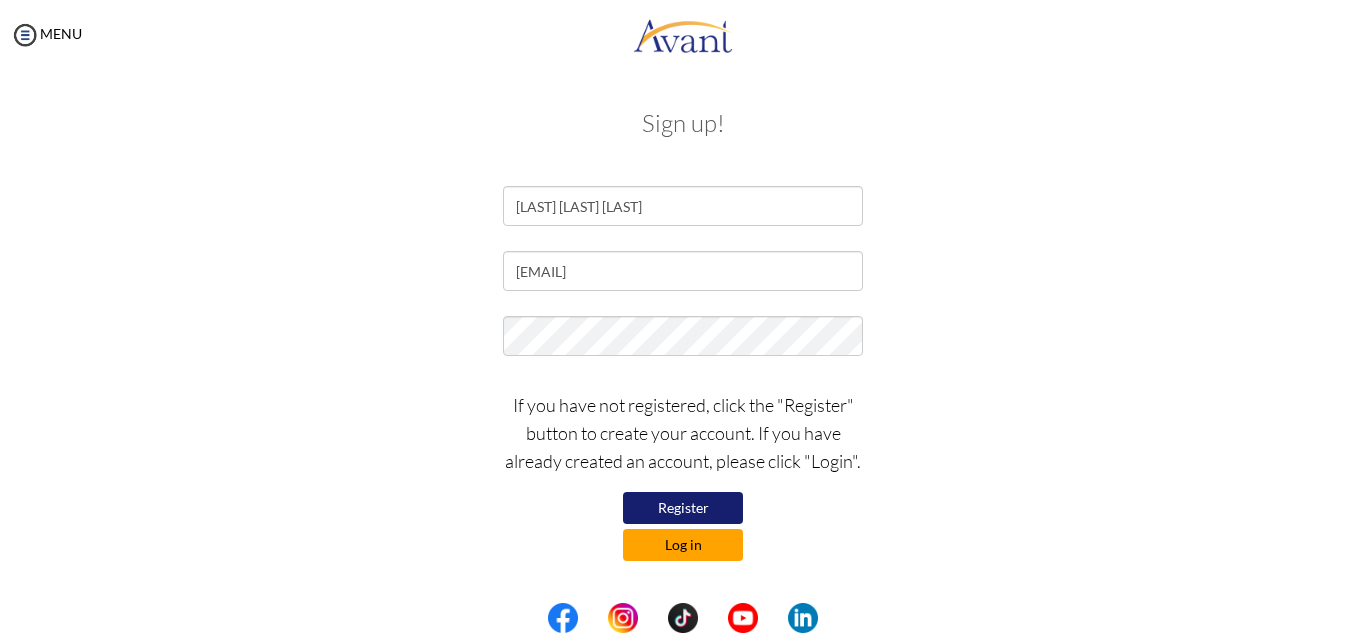 click on "Log in" at bounding box center [683, 545] 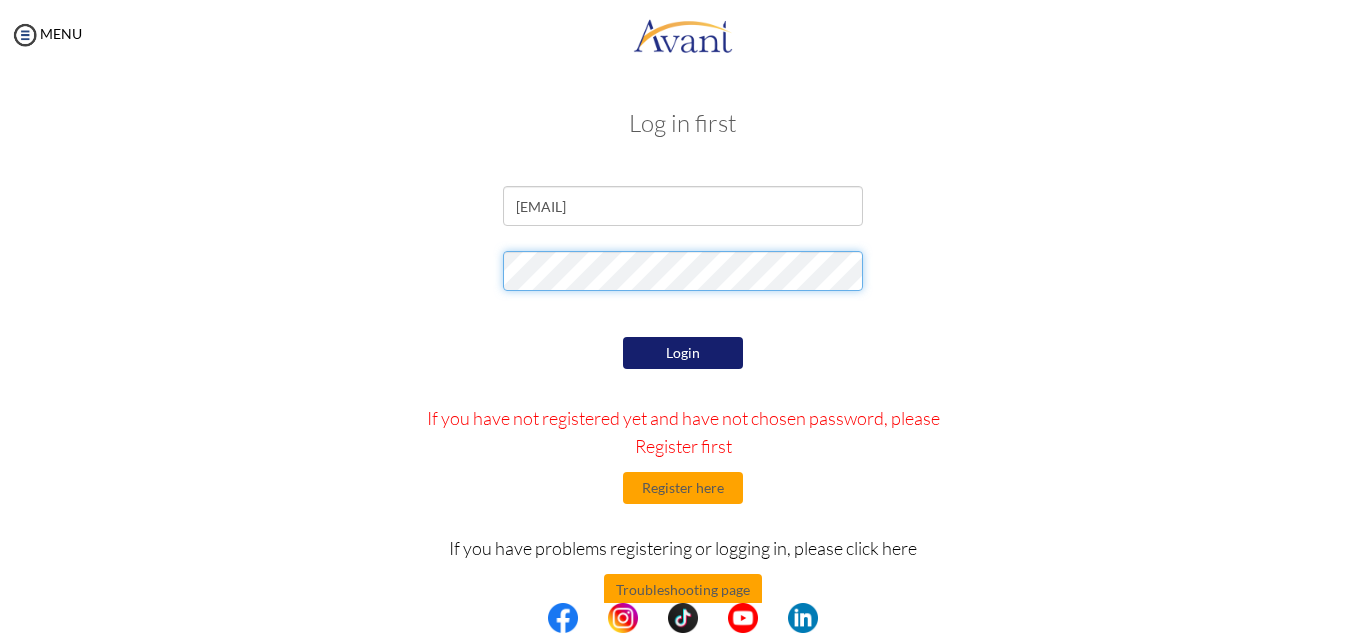 click at bounding box center [683, 276] 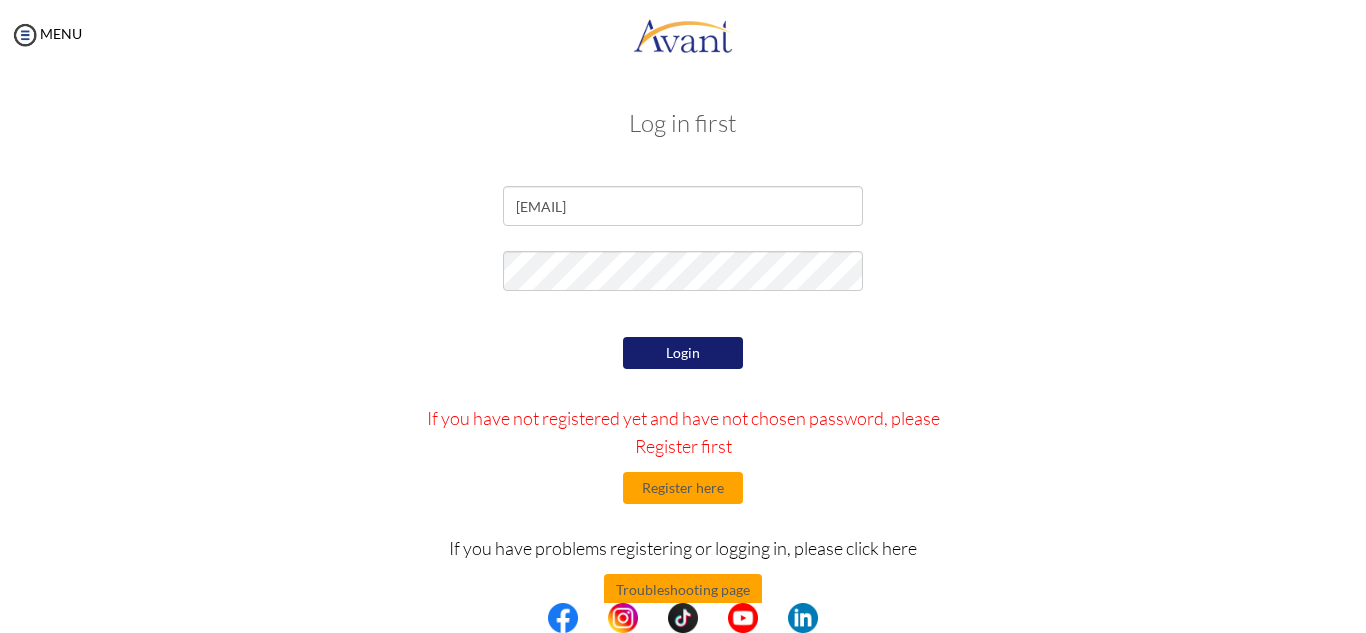click on "Login" at bounding box center (683, 353) 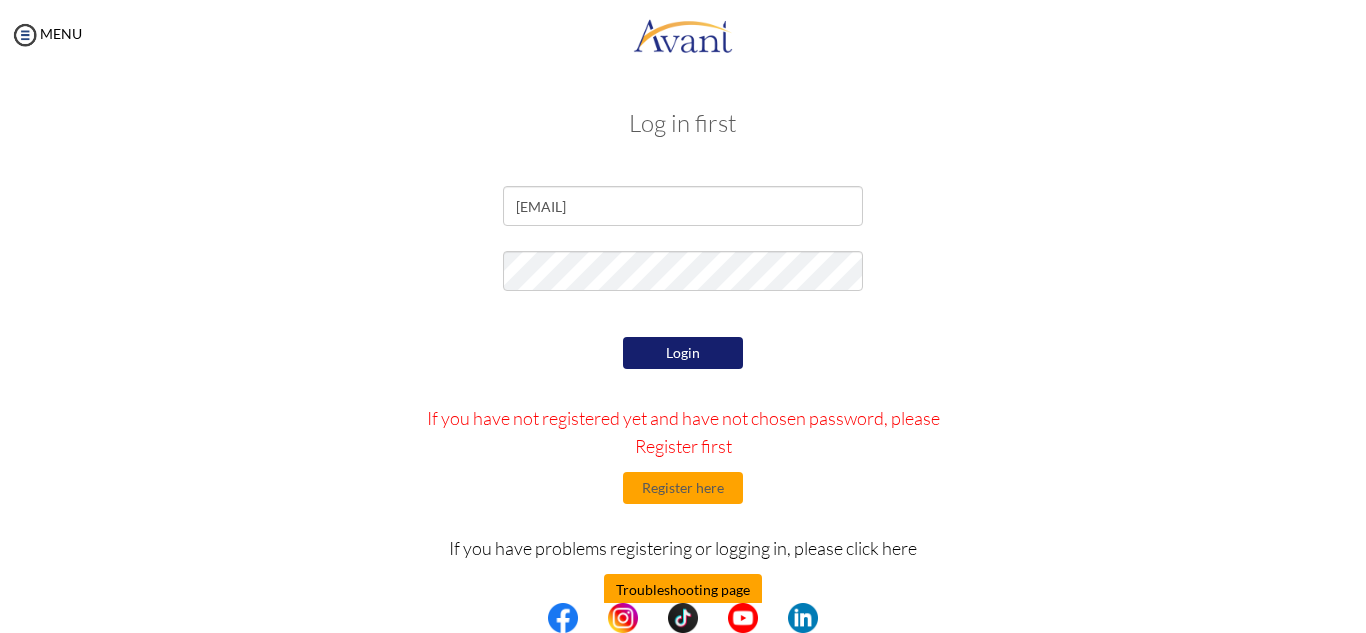 click on "Troubleshooting page" at bounding box center [683, 590] 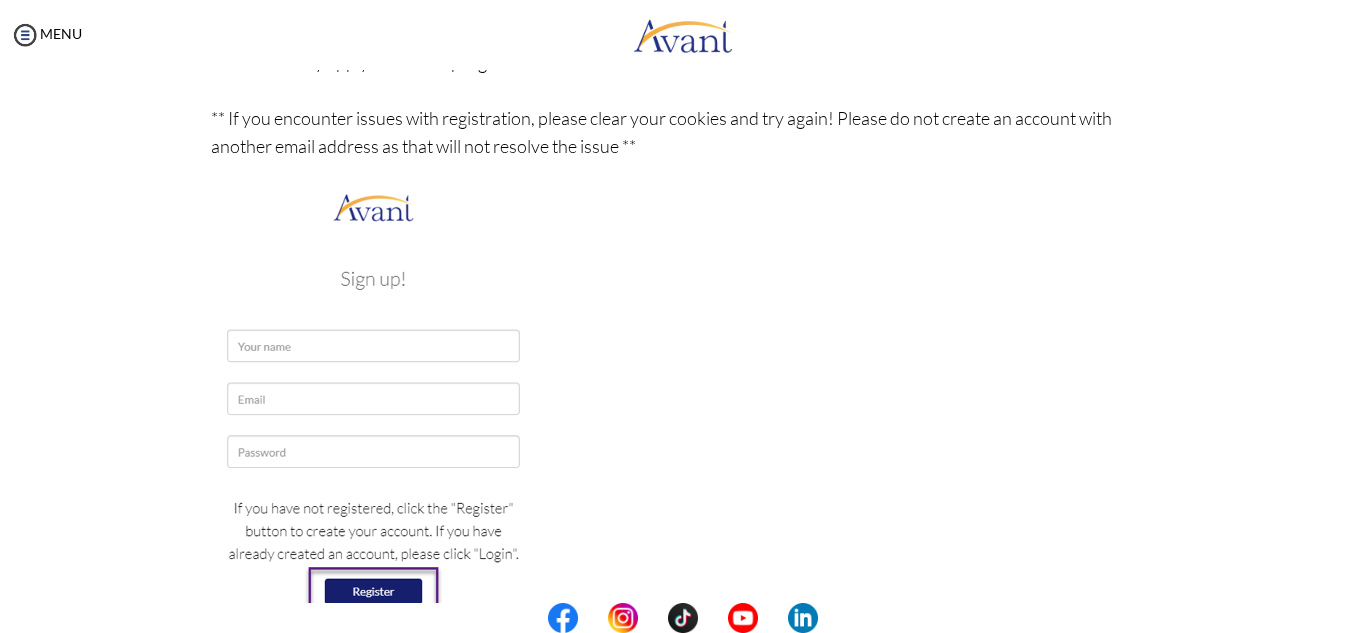 scroll, scrollTop: 297, scrollLeft: 0, axis: vertical 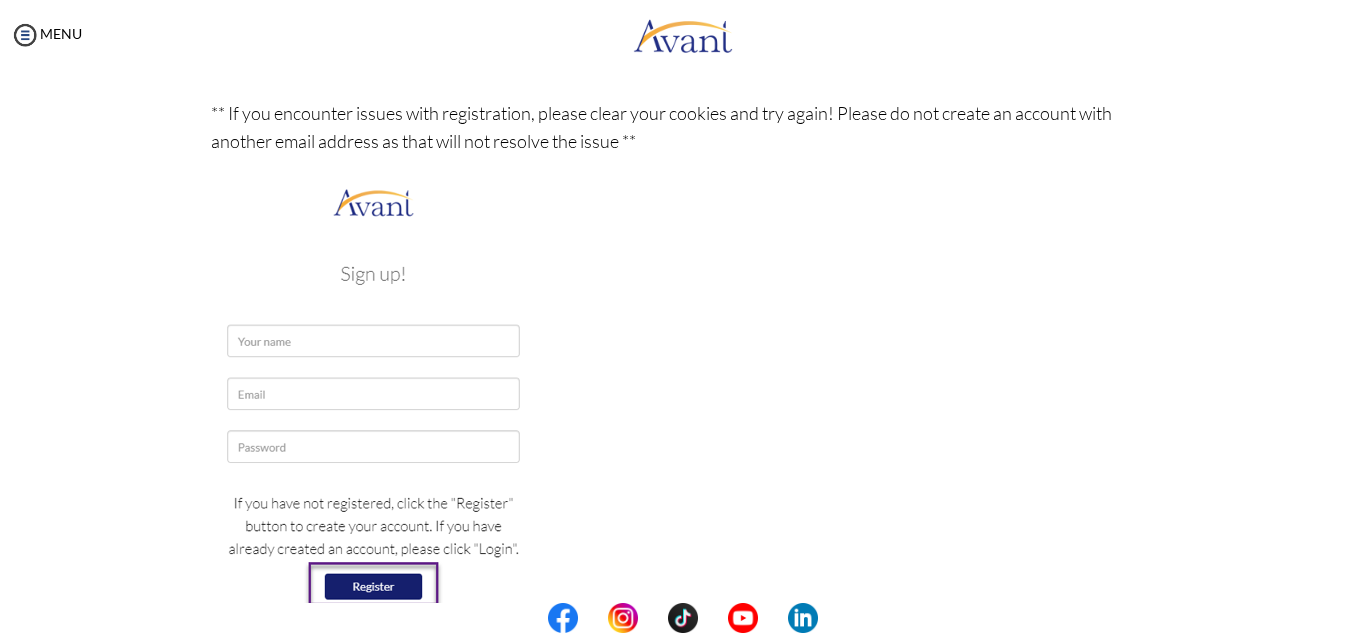 click at bounding box center (373, 419) 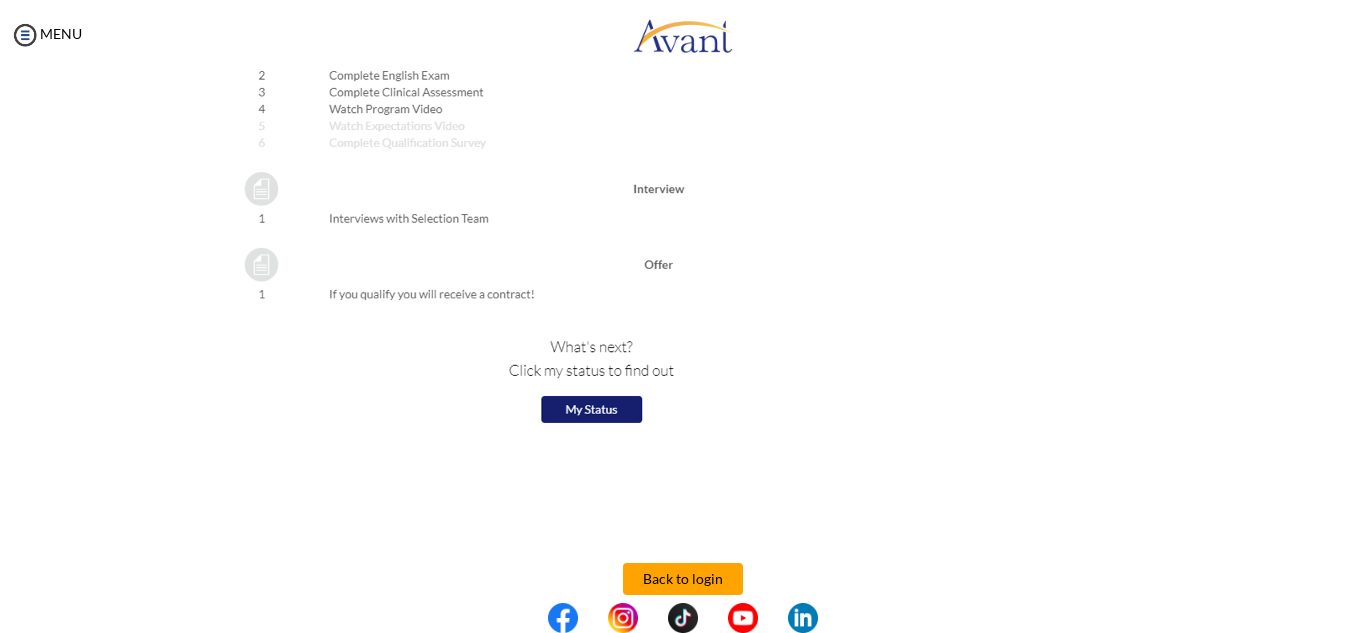 scroll, scrollTop: 2274, scrollLeft: 0, axis: vertical 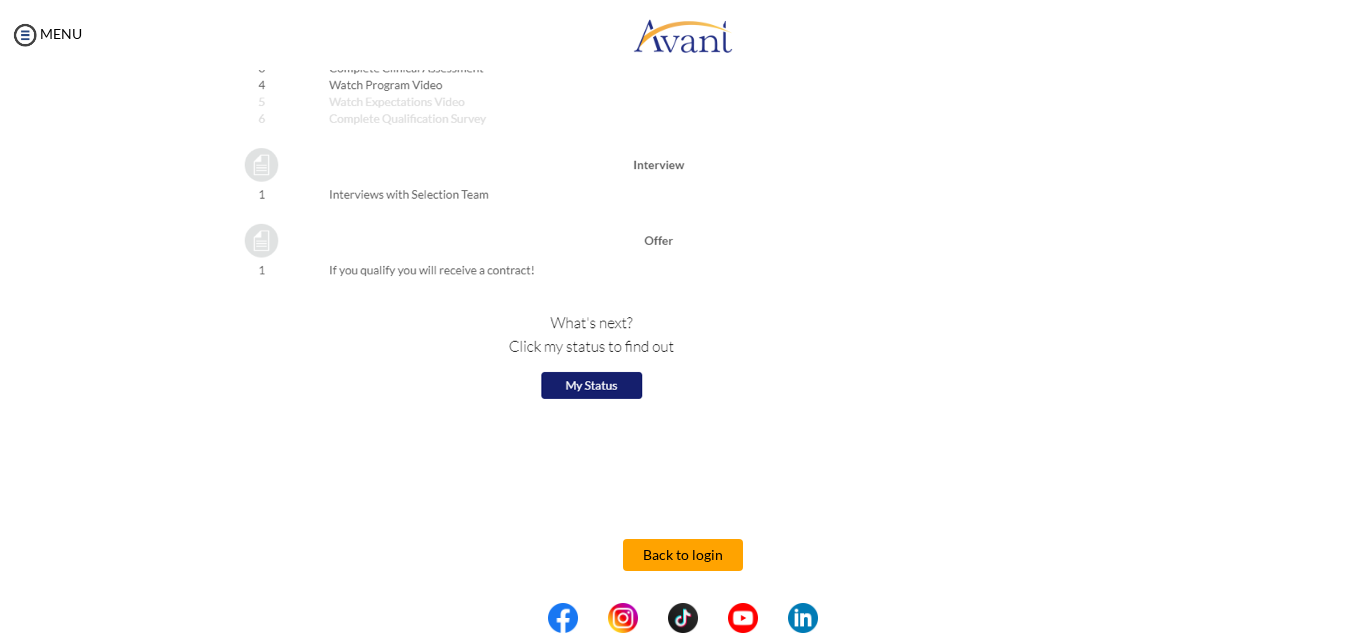 click on "Back to login" at bounding box center [683, 555] 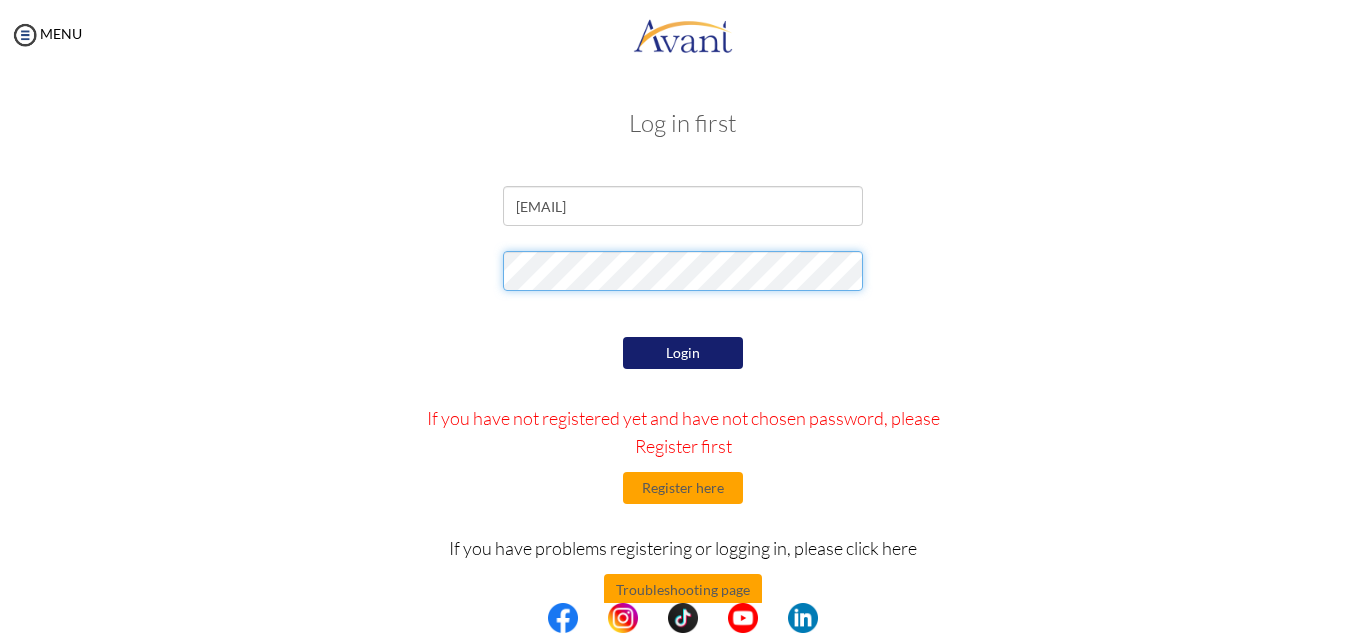 click at bounding box center (683, 276) 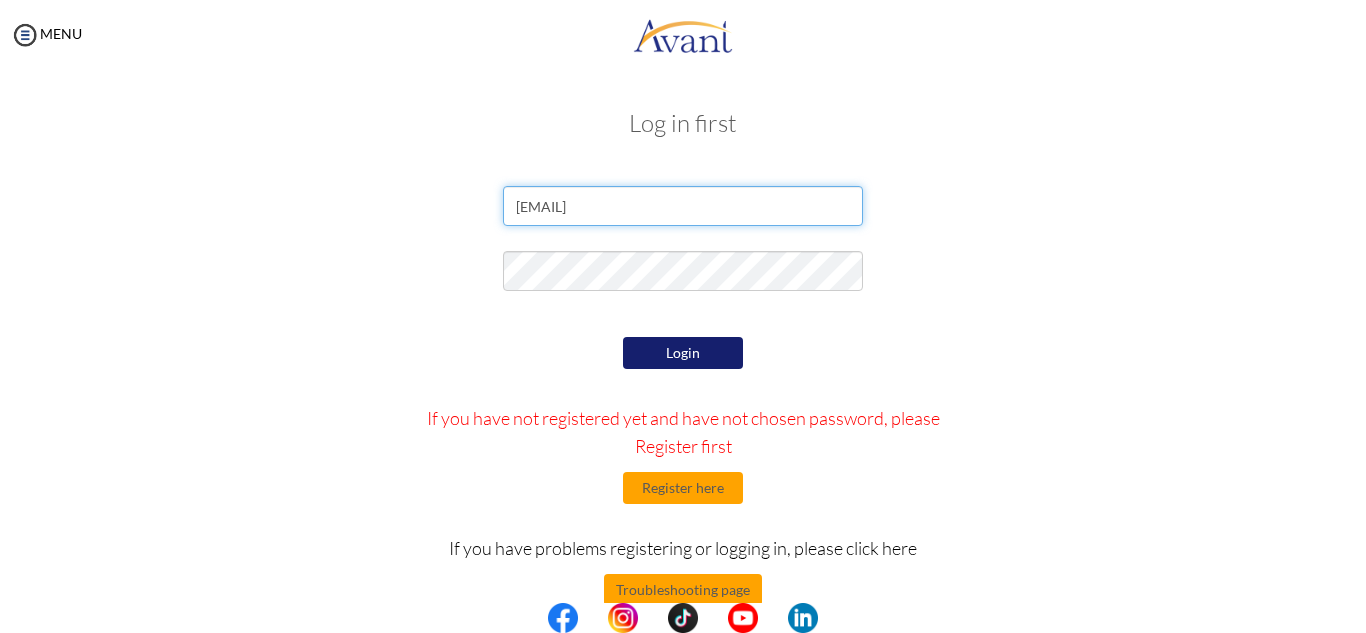 click on "[EMAIL]" at bounding box center (683, 206) 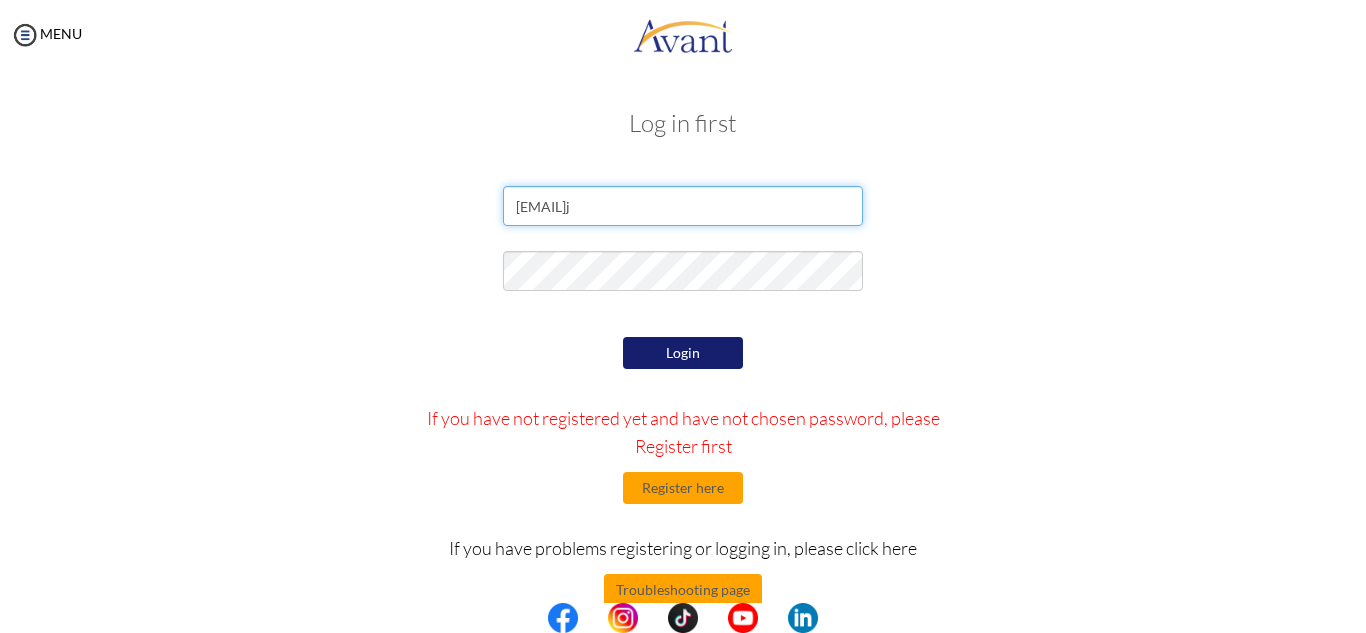 type on "[EMAIL]" 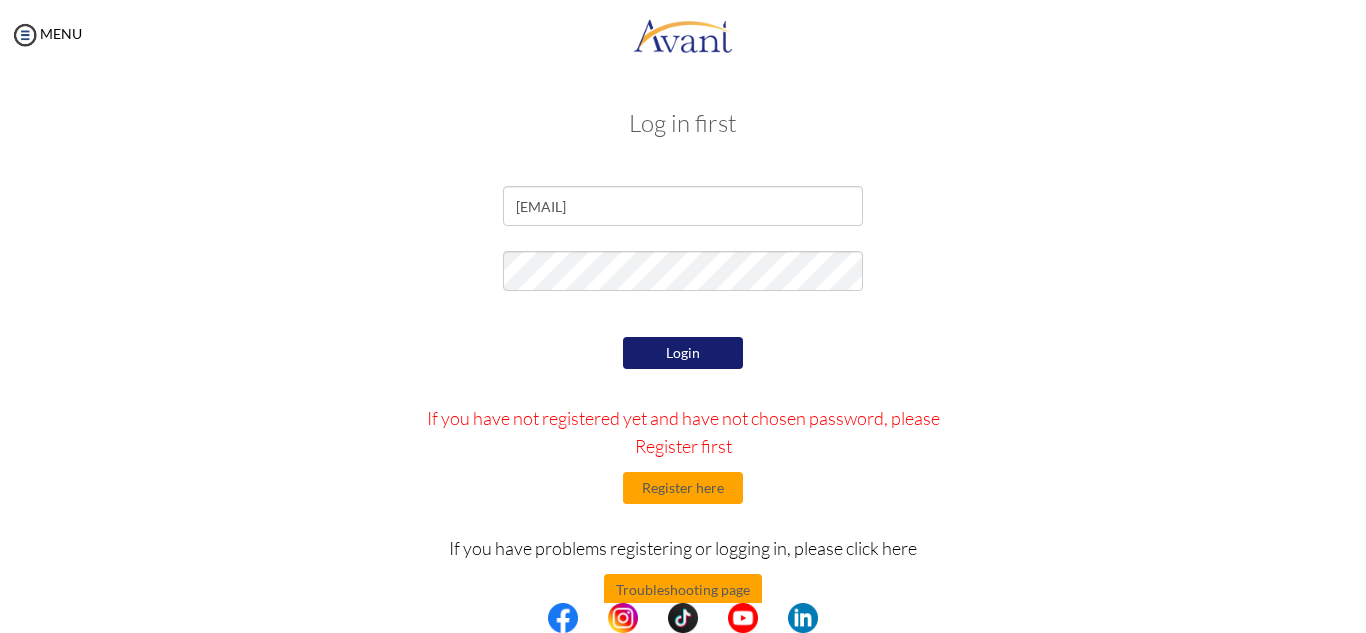 click on "[EMAIL]" at bounding box center [683, 447] 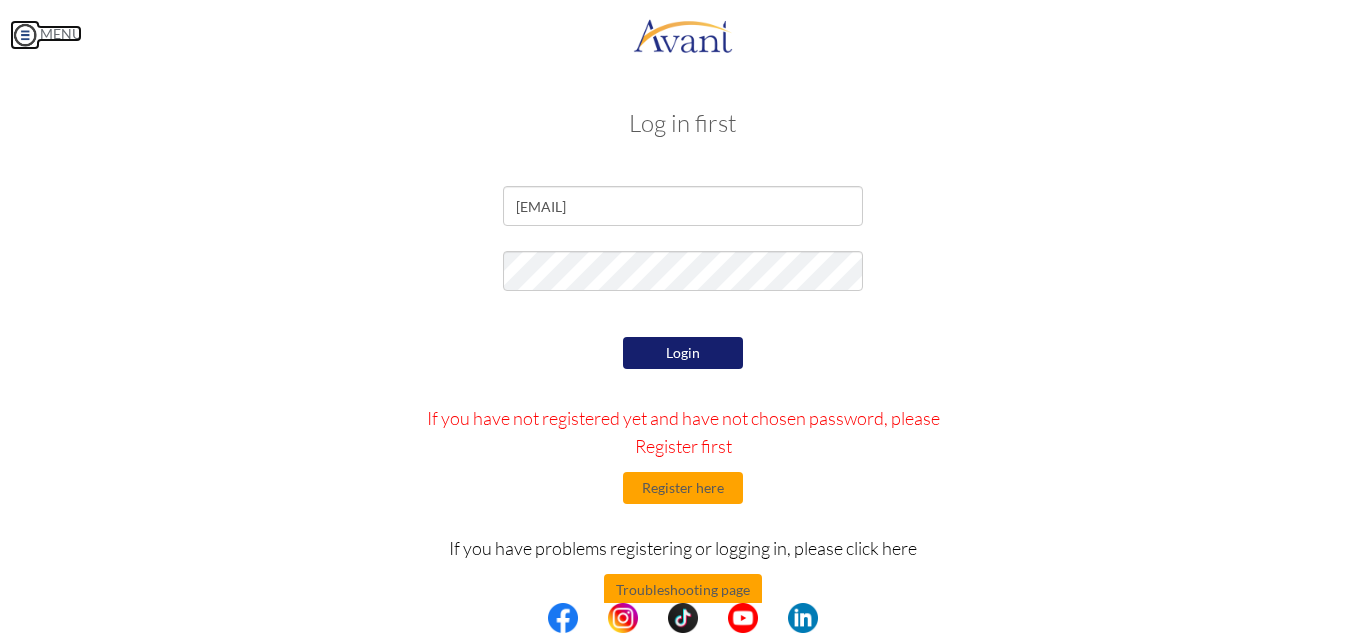 click at bounding box center [25, 35] 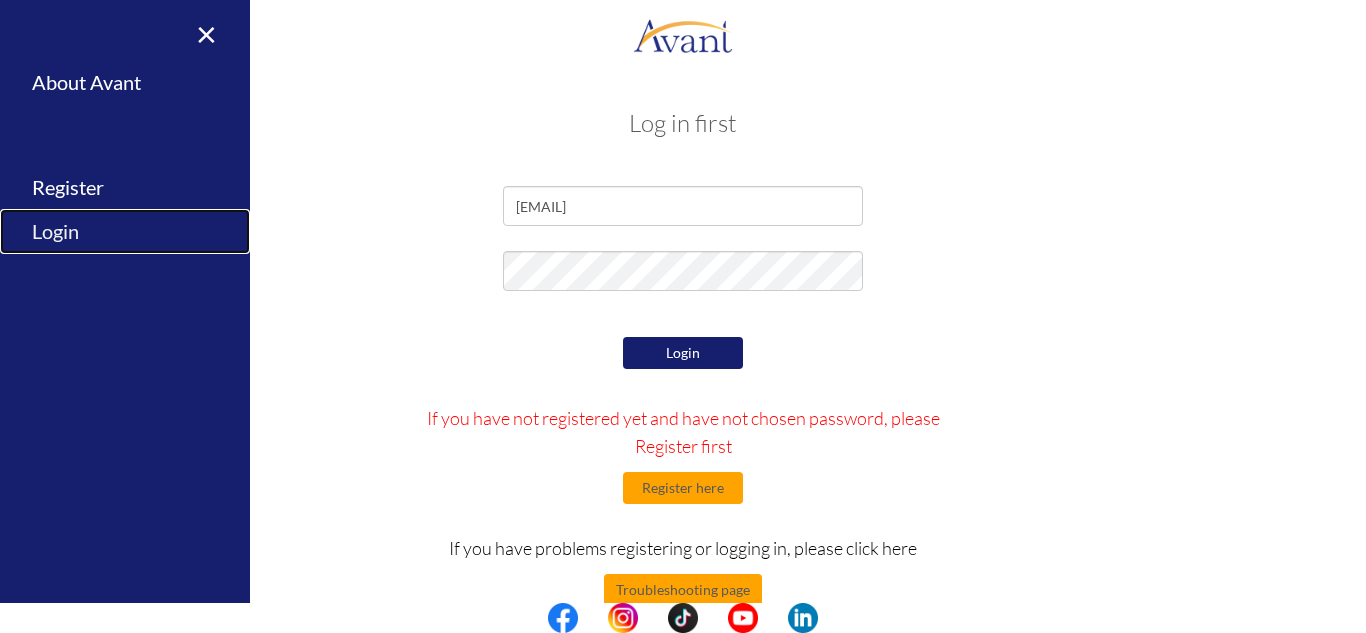 click on "Login" at bounding box center (125, 231) 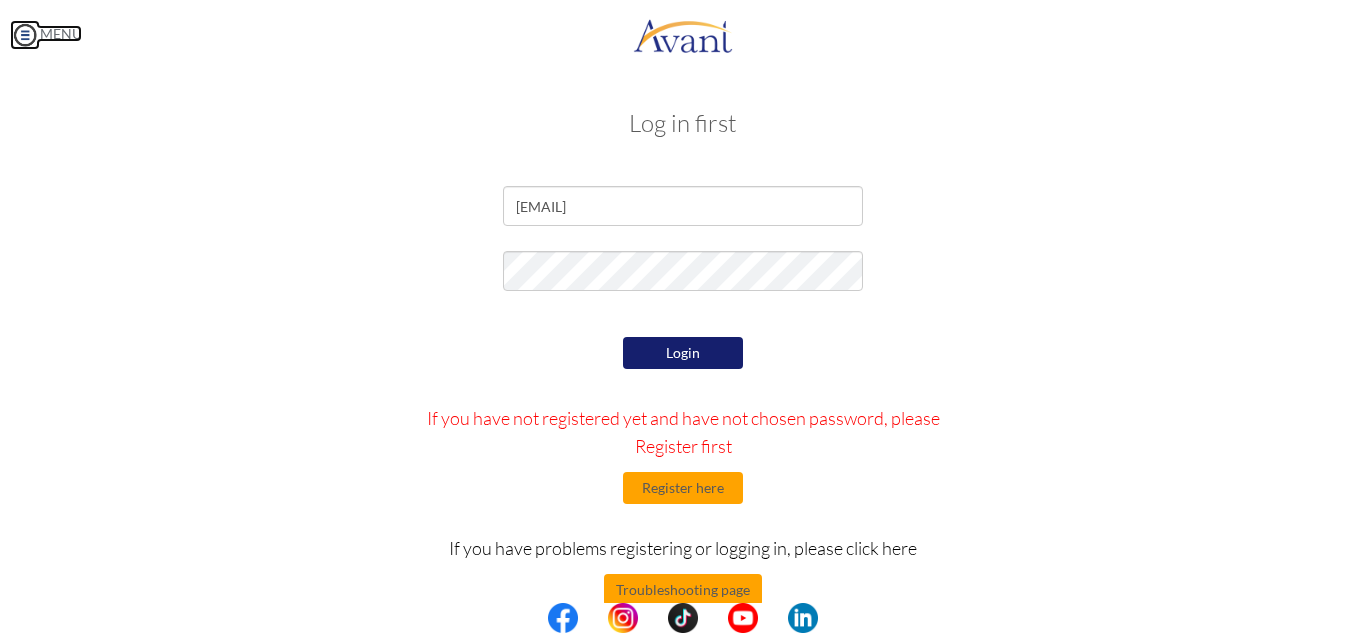 click on "MENU" at bounding box center [46, 33] 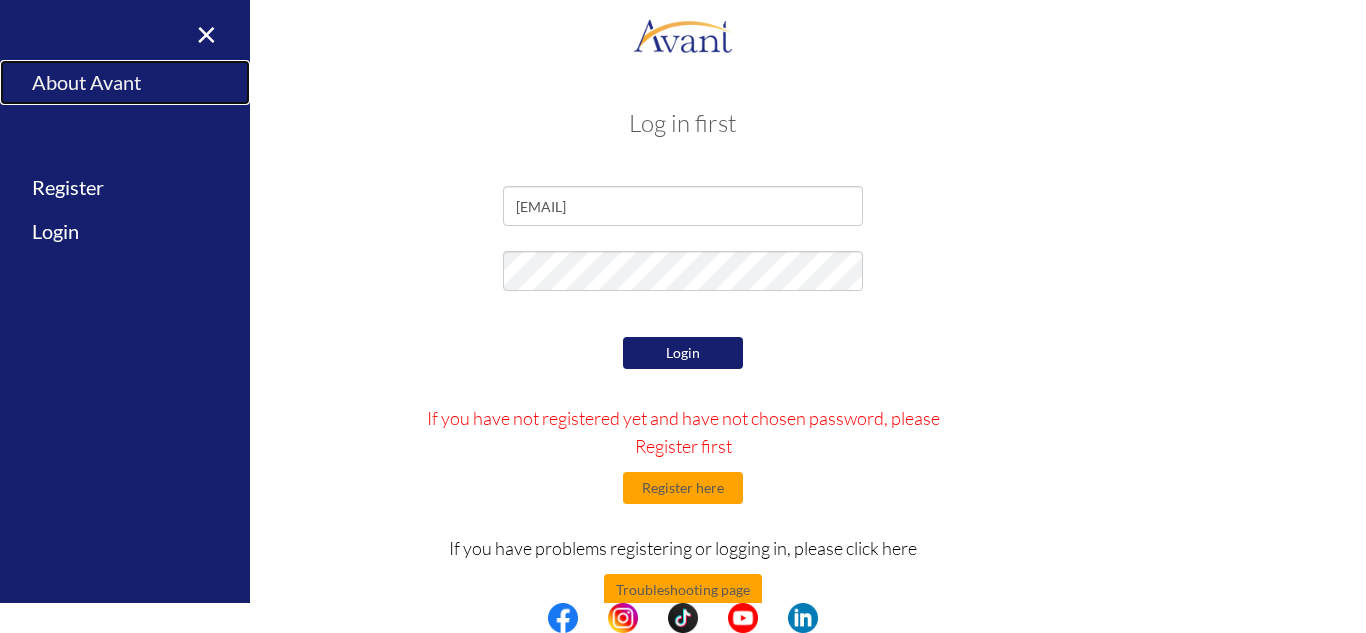 click on "About Avant" at bounding box center [125, 82] 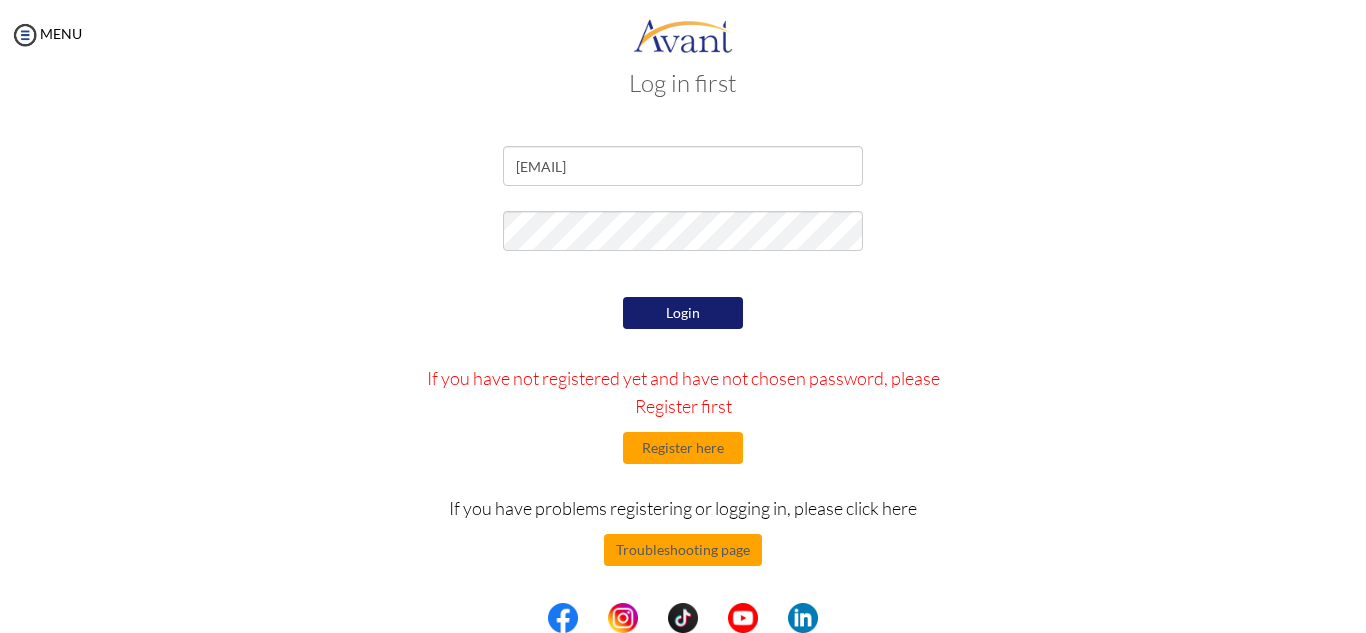 scroll, scrollTop: 7, scrollLeft: 0, axis: vertical 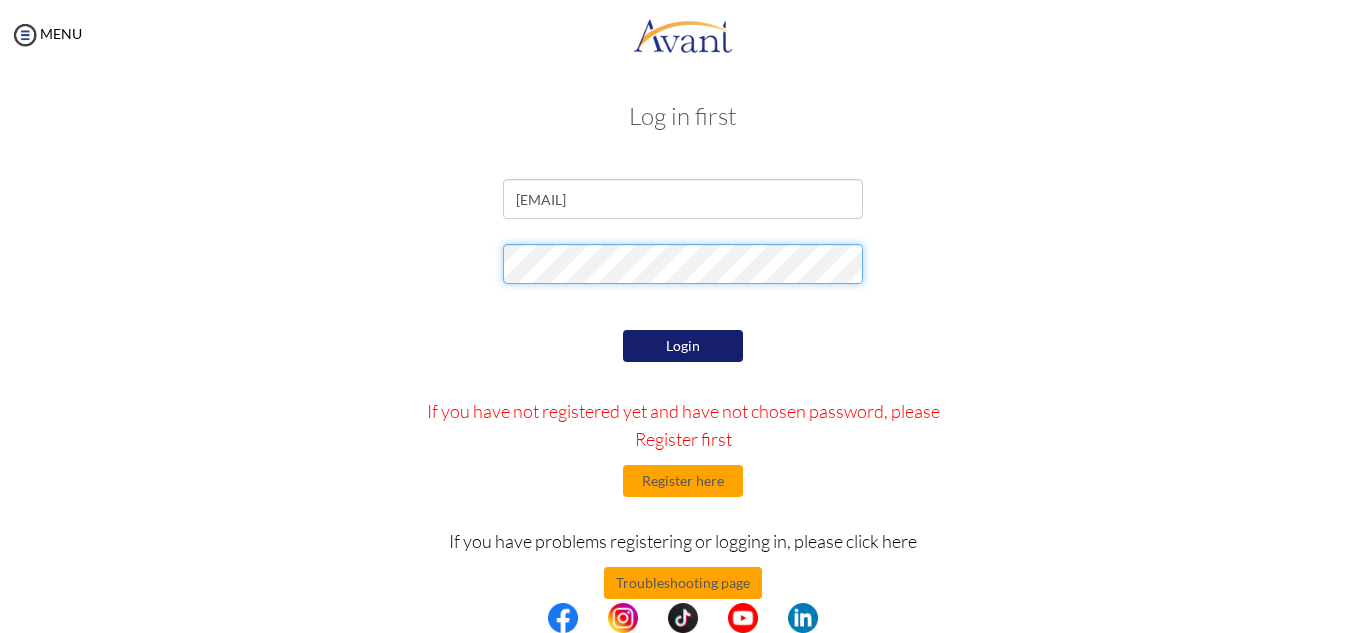 click at bounding box center (683, 269) 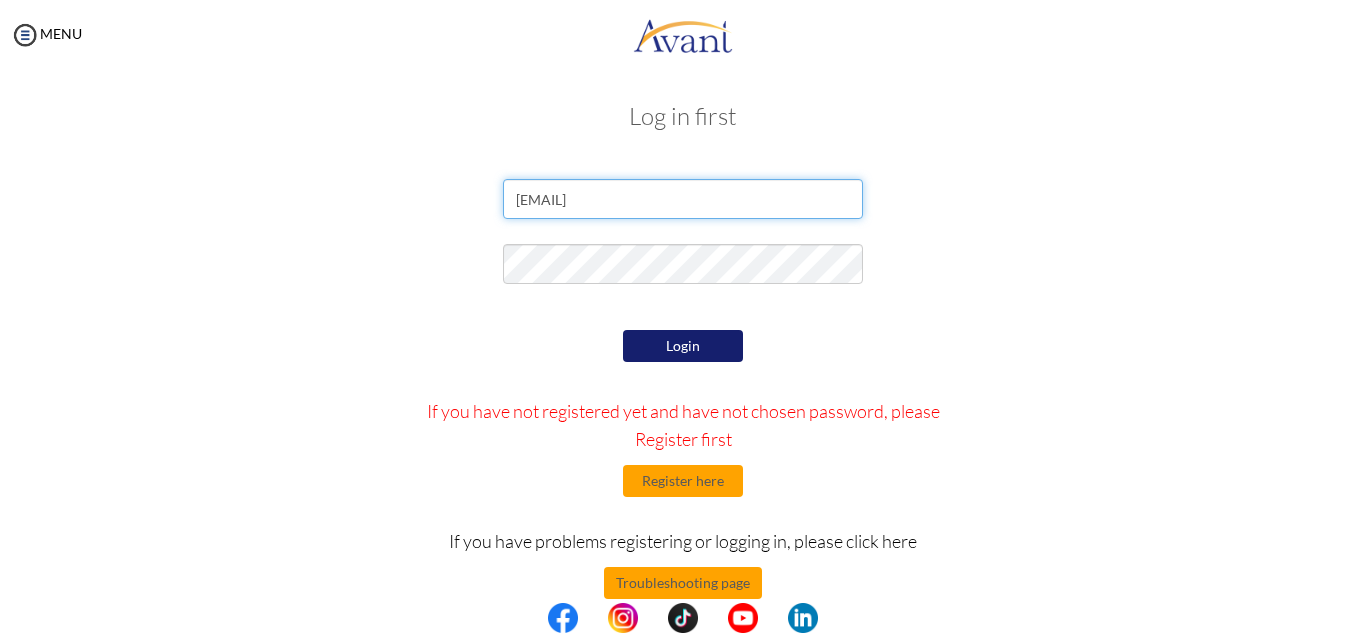 click on "[EMAIL]" at bounding box center (683, 199) 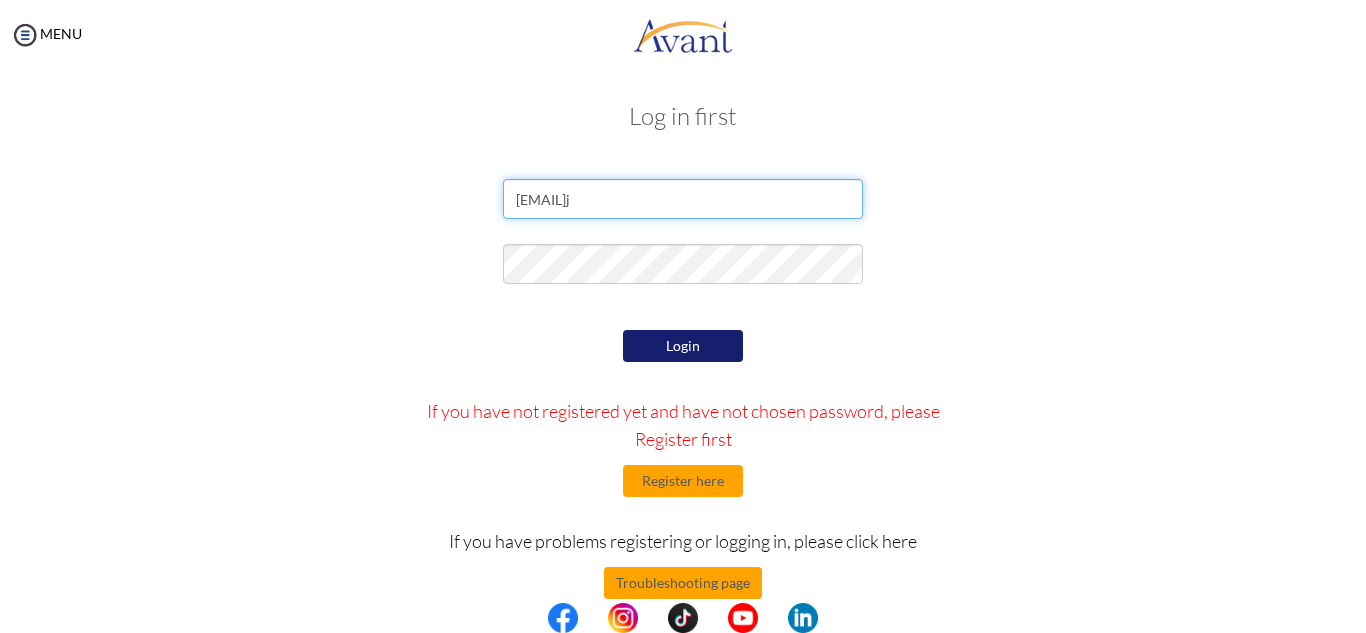 type on "[EMAIL]" 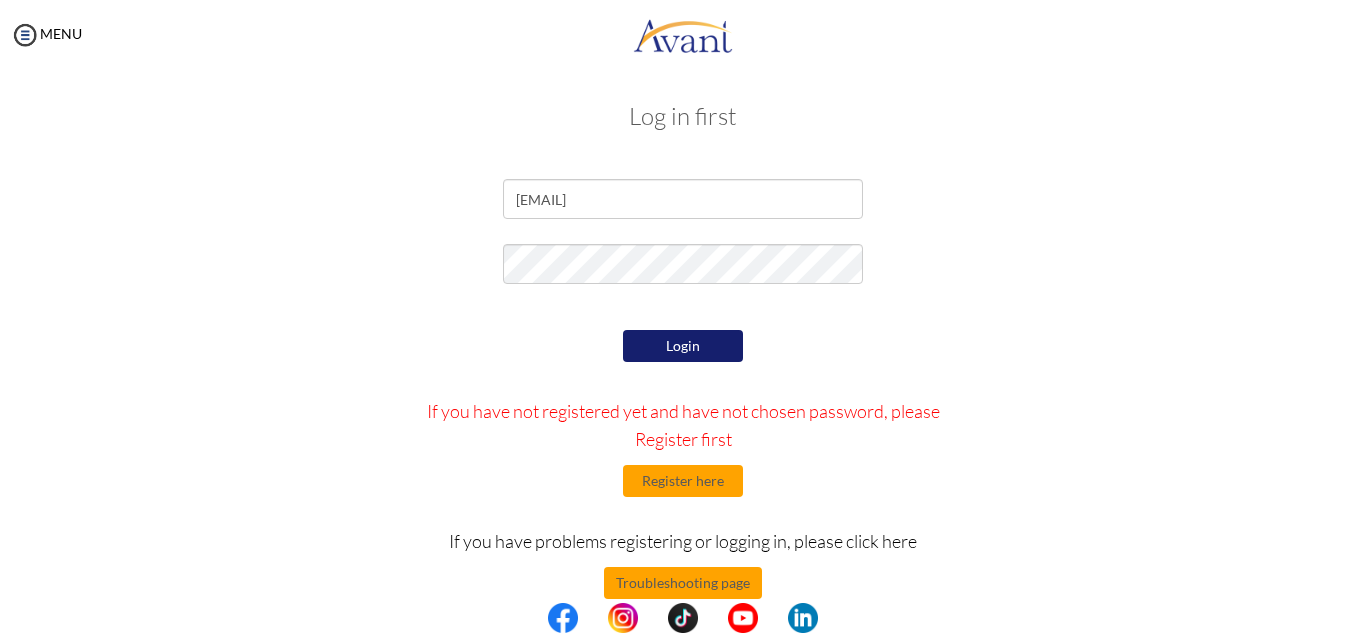 click on "Login
If you have not registered yet and have not chosen password, please Register first
Register here
If you have problems registering or logging in, please click here
Troubleshooting page
If you have forgotten password, please click here
Forgotten password" at bounding box center (683, 513) 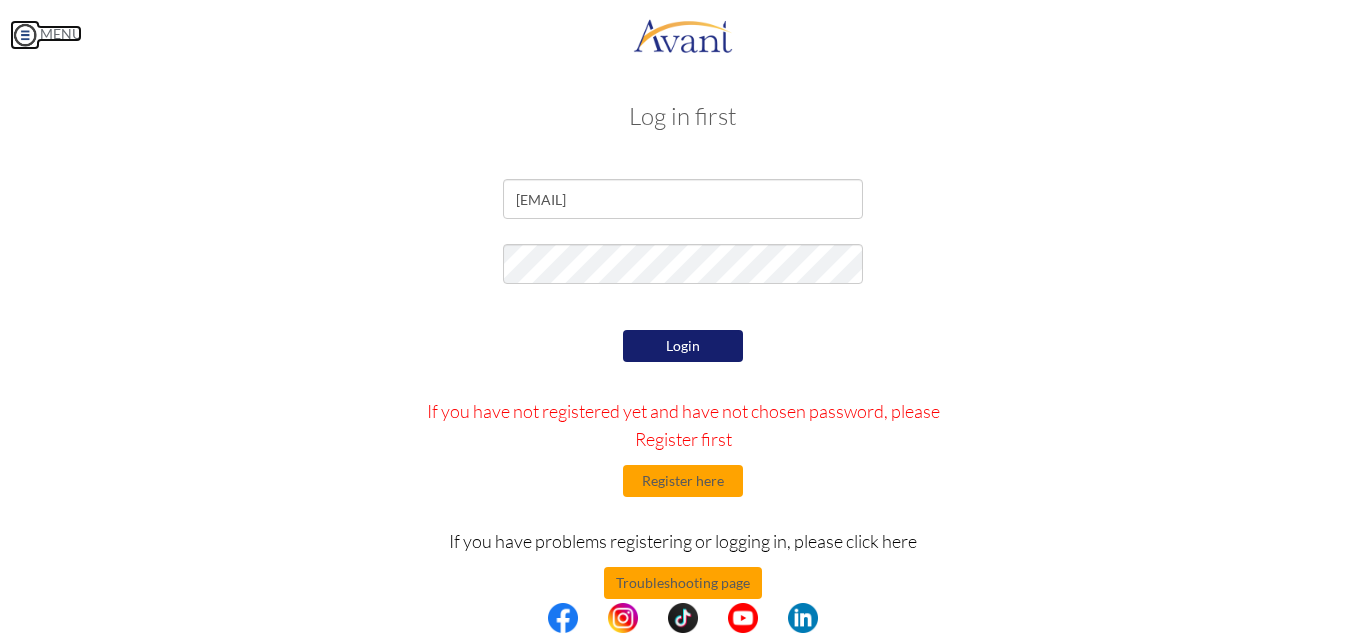 click at bounding box center [25, 35] 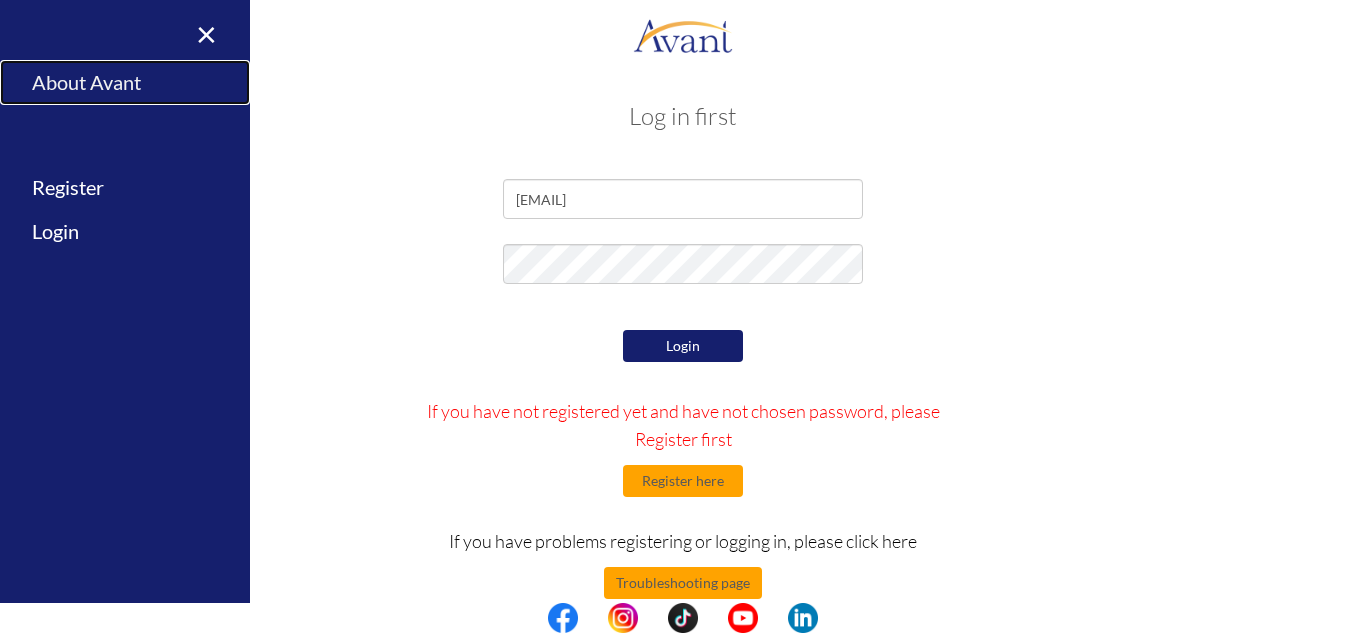 click on "About Avant" at bounding box center [125, 82] 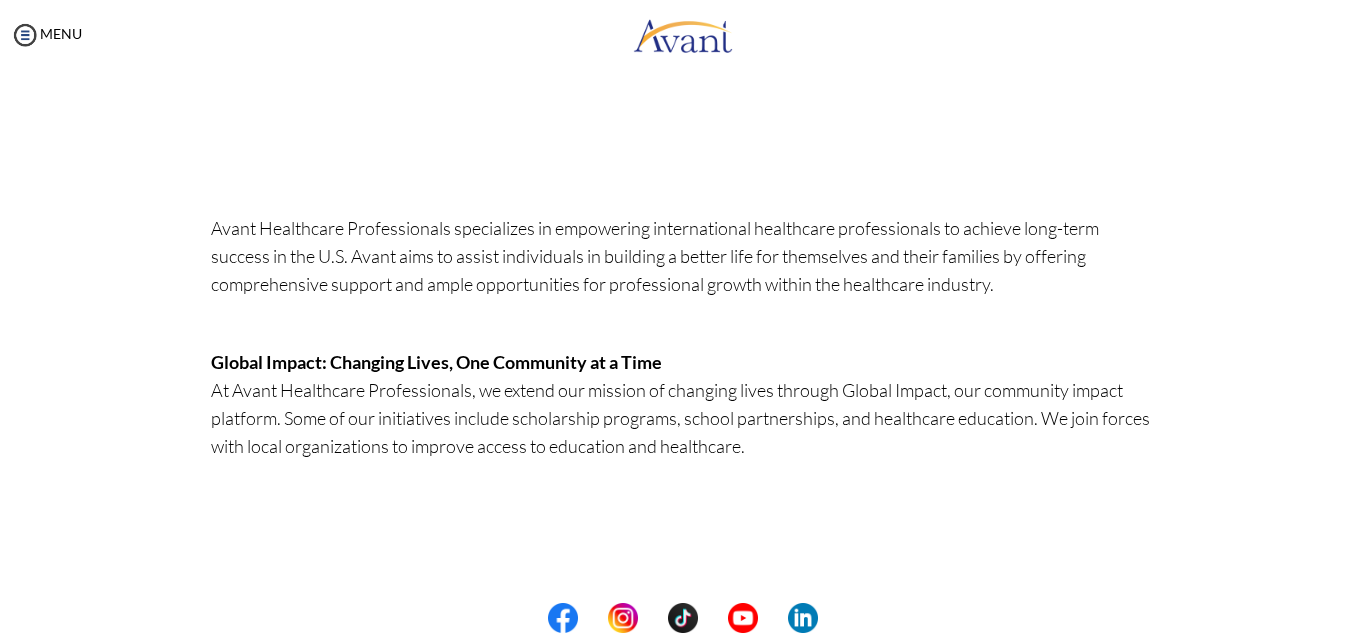 scroll, scrollTop: 362, scrollLeft: 0, axis: vertical 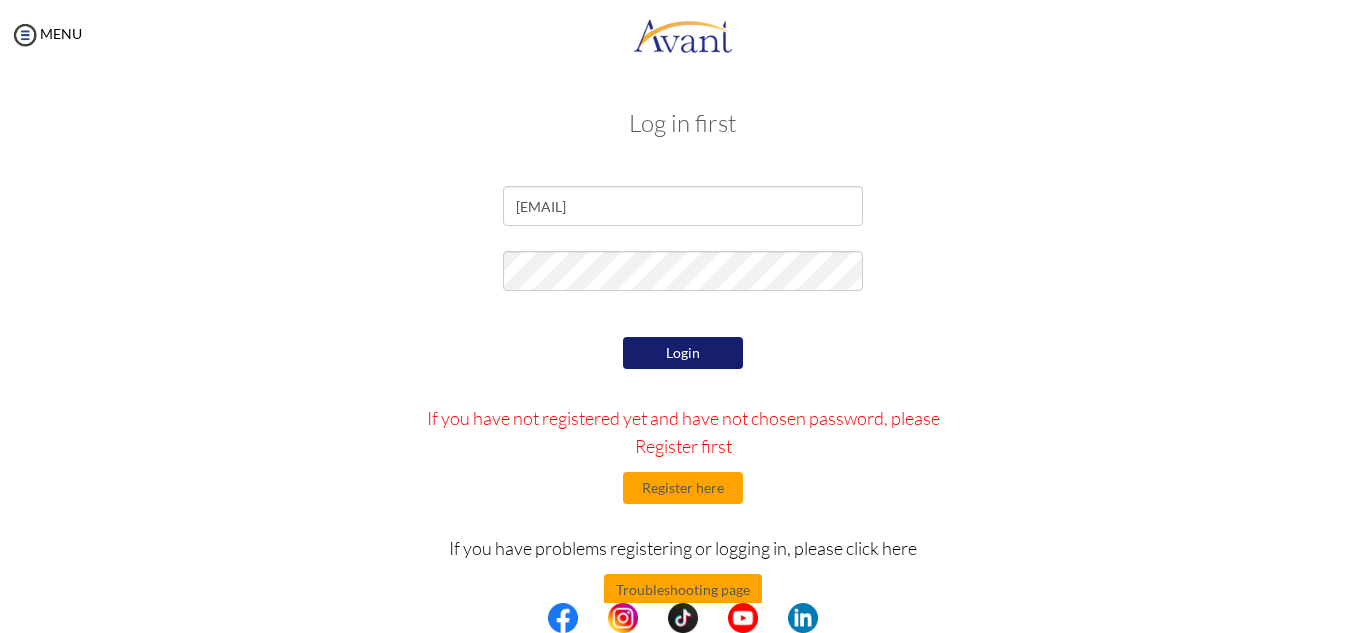 click on "[EMAIL]" at bounding box center (683, 447) 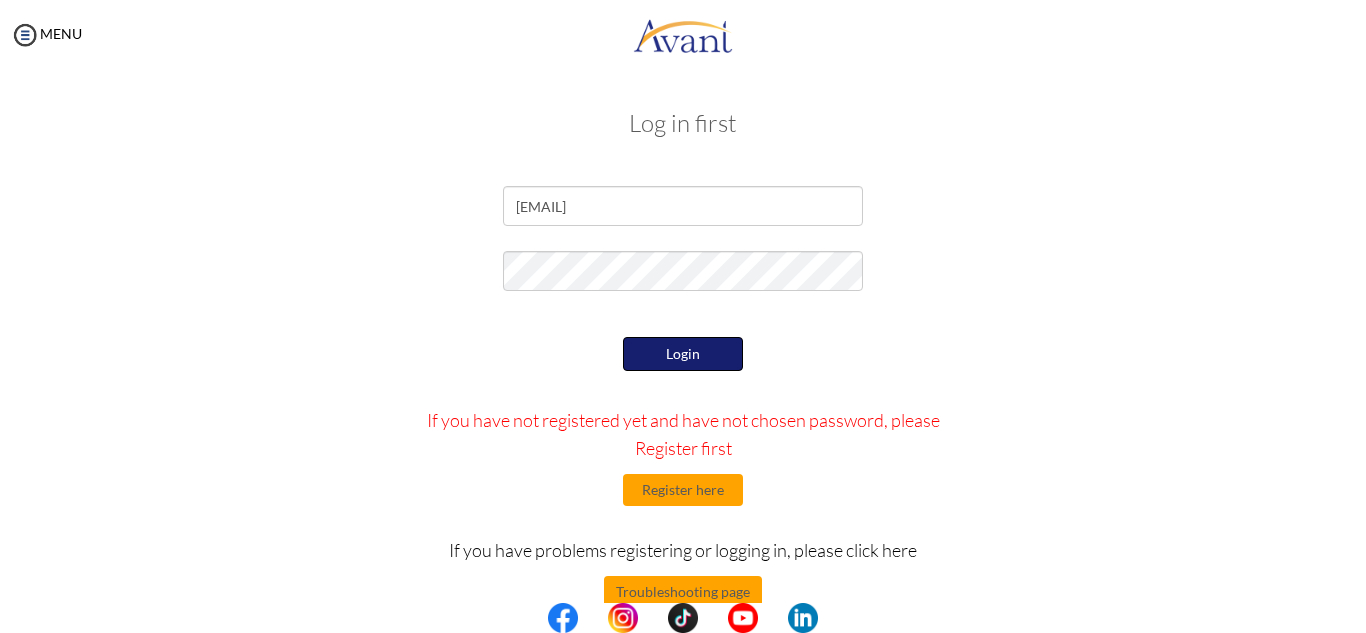 scroll, scrollTop: 42, scrollLeft: 0, axis: vertical 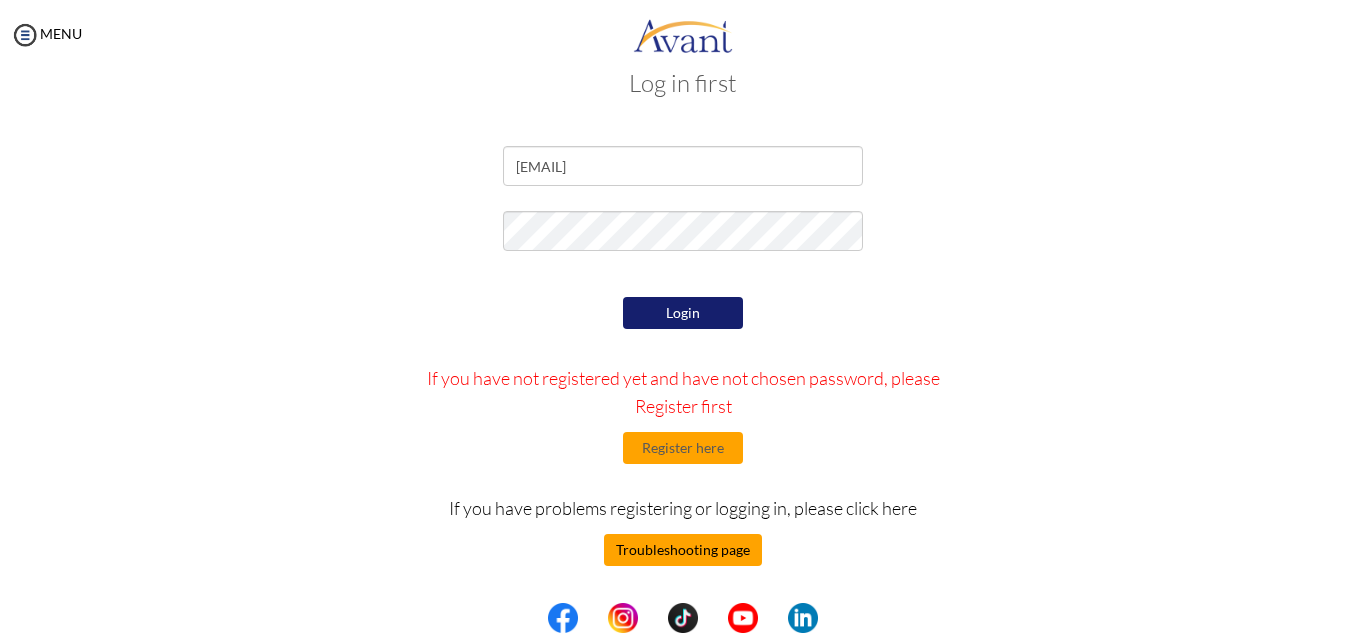 click on "Troubleshooting page" at bounding box center [683, 550] 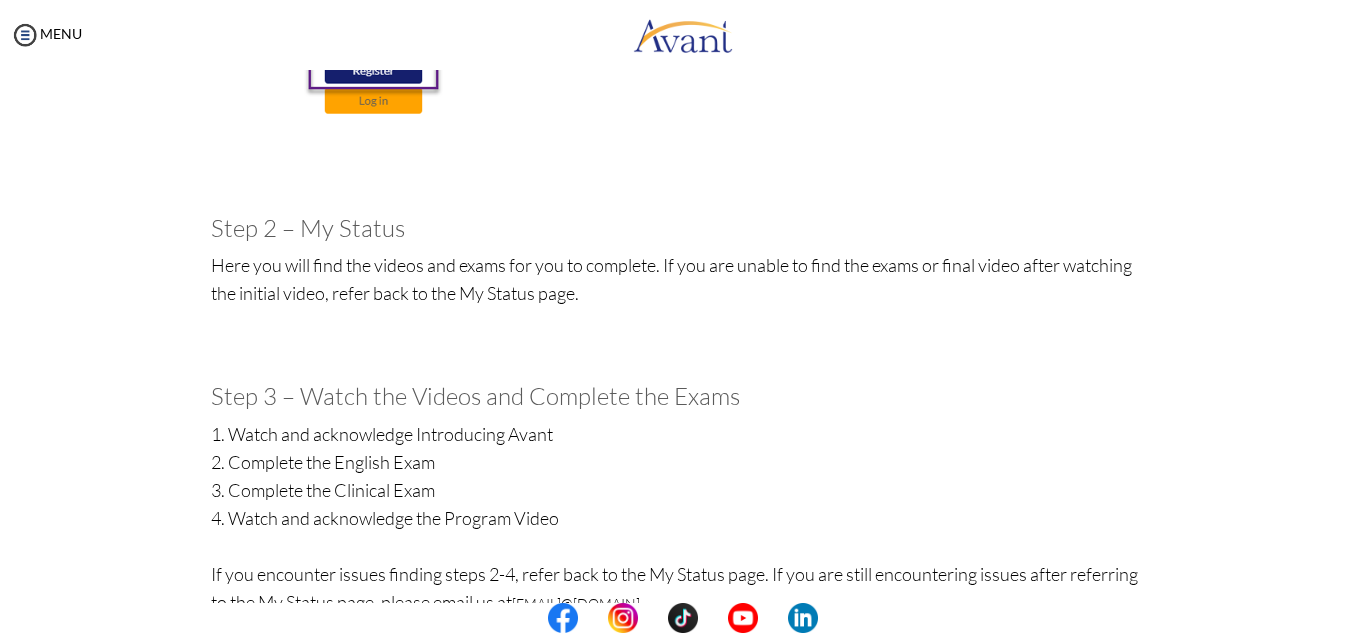 scroll, scrollTop: 818, scrollLeft: 0, axis: vertical 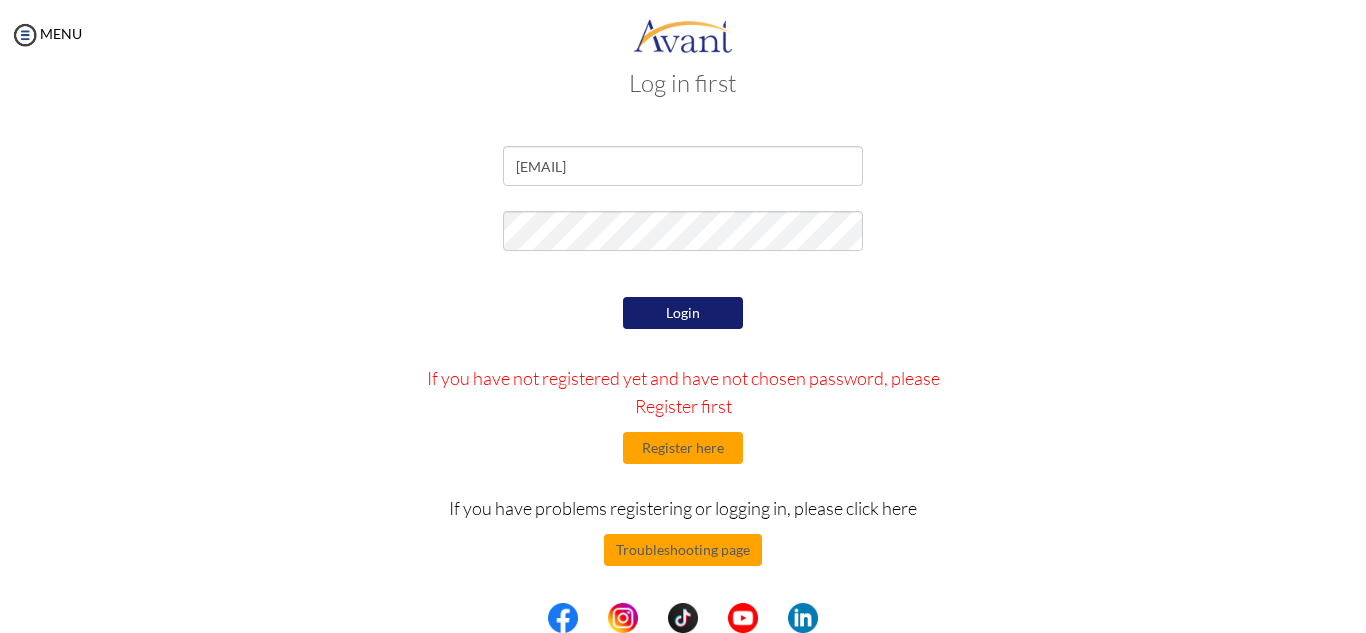 click on "Login
If you have not registered yet and have not chosen password, please Register first
Register here
If you have problems registering or logging in, please click here
Troubleshooting page
If you have forgotten password, please click here
Forgotten password" at bounding box center [683, 480] 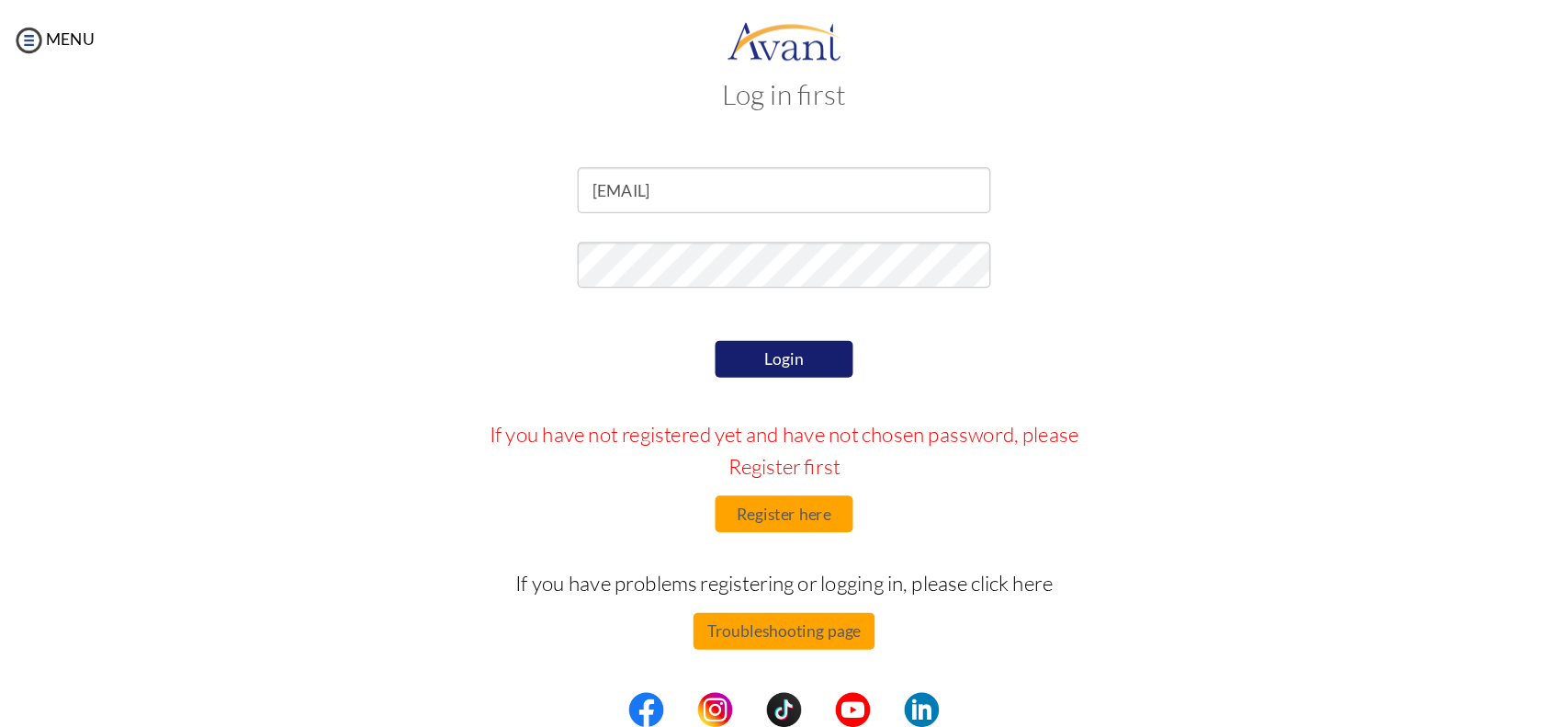 scroll, scrollTop: 0, scrollLeft: 0, axis: both 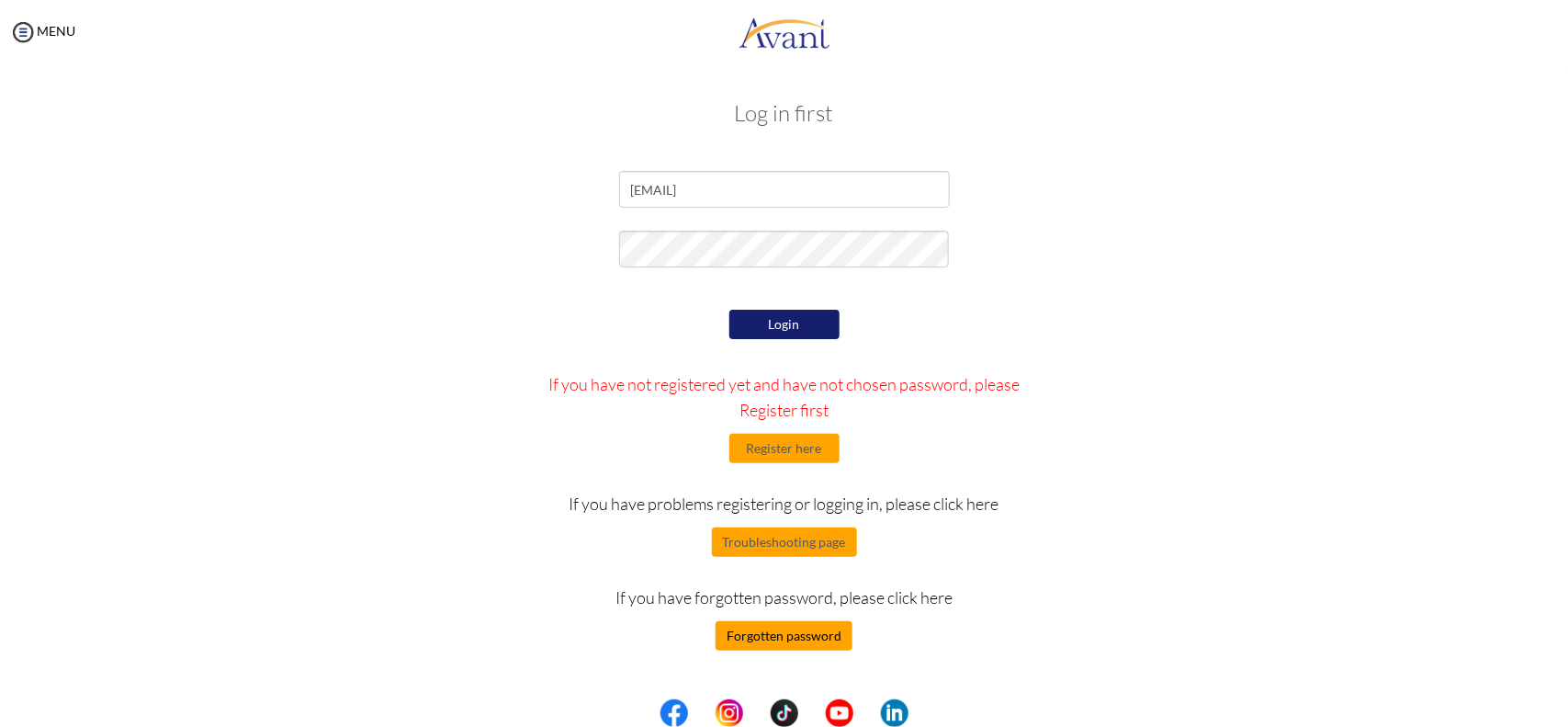 drag, startPoint x: 1114, startPoint y: 1, endPoint x: 811, endPoint y: 634, distance: 701.782 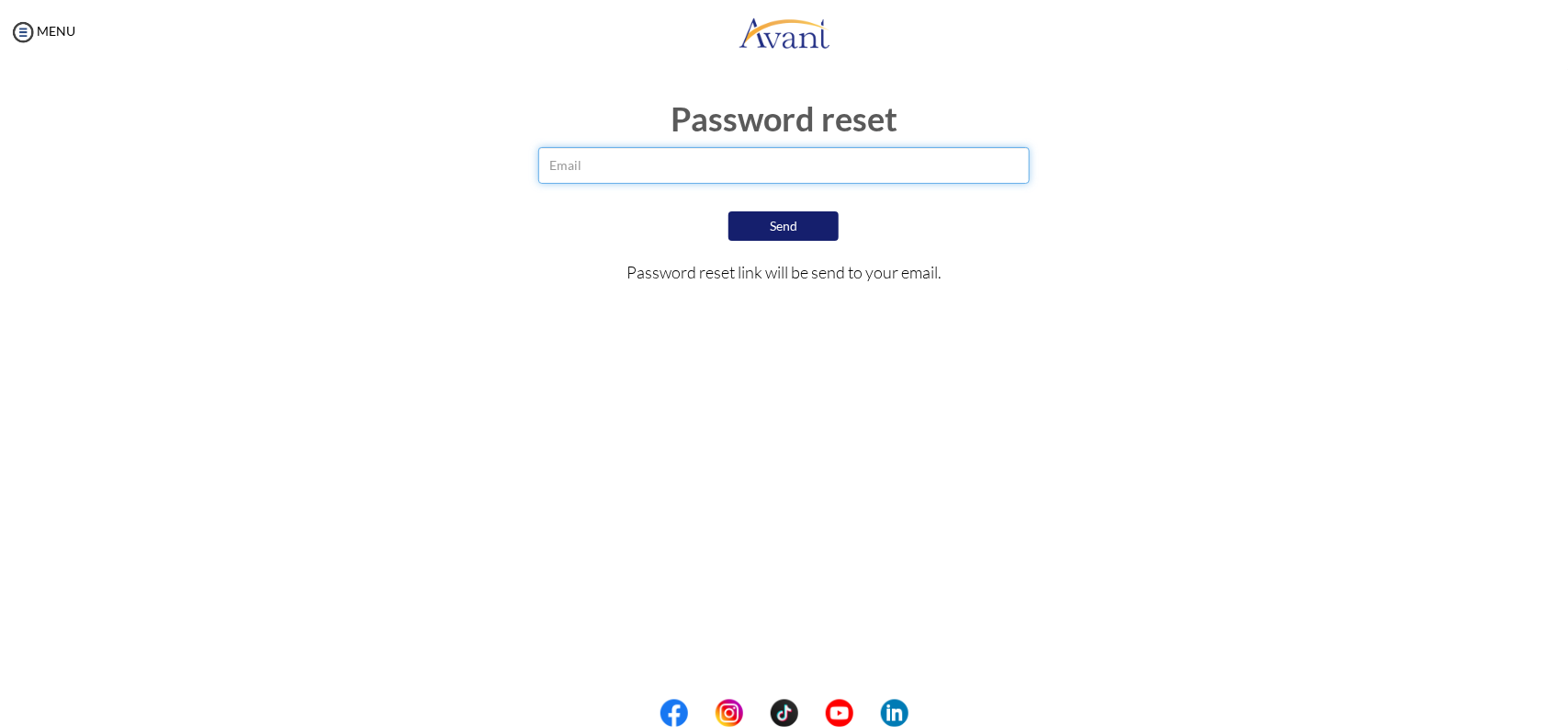 click at bounding box center [784, 165] 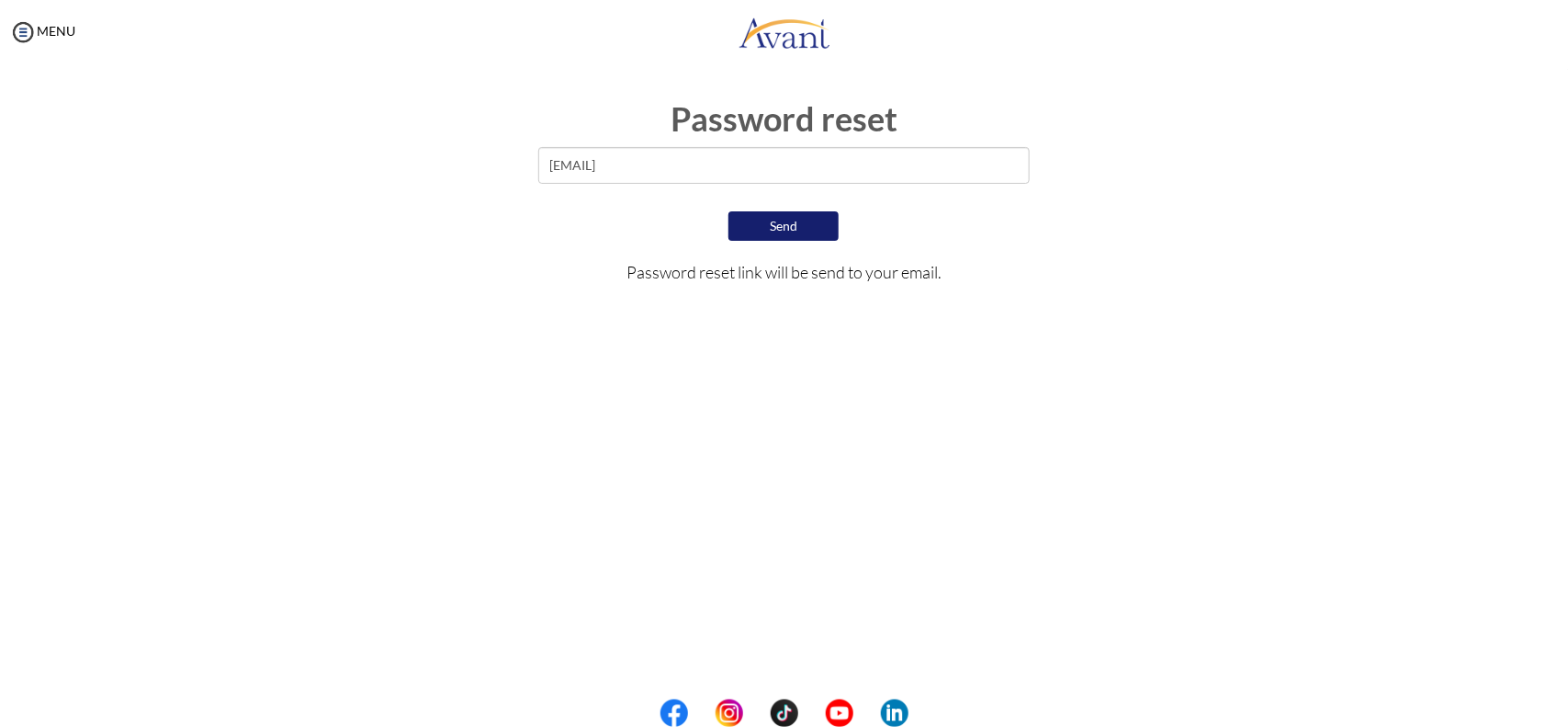 click on "Send" at bounding box center (784, 226) 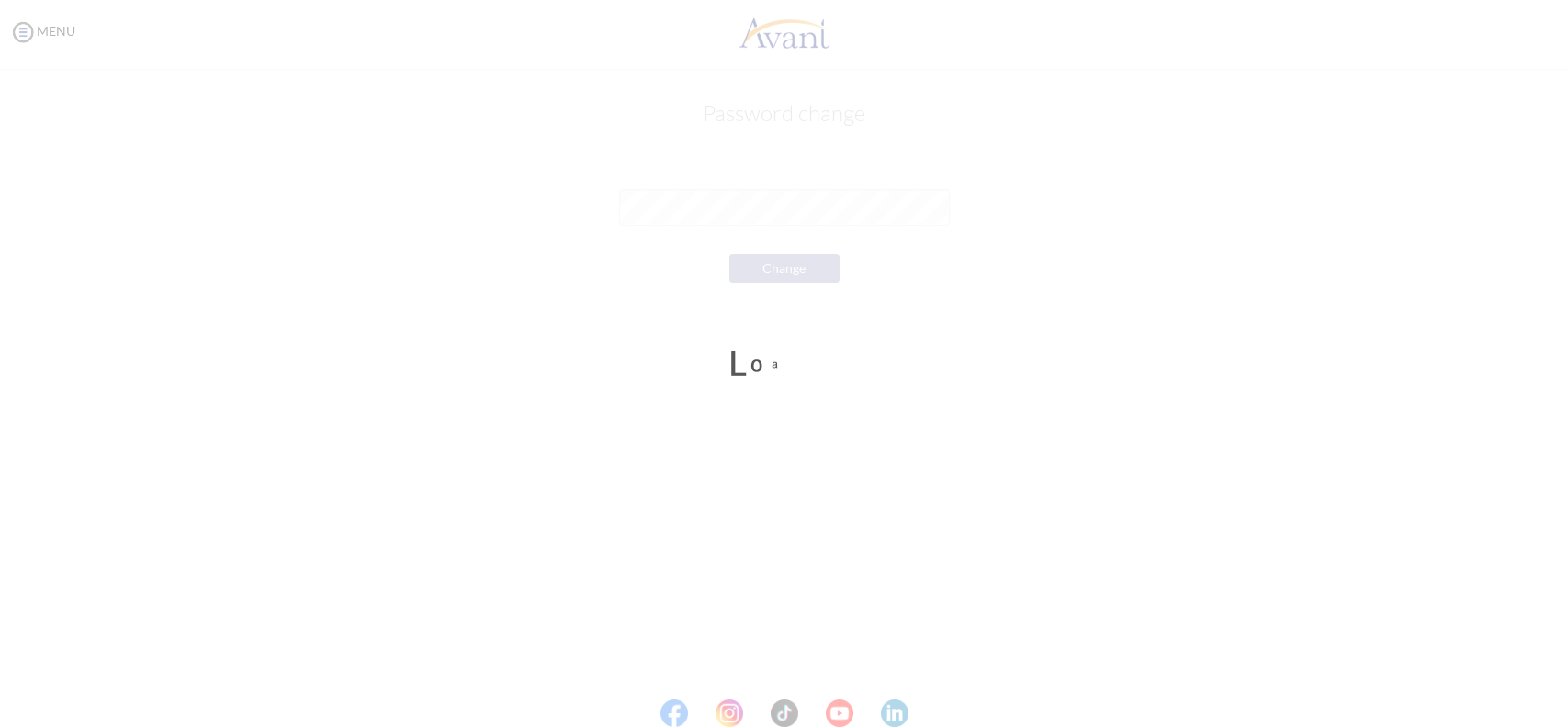 scroll, scrollTop: 0, scrollLeft: 0, axis: both 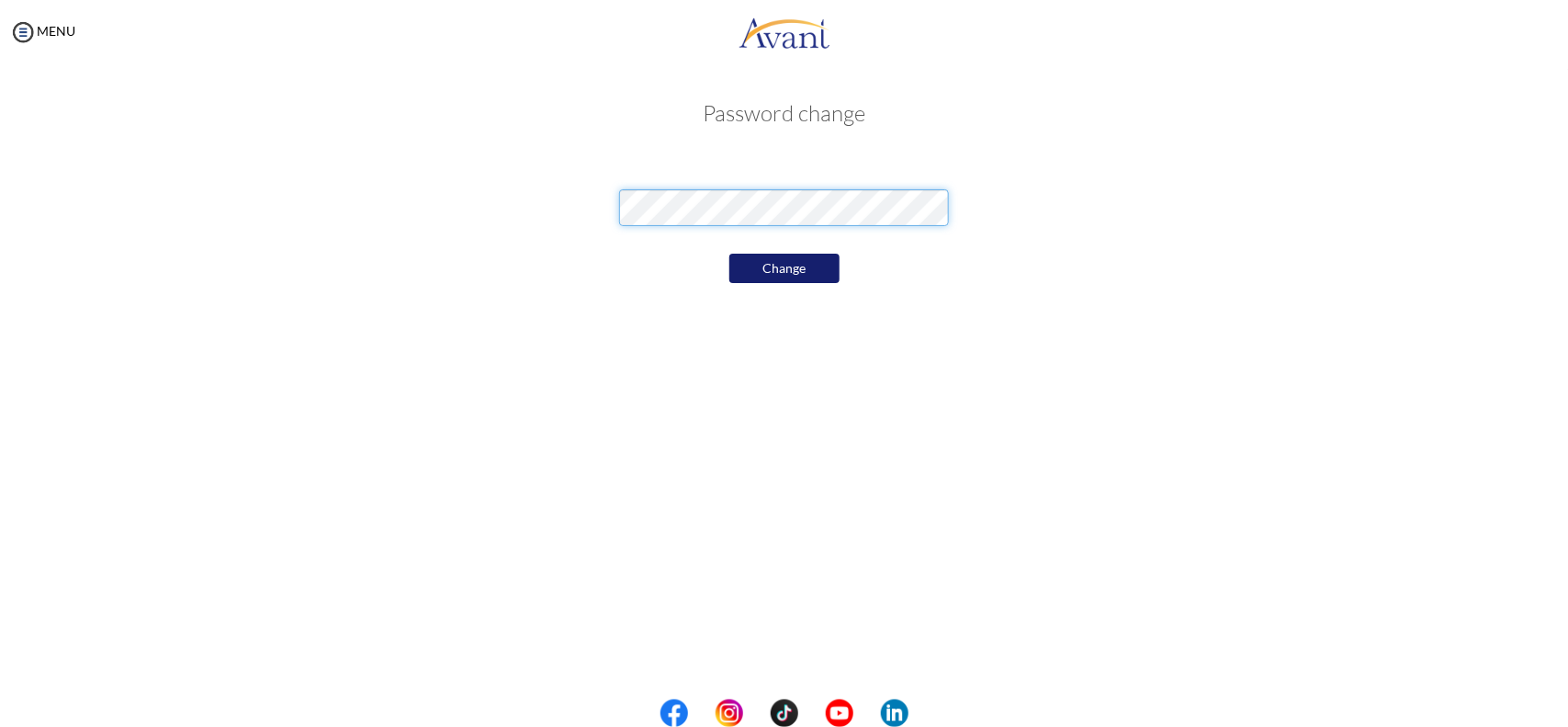 click at bounding box center (784, 203) 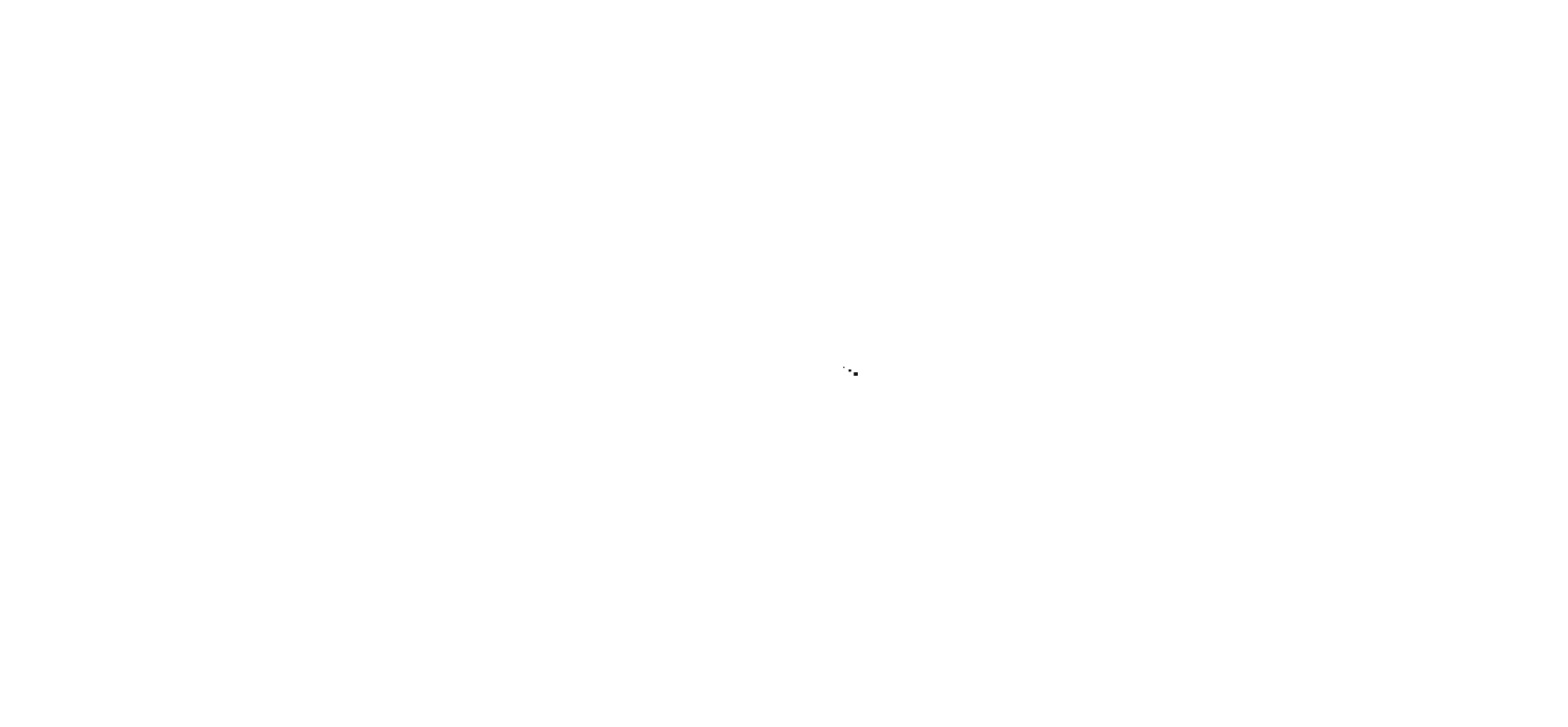 scroll, scrollTop: 0, scrollLeft: 0, axis: both 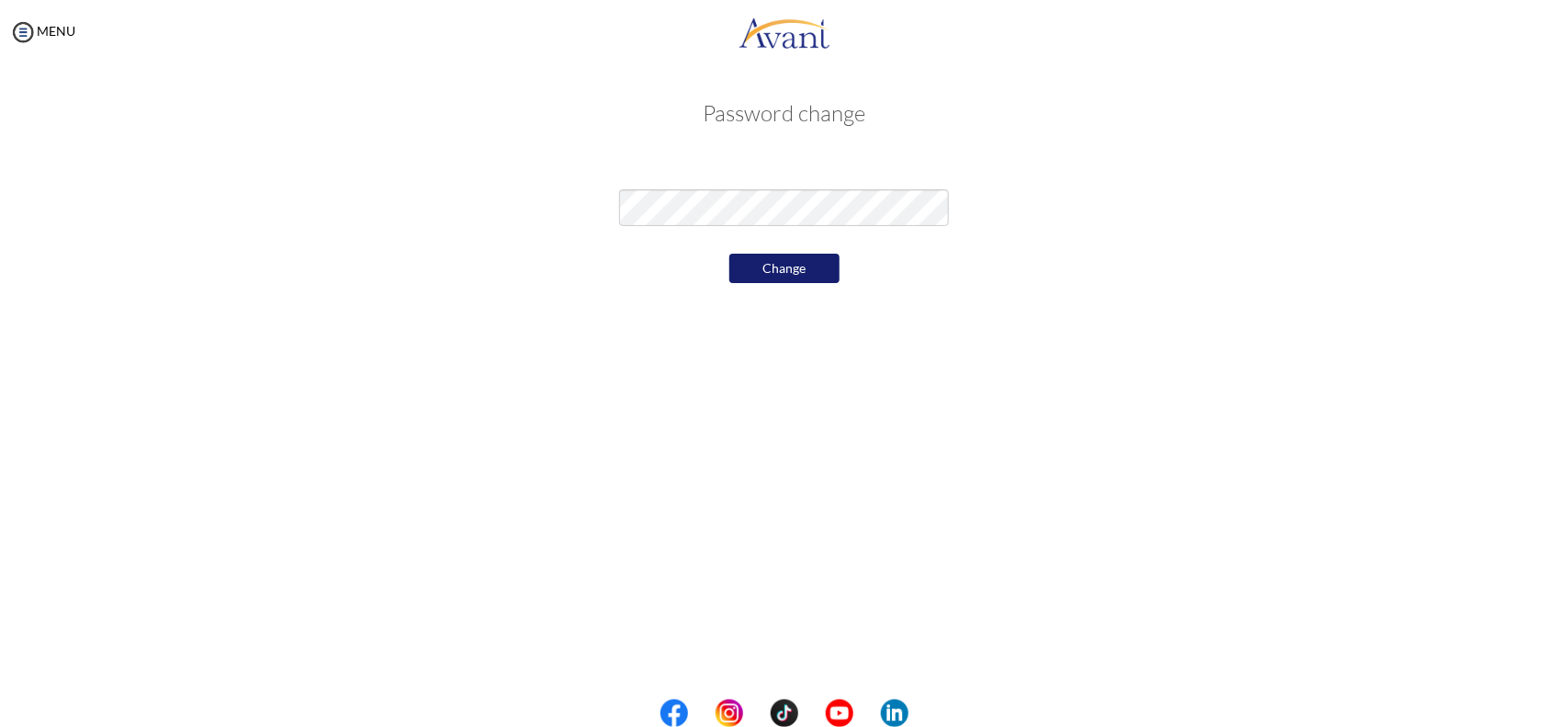click on "Change" at bounding box center [784, 268] 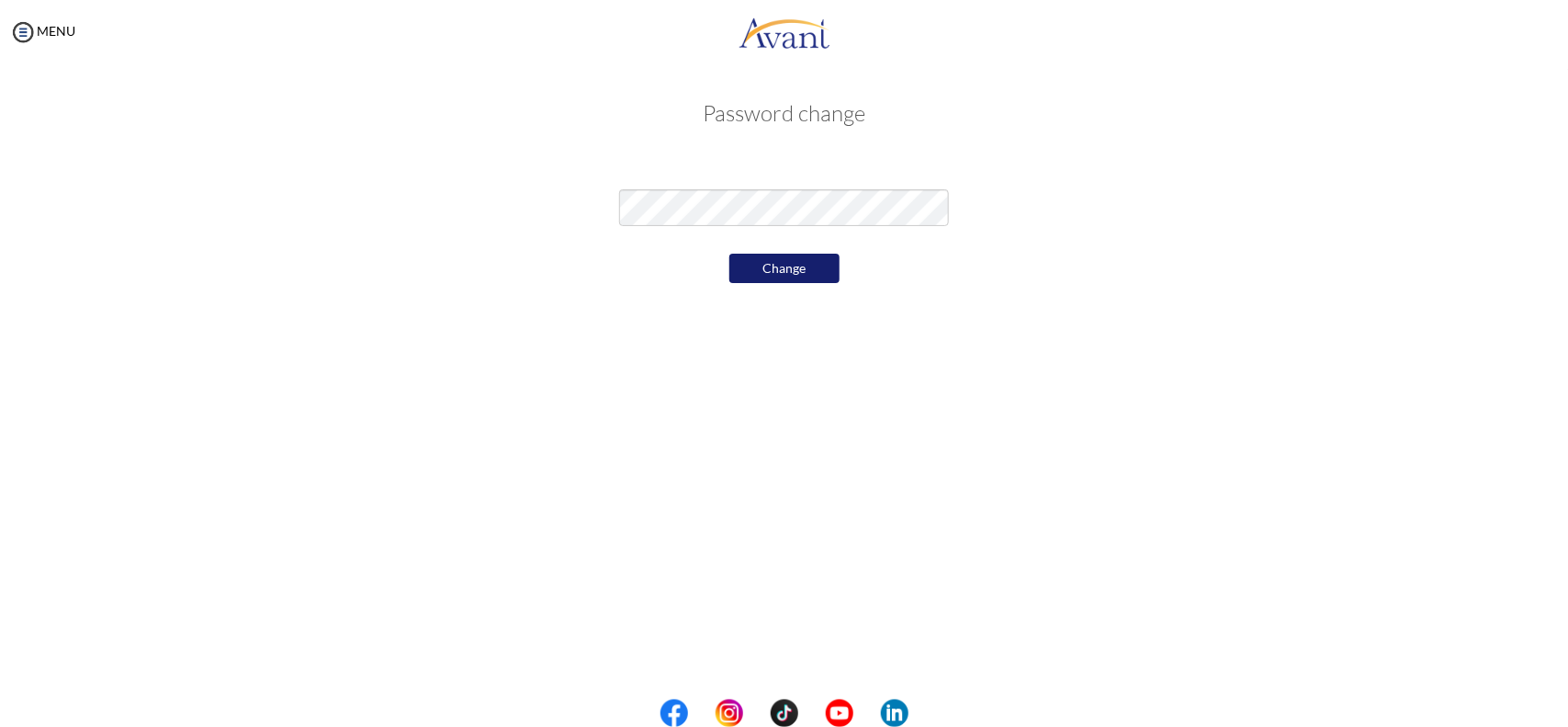 click on "Change" at bounding box center (784, 268) 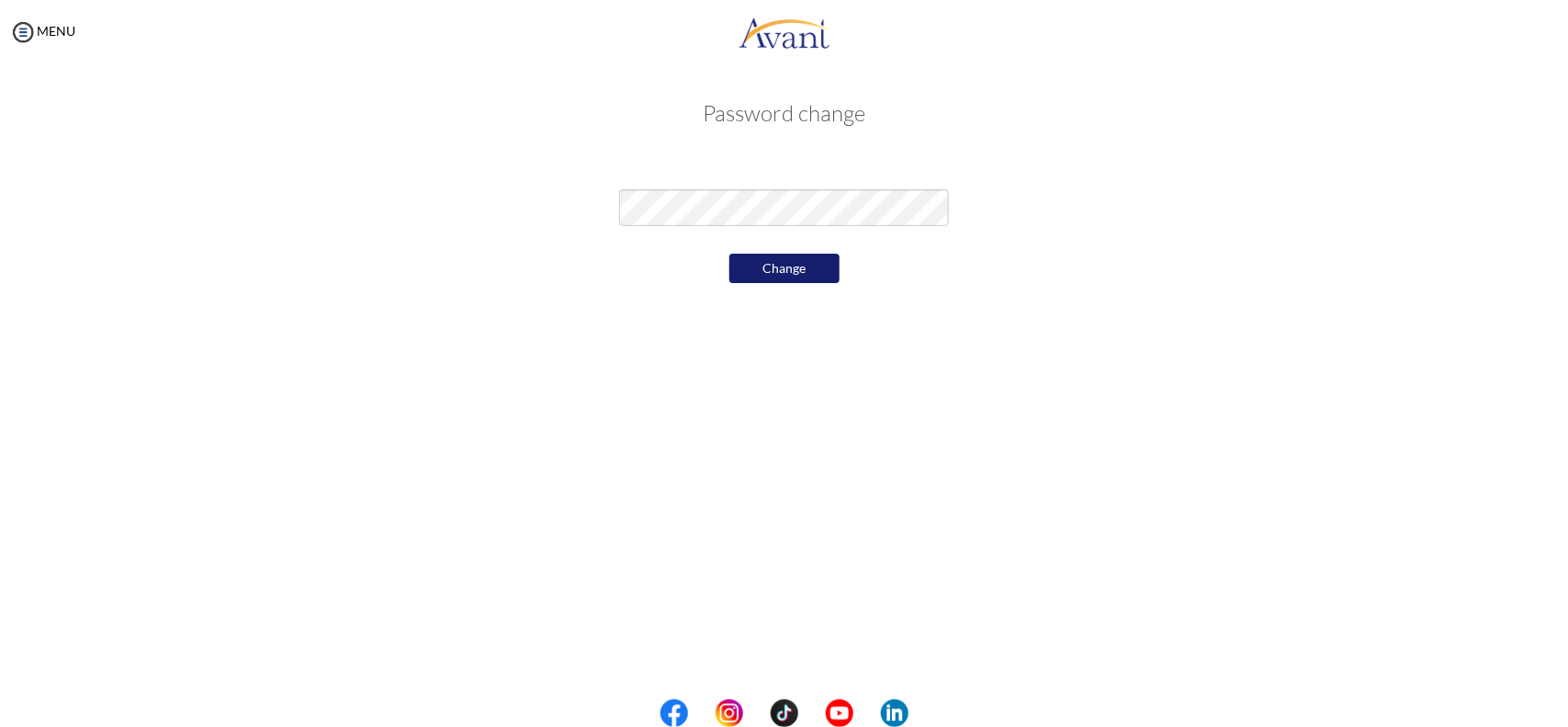click on "Maintenance break. Please come back in 2 hours.
MENU
My Status
What is the next step?
We would like you to watch the introductory video Begin with Avant
We would like you to watch the program video Watch Program Video
We would like you to complete English exam Take Language Test
We would like you to complete clinical assessment Take Clinical Test
We would like you to complete qualification survey Take Qualification Survey
We would like you to watch expectations video Watch Expectations Video
You will be contacted by recruiter to schedule a call.
Your application is being reviewed. Please check your email regularly.
Process Overview
Check off each step as you go to track your progress!
1" at bounding box center (784, 363) 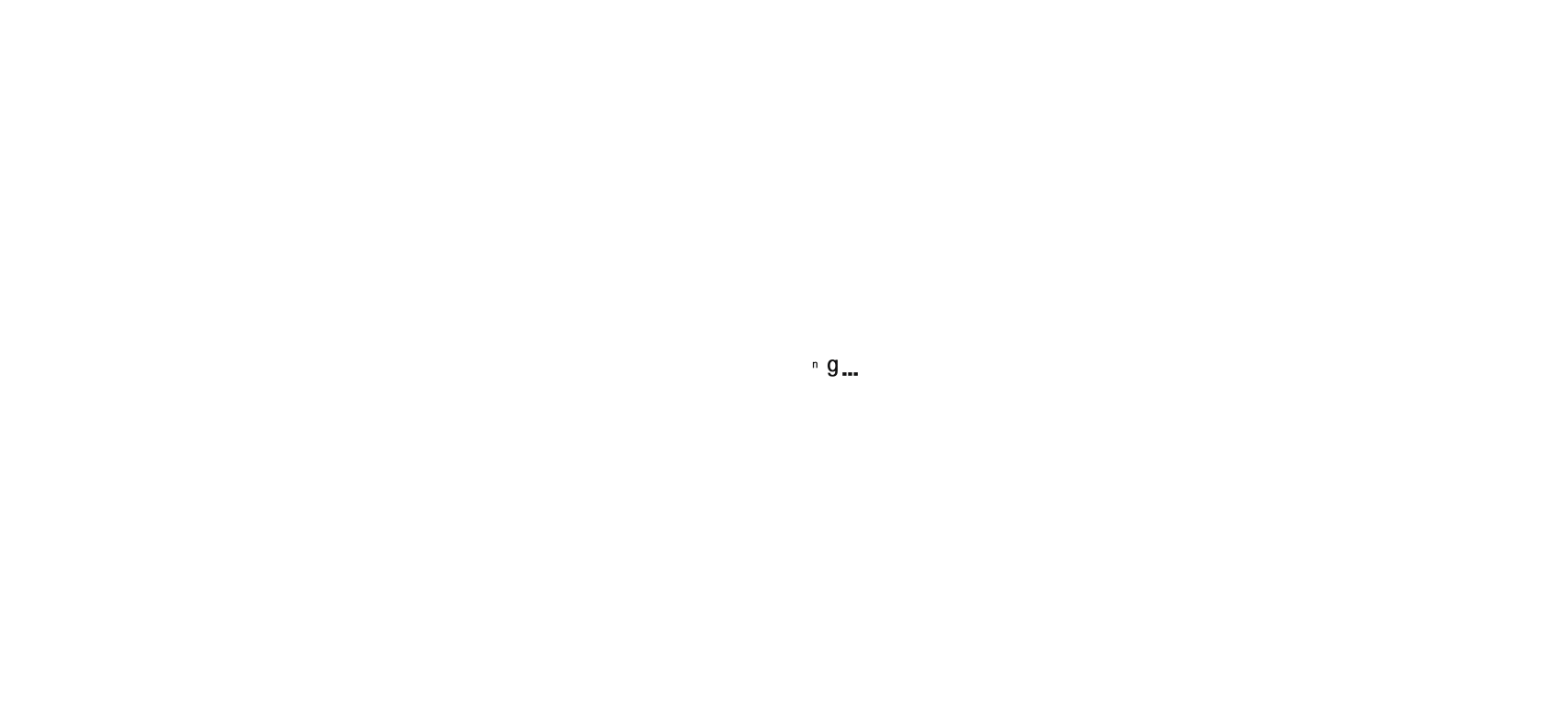 scroll, scrollTop: 0, scrollLeft: 0, axis: both 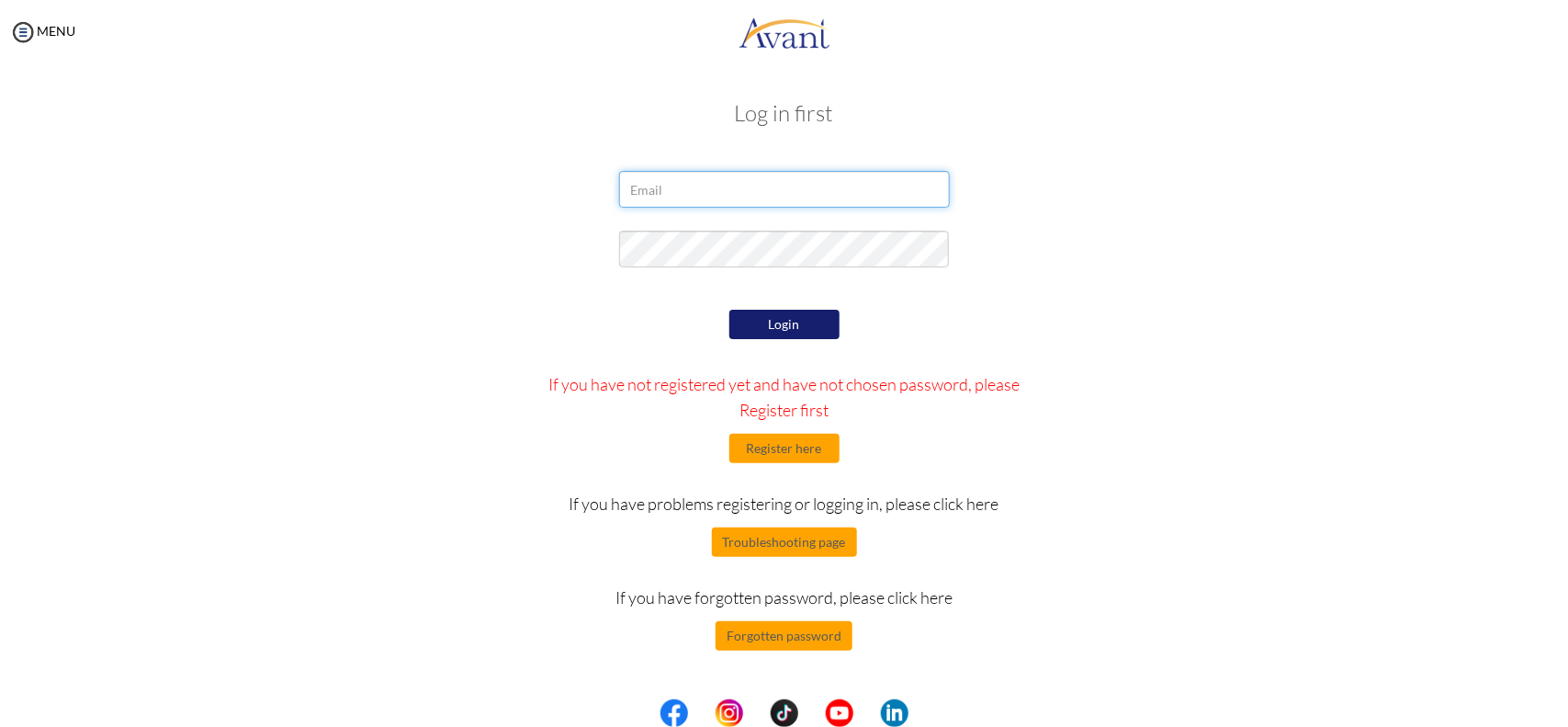 type on "[EMAIL]" 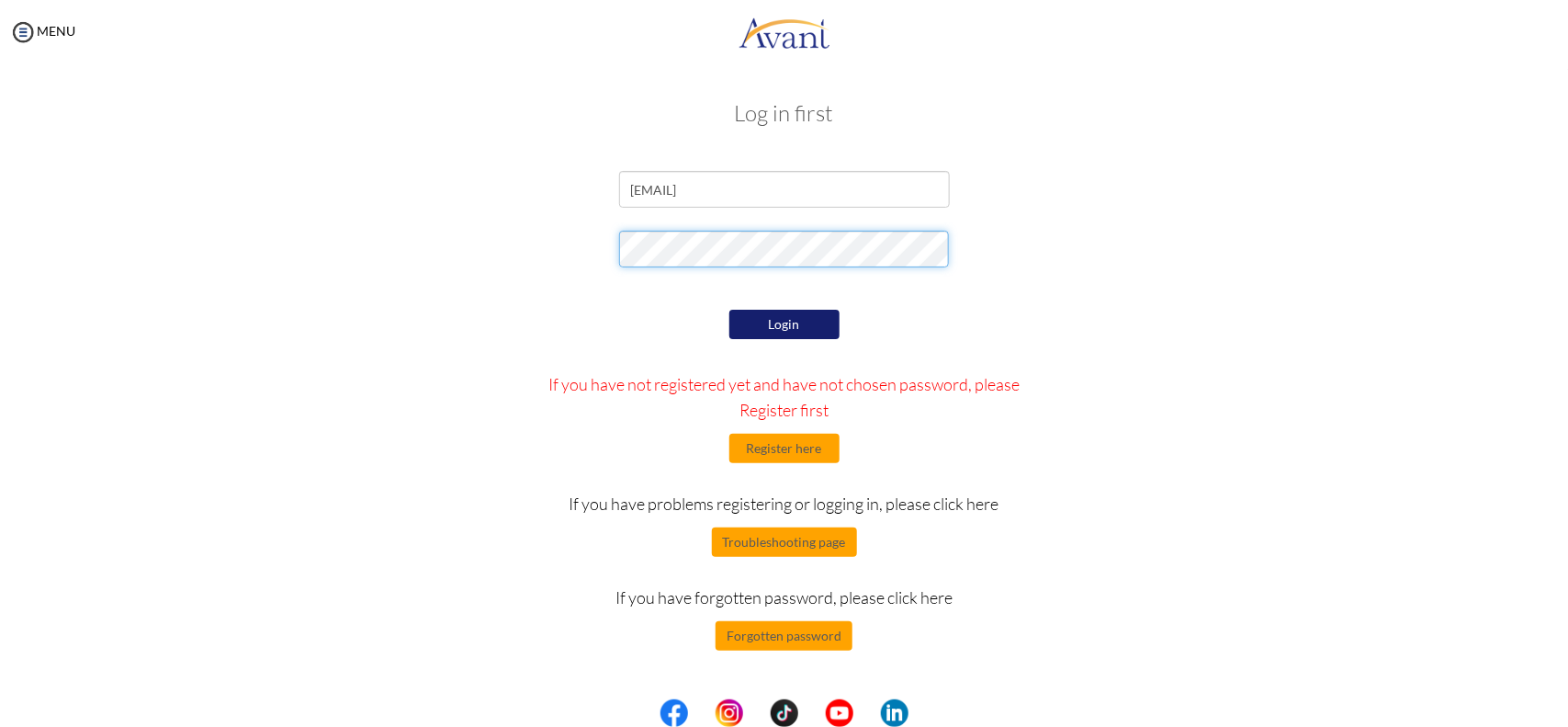 click at bounding box center (784, 254) 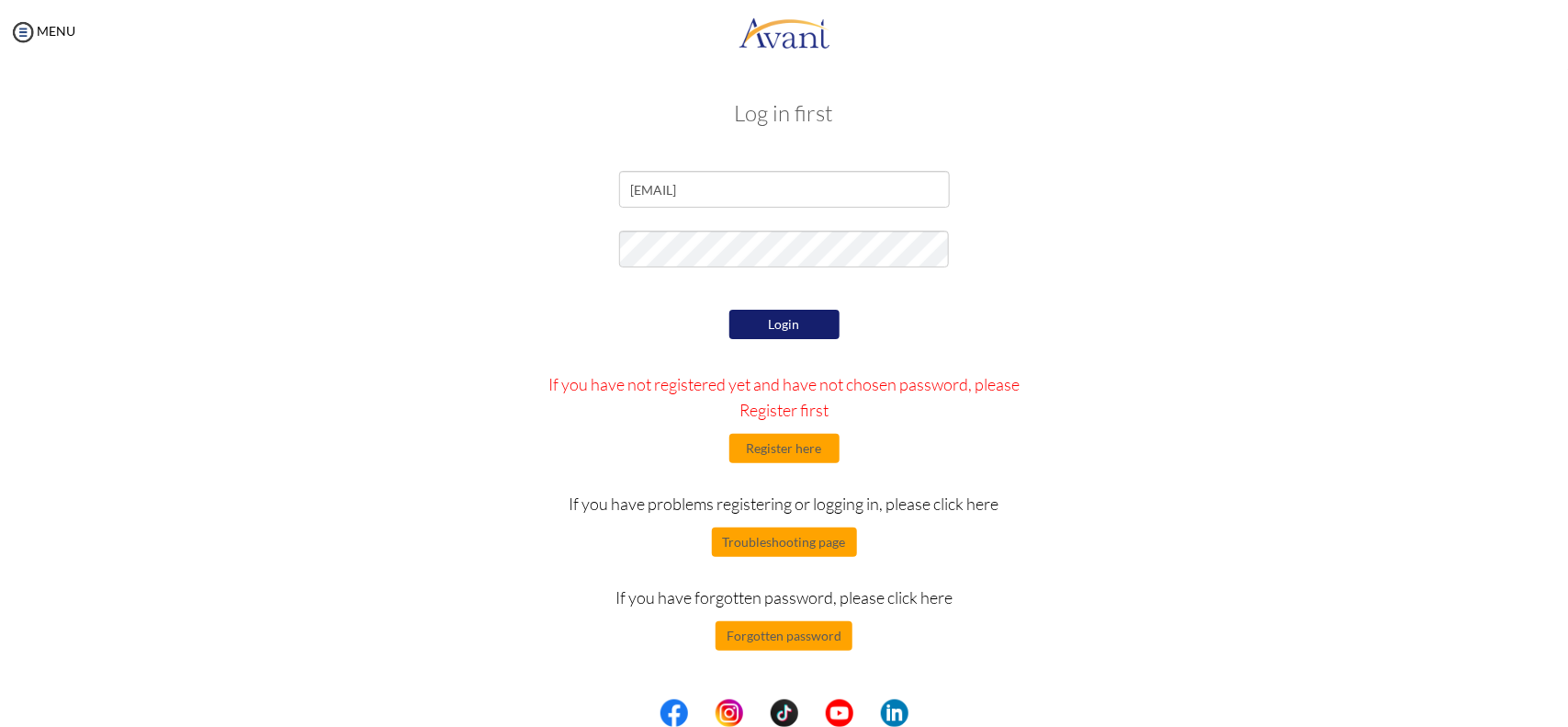click on "Login
If you have not registered yet and have not chosen password, please Register first
Register here
If you have problems registering or logging in, please click here
Troubleshooting page
If you have forgotten password, please click here
Forgotten password" at bounding box center (784, 478) 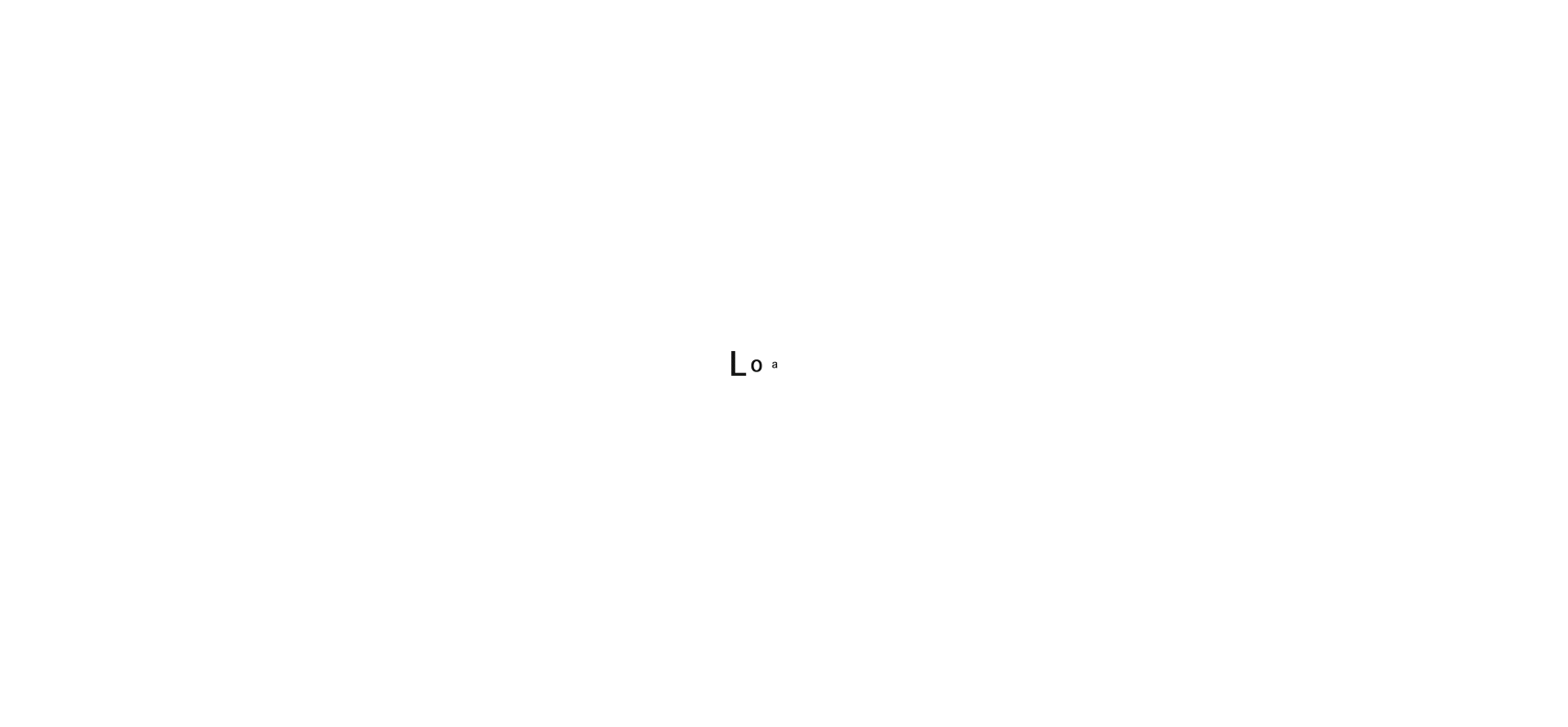 scroll, scrollTop: 0, scrollLeft: 0, axis: both 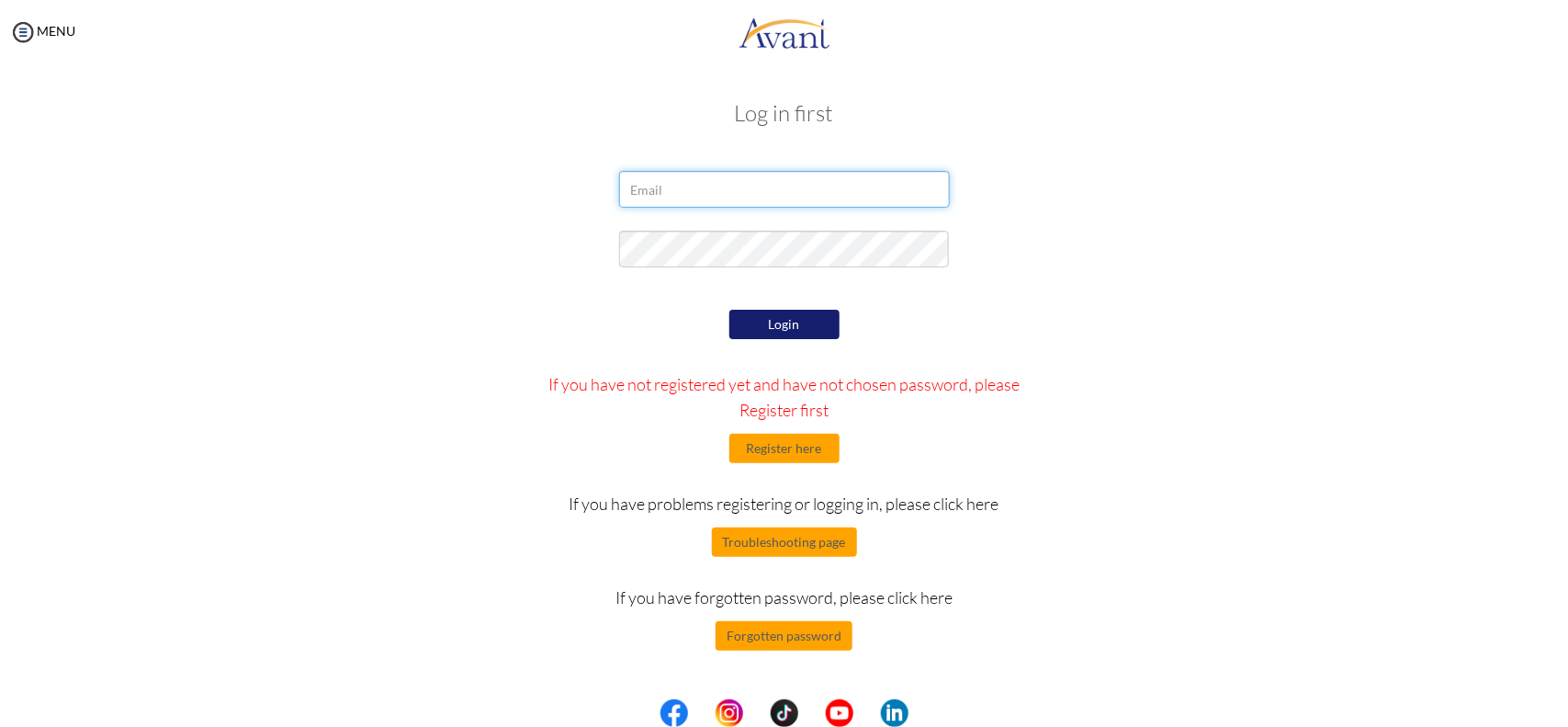 type on "[EMAIL]" 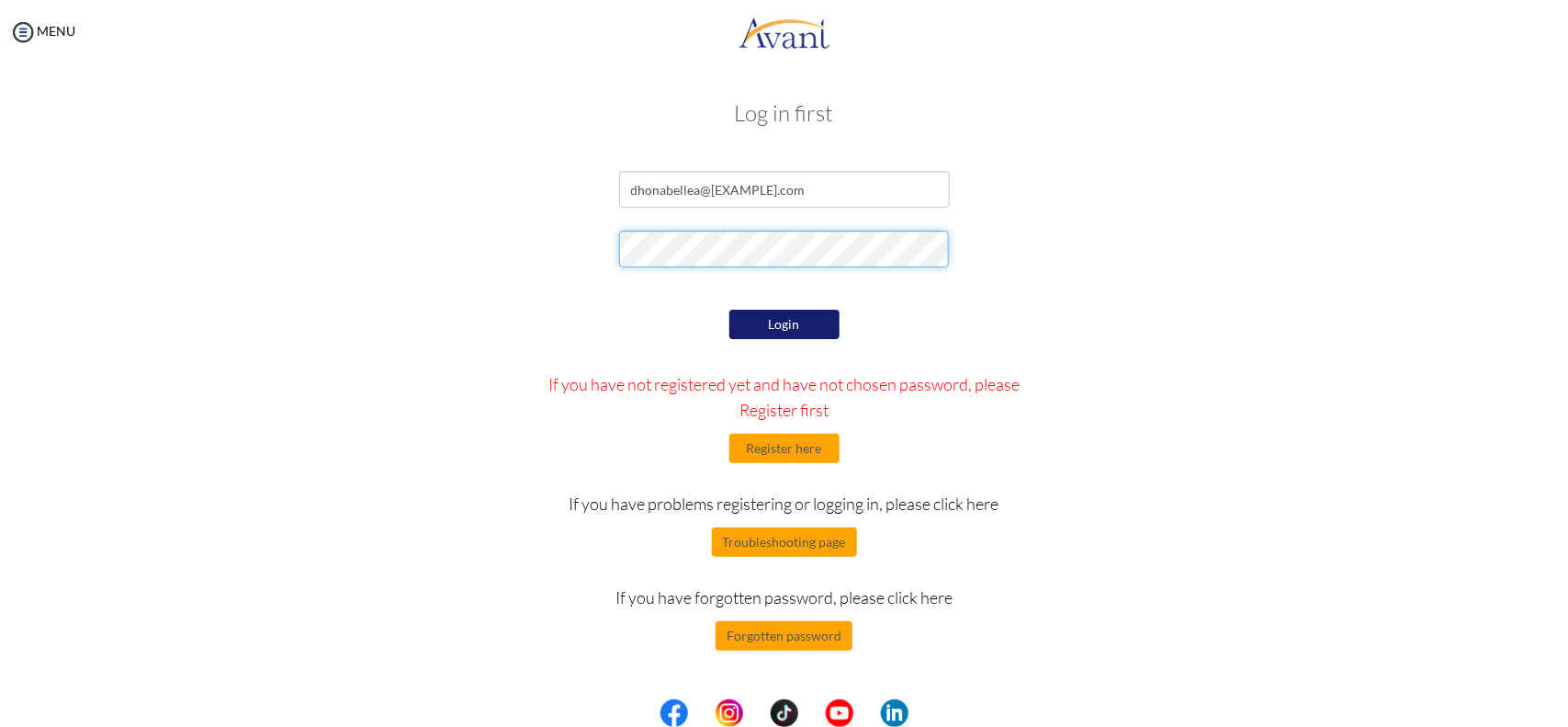 click on "dhonabellea@gmail.com
Login
If you have not registered yet and have not chosen password, please Register first
Register here
If you have problems registering or logging in, please click here
Troubleshooting page
If you have forgotten password, please click here
Forgotten password" at bounding box center [784, 411] 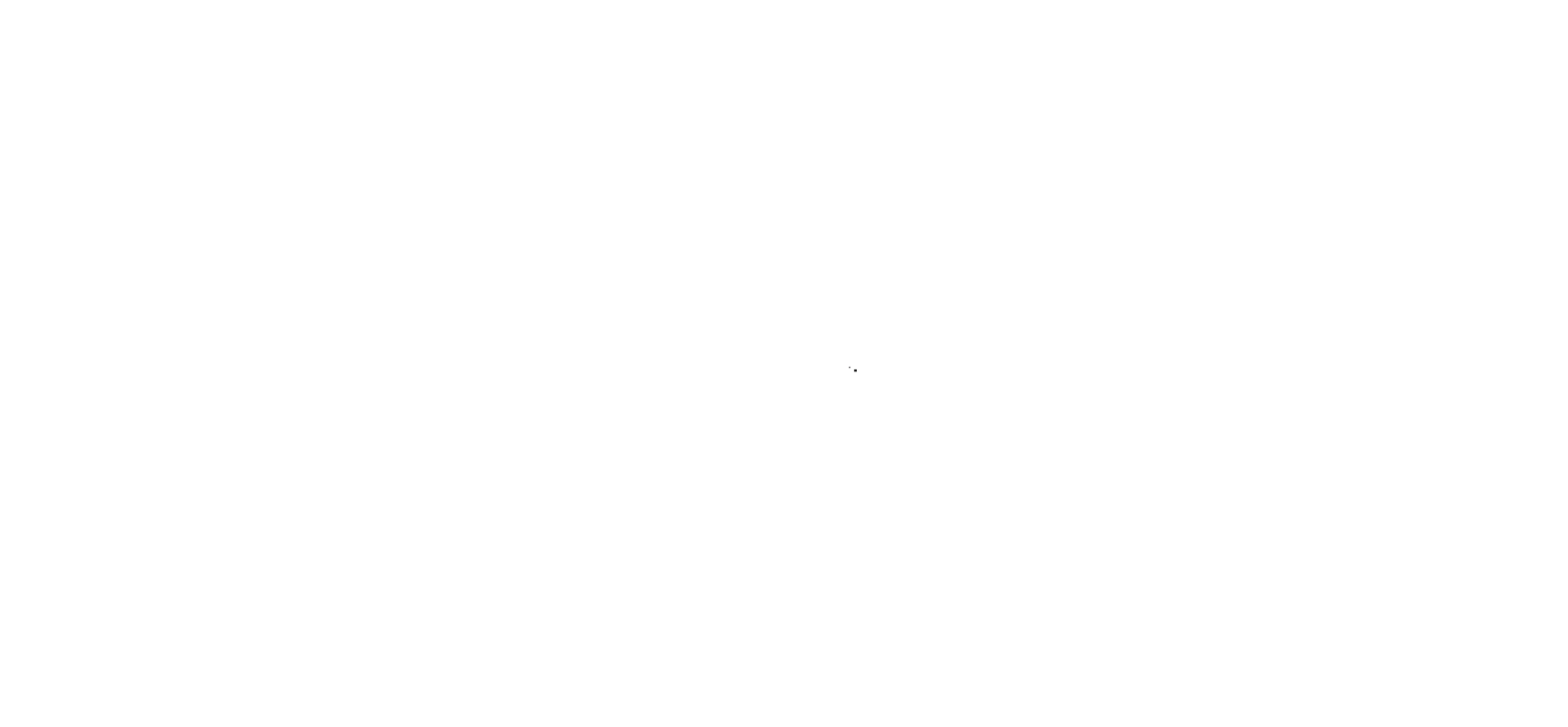 scroll, scrollTop: 0, scrollLeft: 0, axis: both 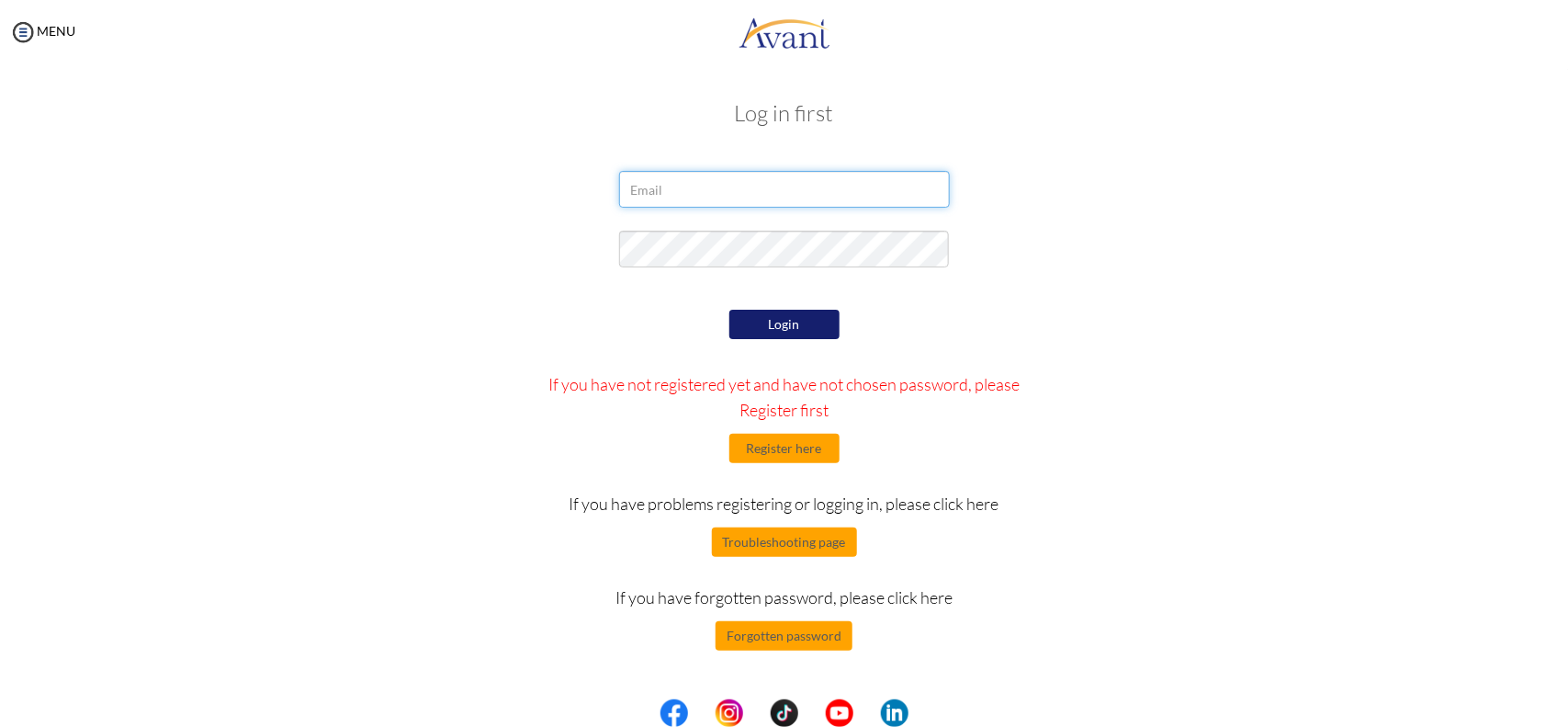 type on "[EMAIL]" 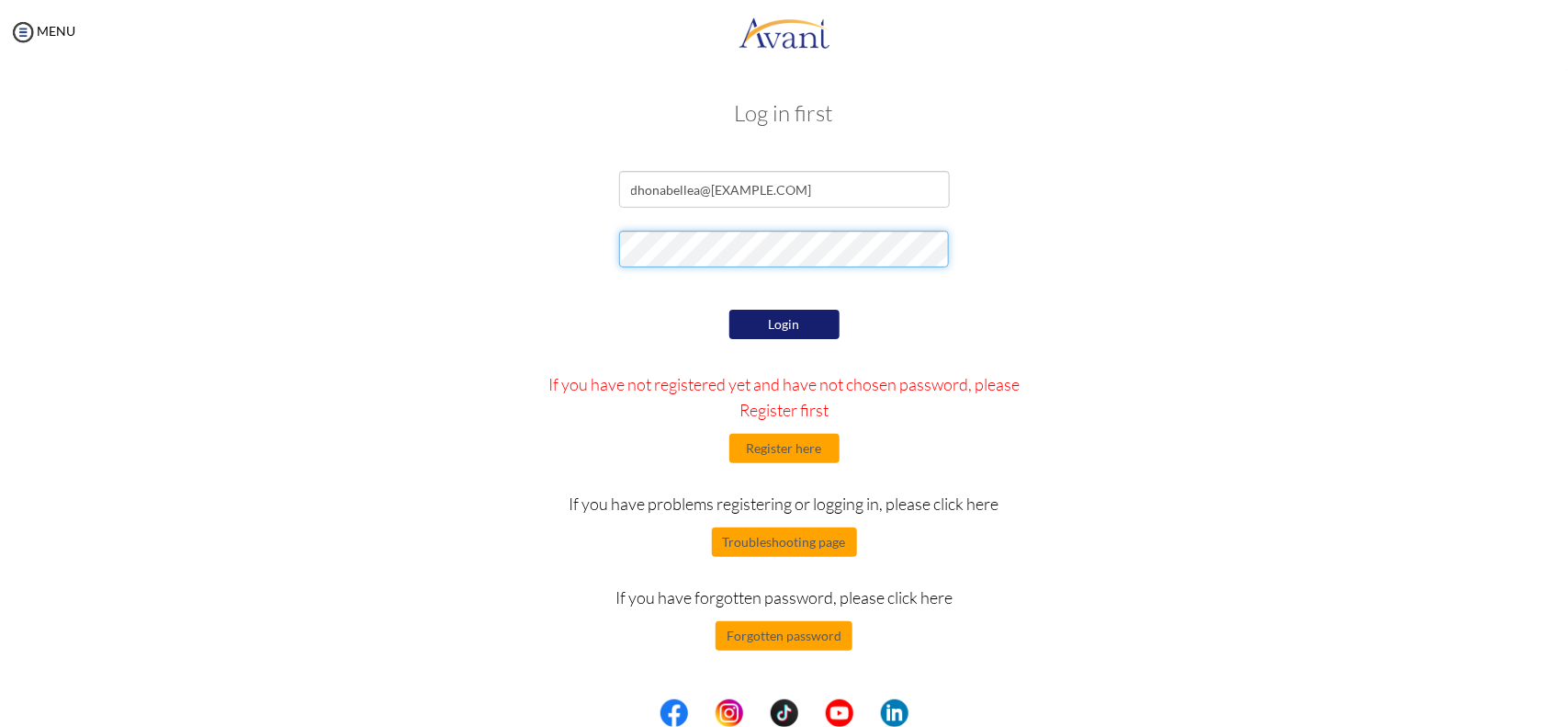 click at bounding box center [784, 254] 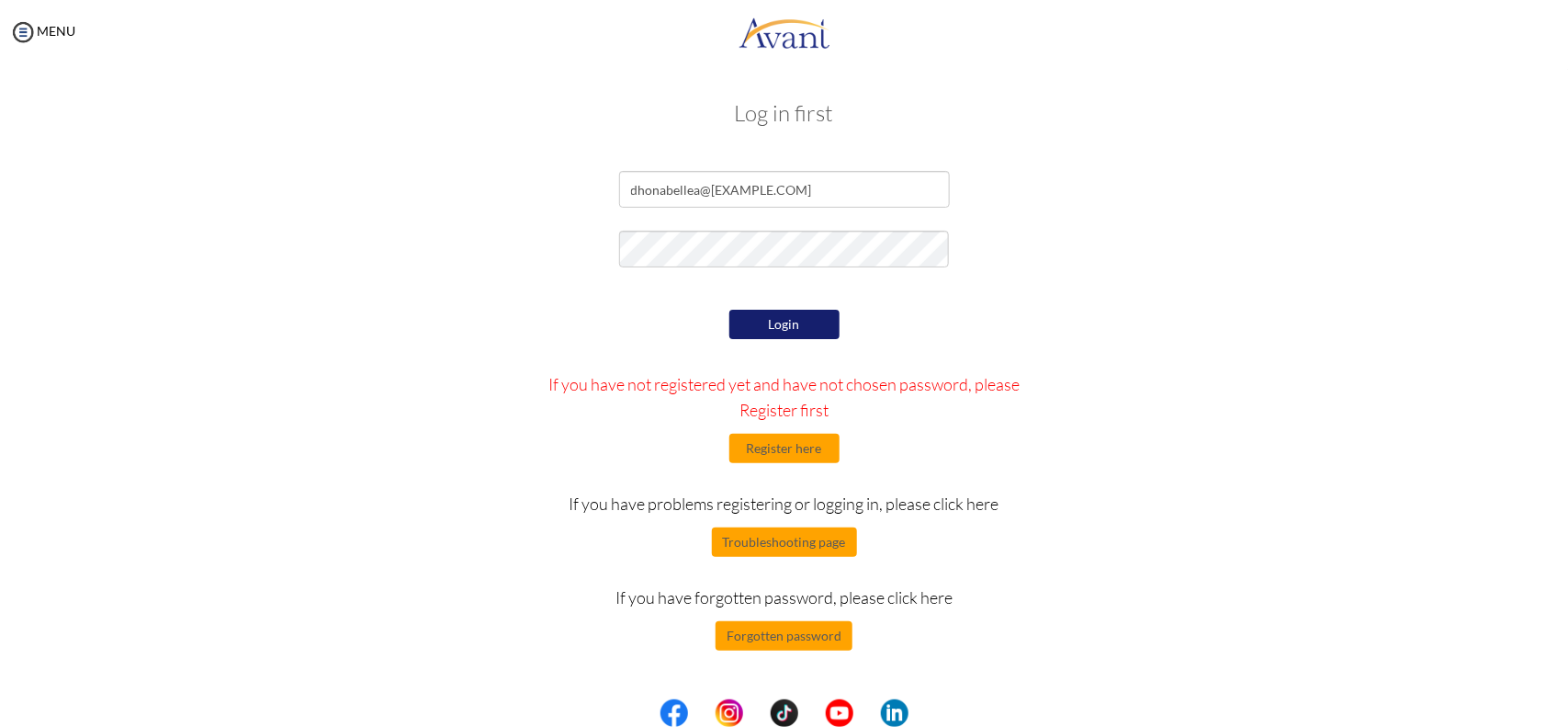 click on "[EMAIL]" at bounding box center [784, 411] 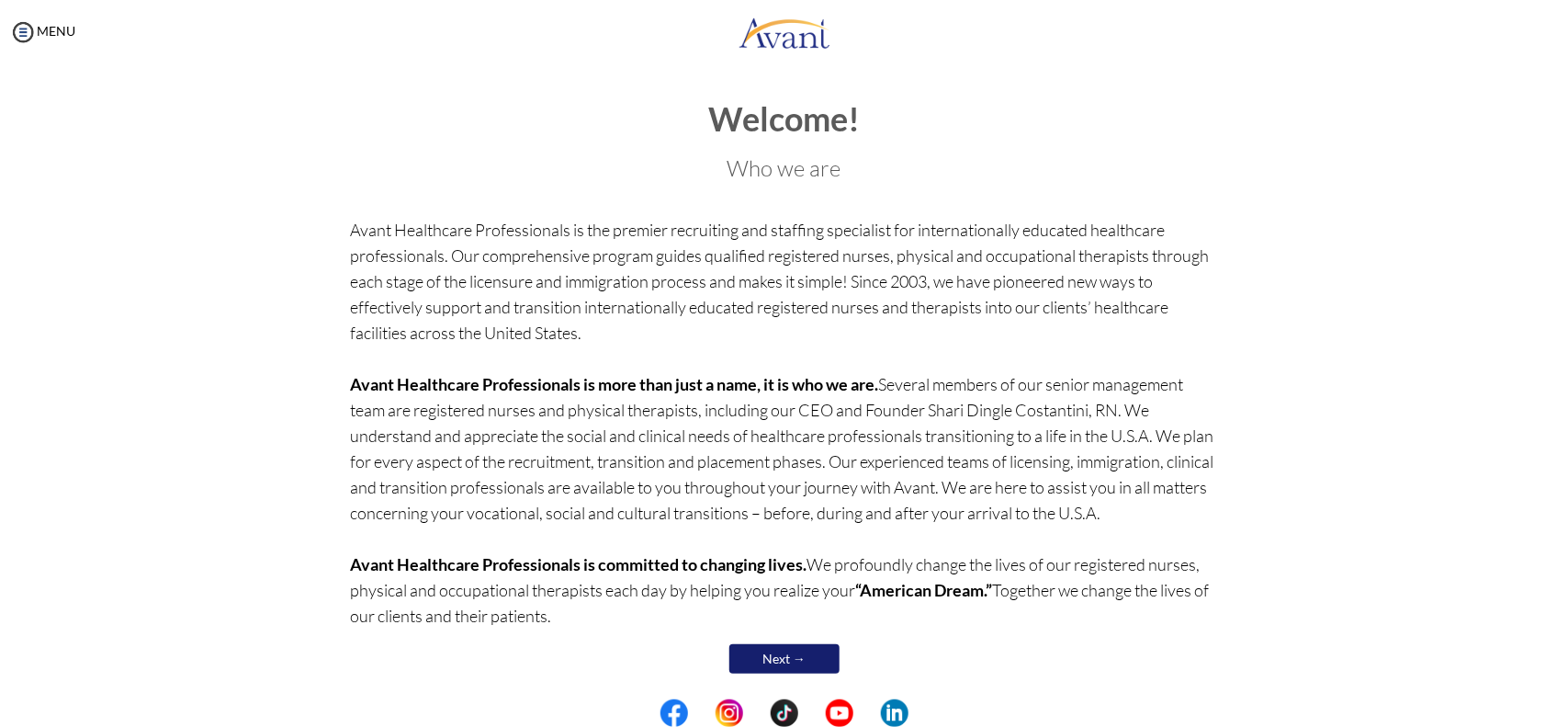click on "Next →" at bounding box center [784, 659] 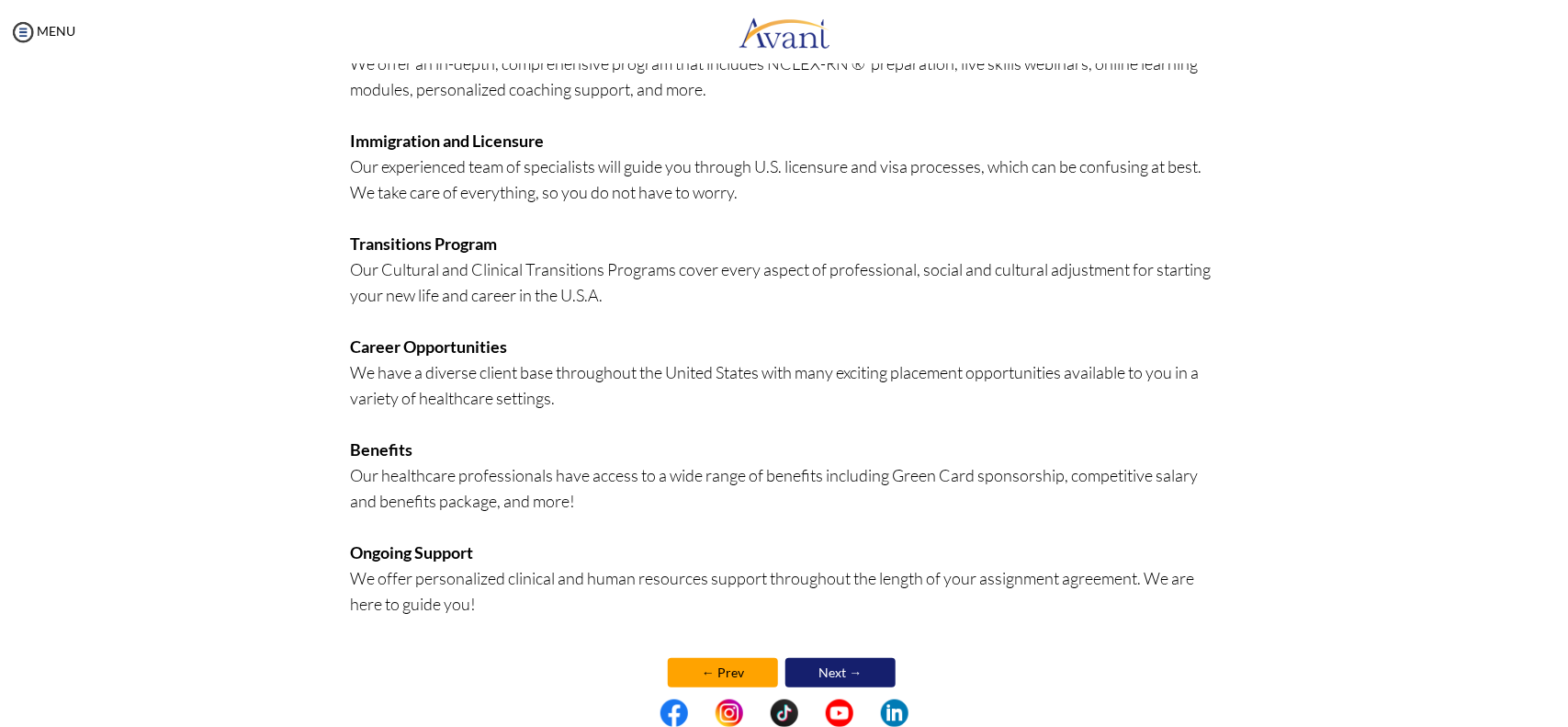 scroll, scrollTop: 306, scrollLeft: 0, axis: vertical 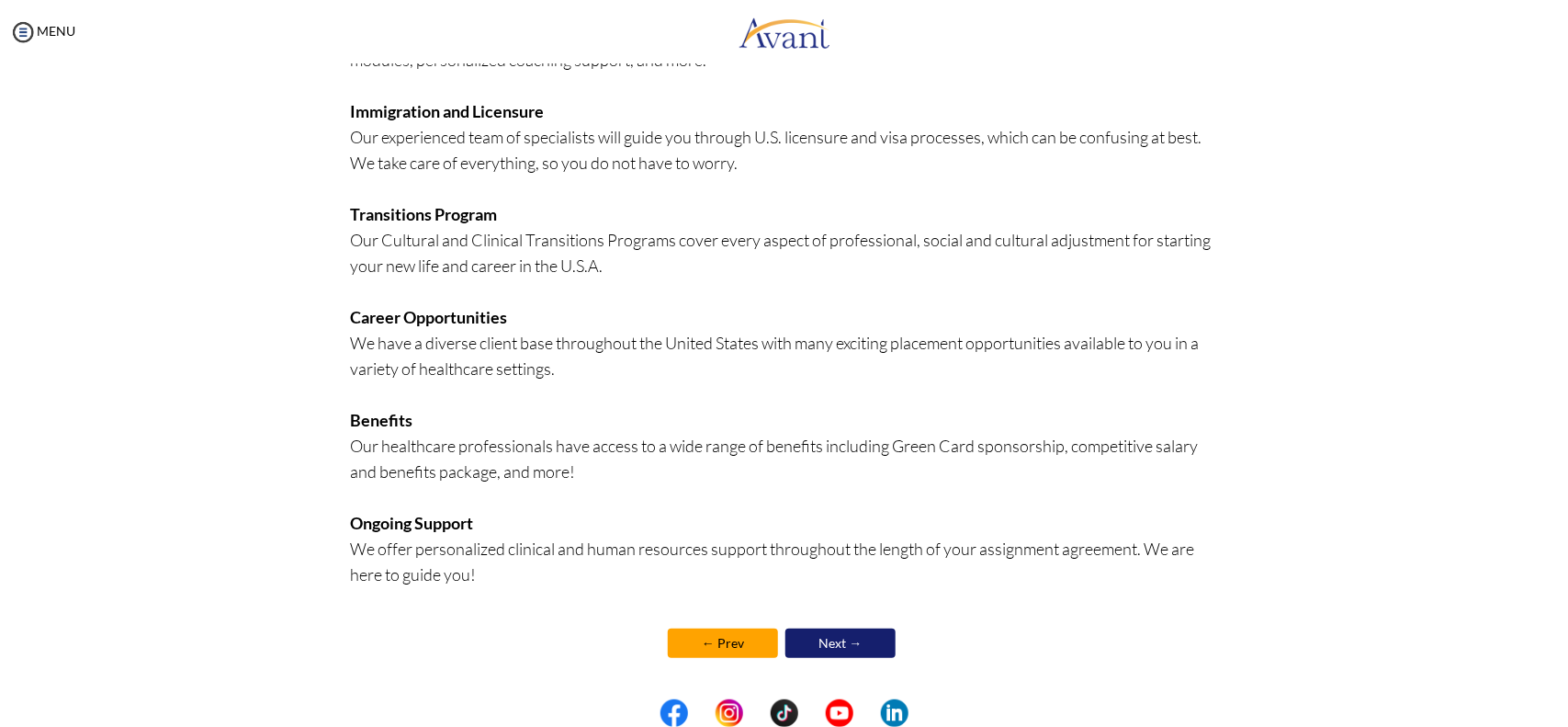 click on "Next →" at bounding box center (840, 643) 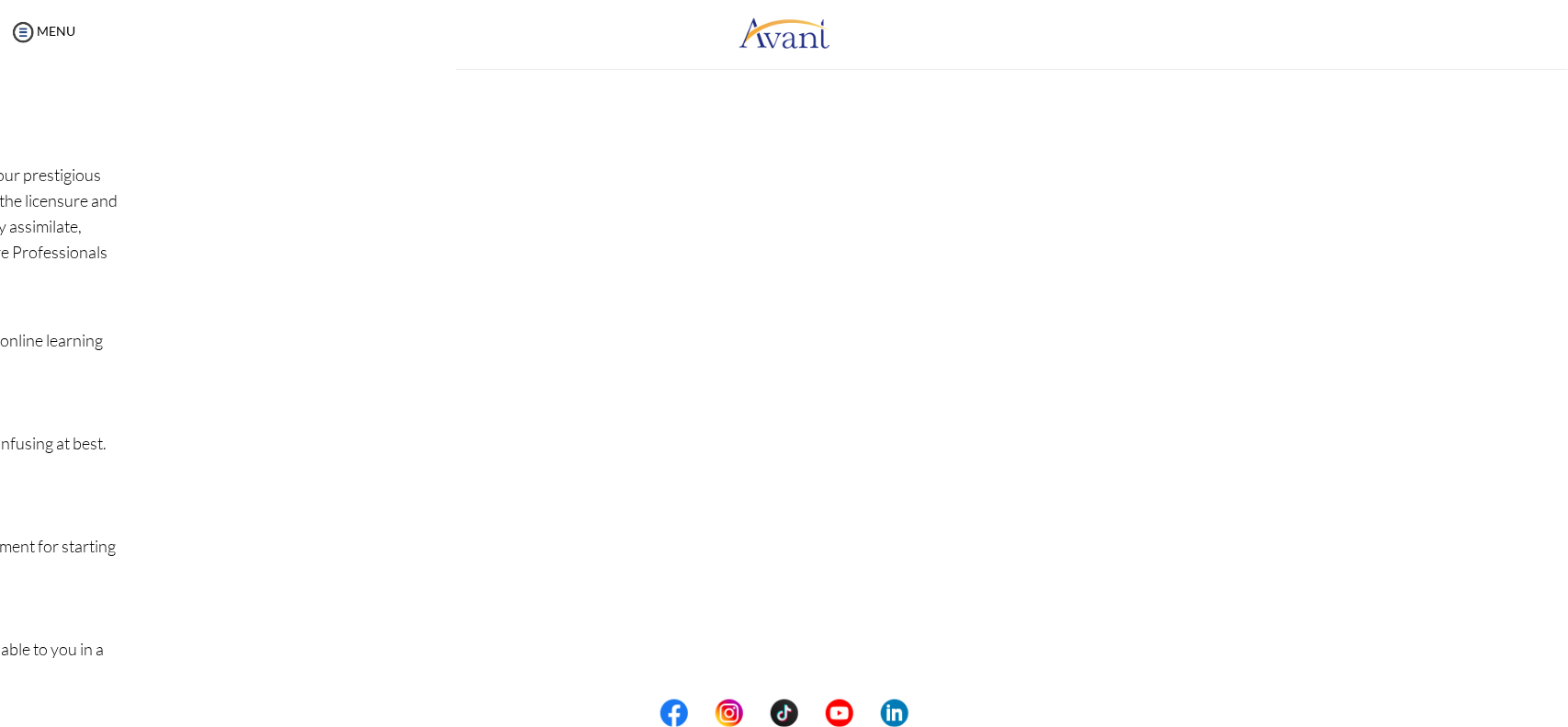 scroll, scrollTop: 309, scrollLeft: 0, axis: vertical 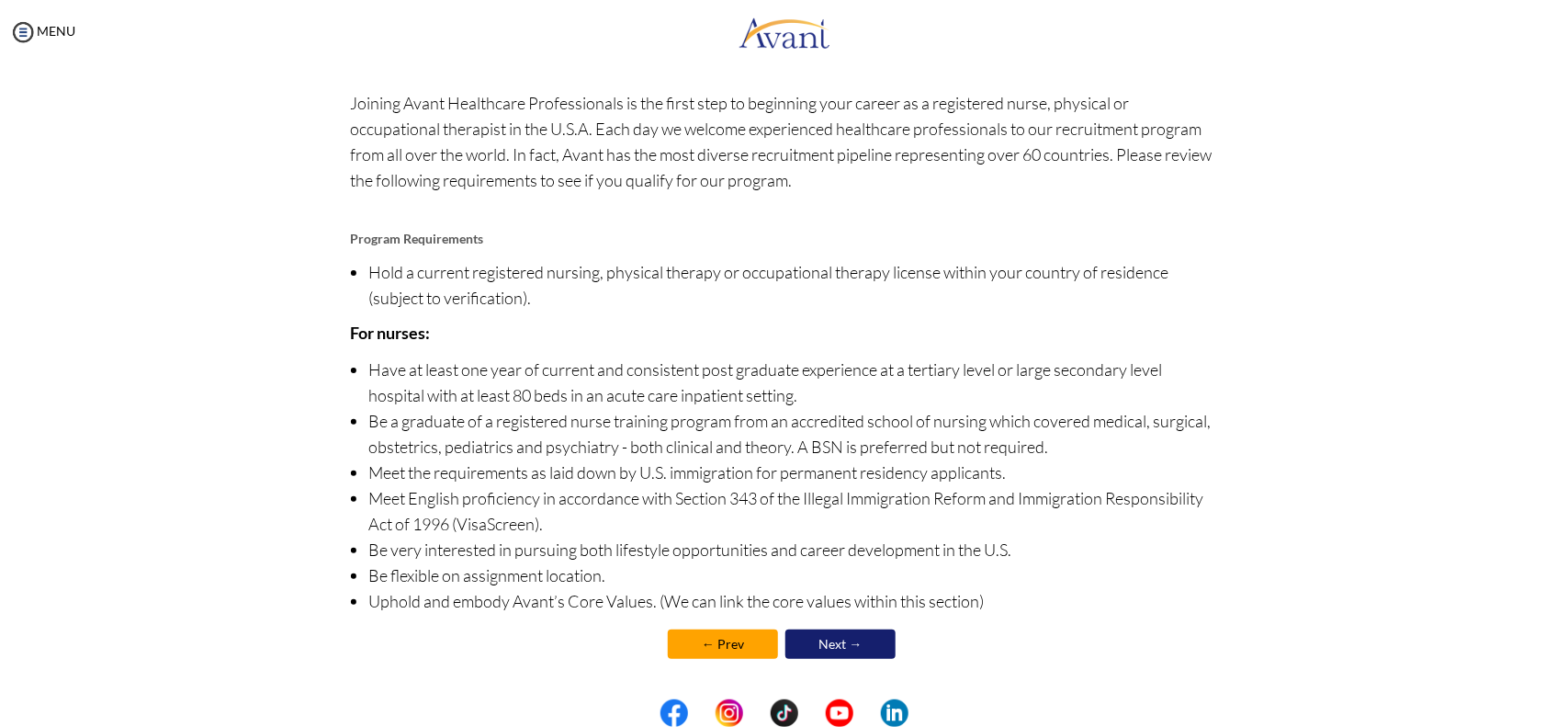 click on "Next →" at bounding box center (840, 644) 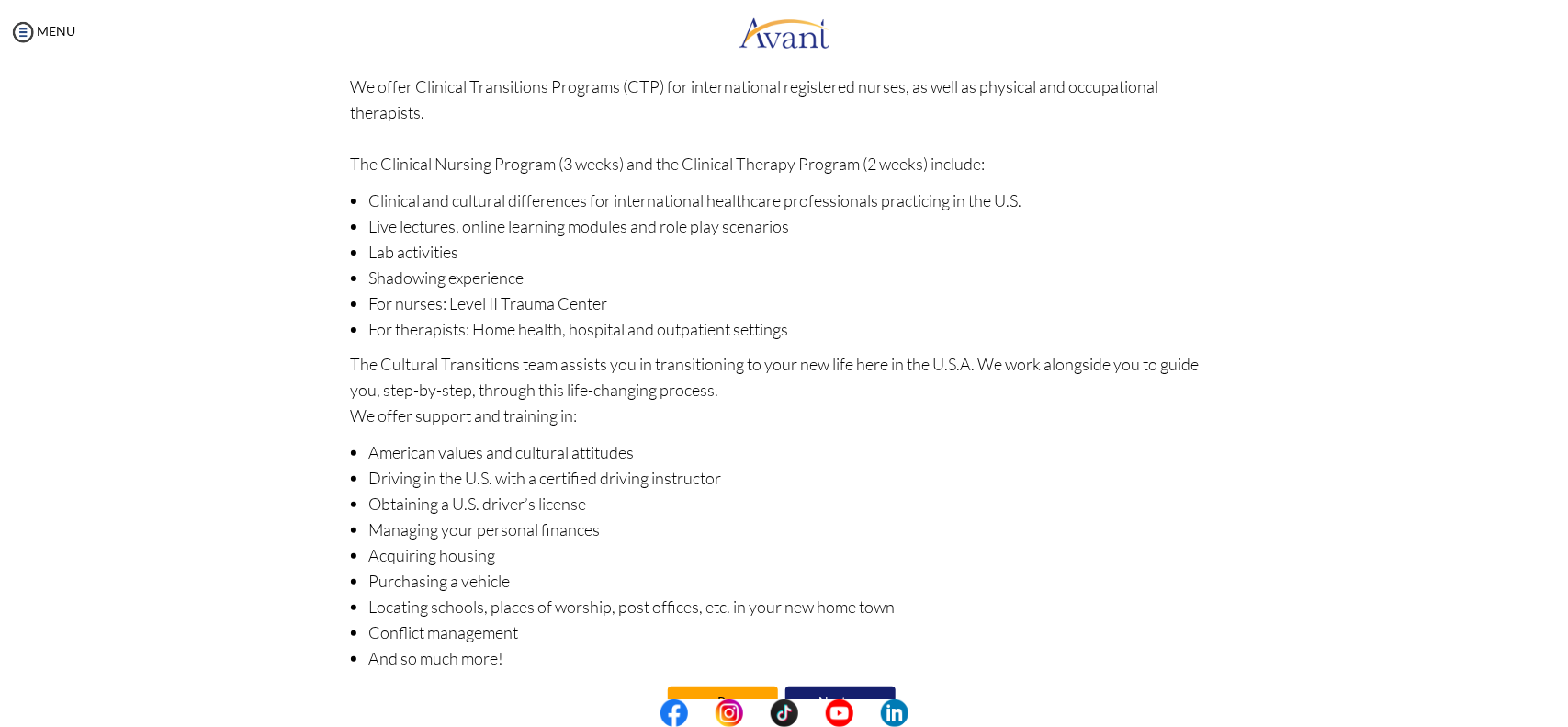 scroll, scrollTop: 90, scrollLeft: 0, axis: vertical 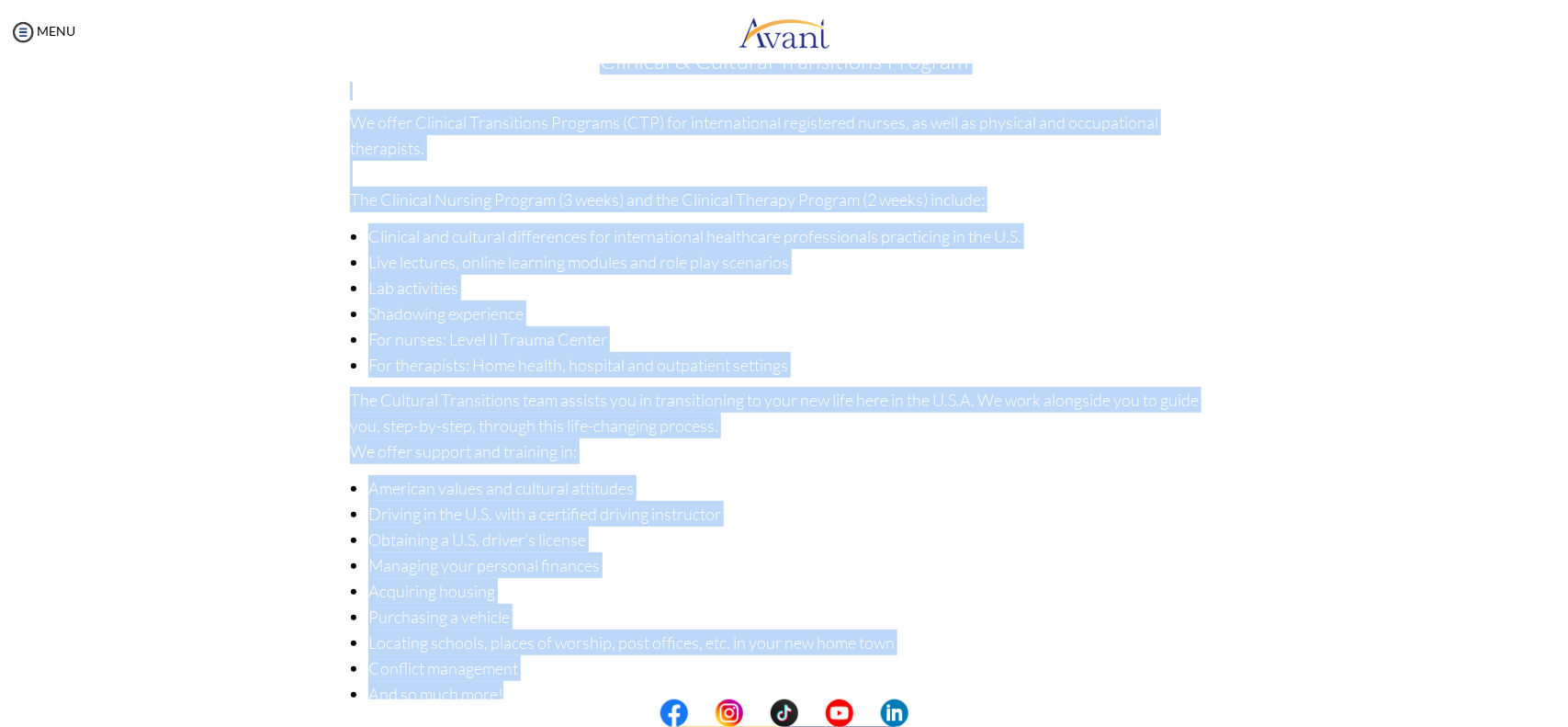 drag, startPoint x: 508, startPoint y: 663, endPoint x: 341, endPoint y: 84, distance: 602.60269 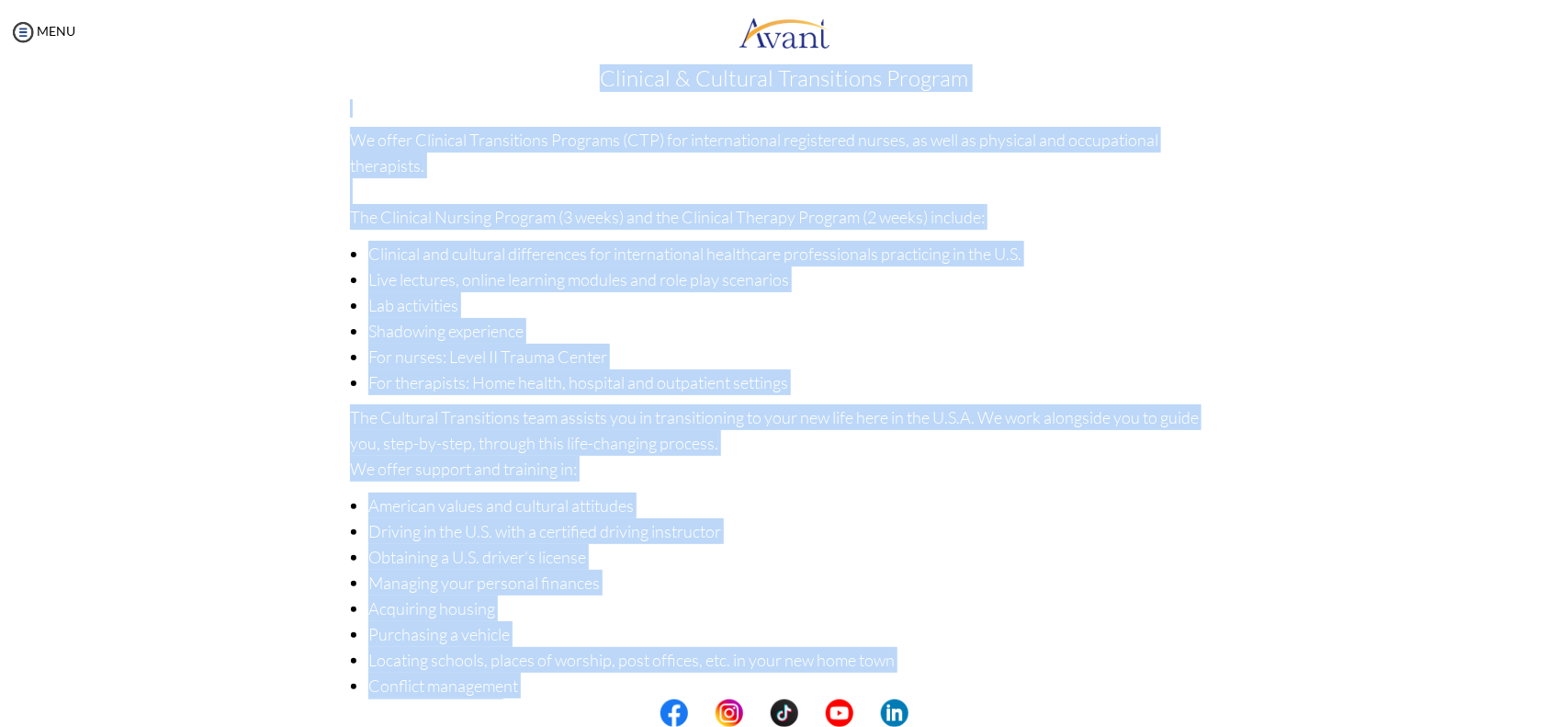 copy on "Clinical & Cultural Transitions Program
We offer Clinical Transitions Programs (CTP) for international registered nurses, as well as physical and occupational therapists.
The Clinical Nursing Program (3 weeks) and the Clinical Therapy Program (2 weeks) include:
Clinical and cultural differences for international healthcare professionals practicing in the U.S.
Live lectures, online learning modules and role play scenarios
Lab activities
Shadowing experience
For nurses: Level II Trauma Center
For therapists: Home health, hospital and outpatient settings
The Cultural Transitions team assists you in transitioning to your new life here in the U.S.A. We work alongside you to guide you, step-by-step, through this life-changing process.  We offer support and training in:
American values and cultural attitudes
Driving in the U.S. with a certified driving instructor
Obtaining a U.S. driver’s license
Managing your personal finance..." 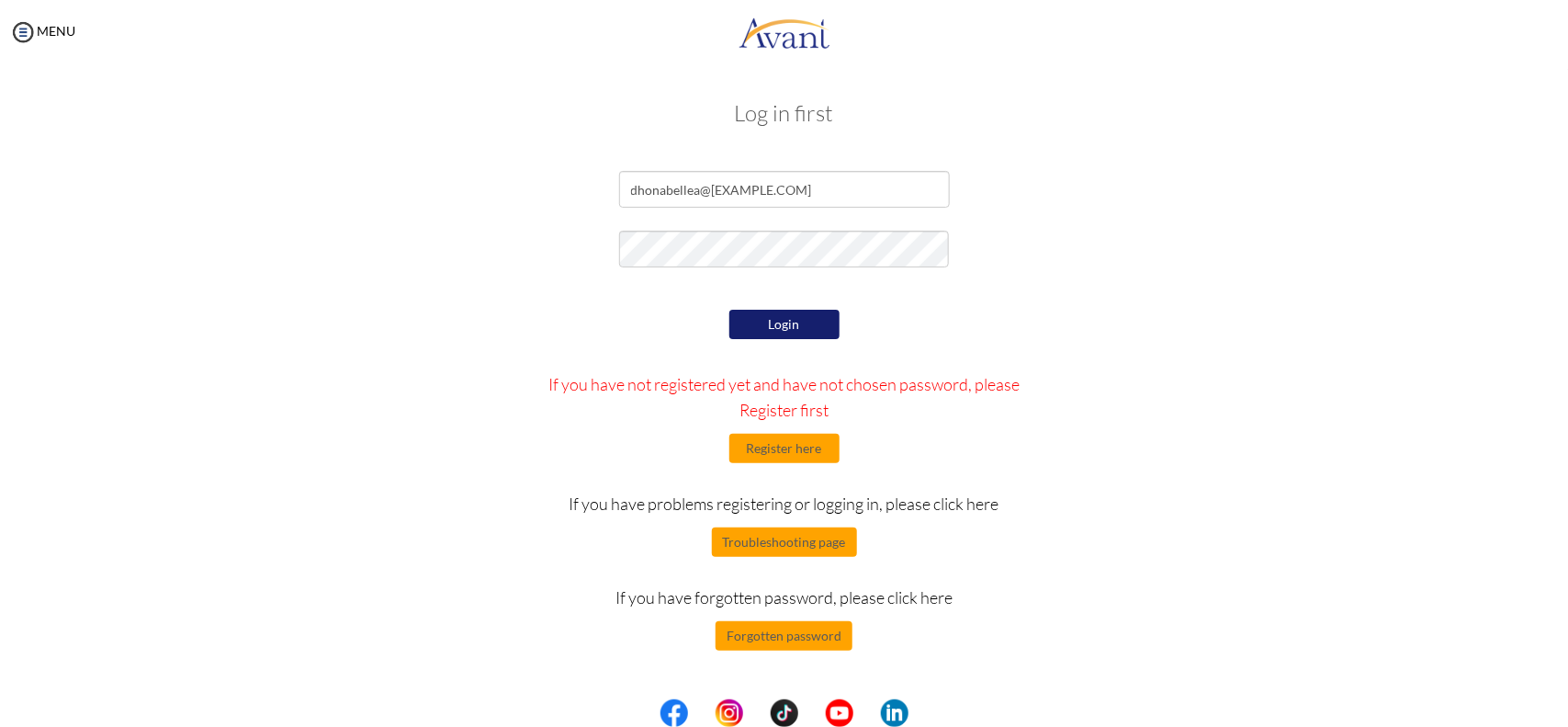 click on "Login" at bounding box center (784, 324) 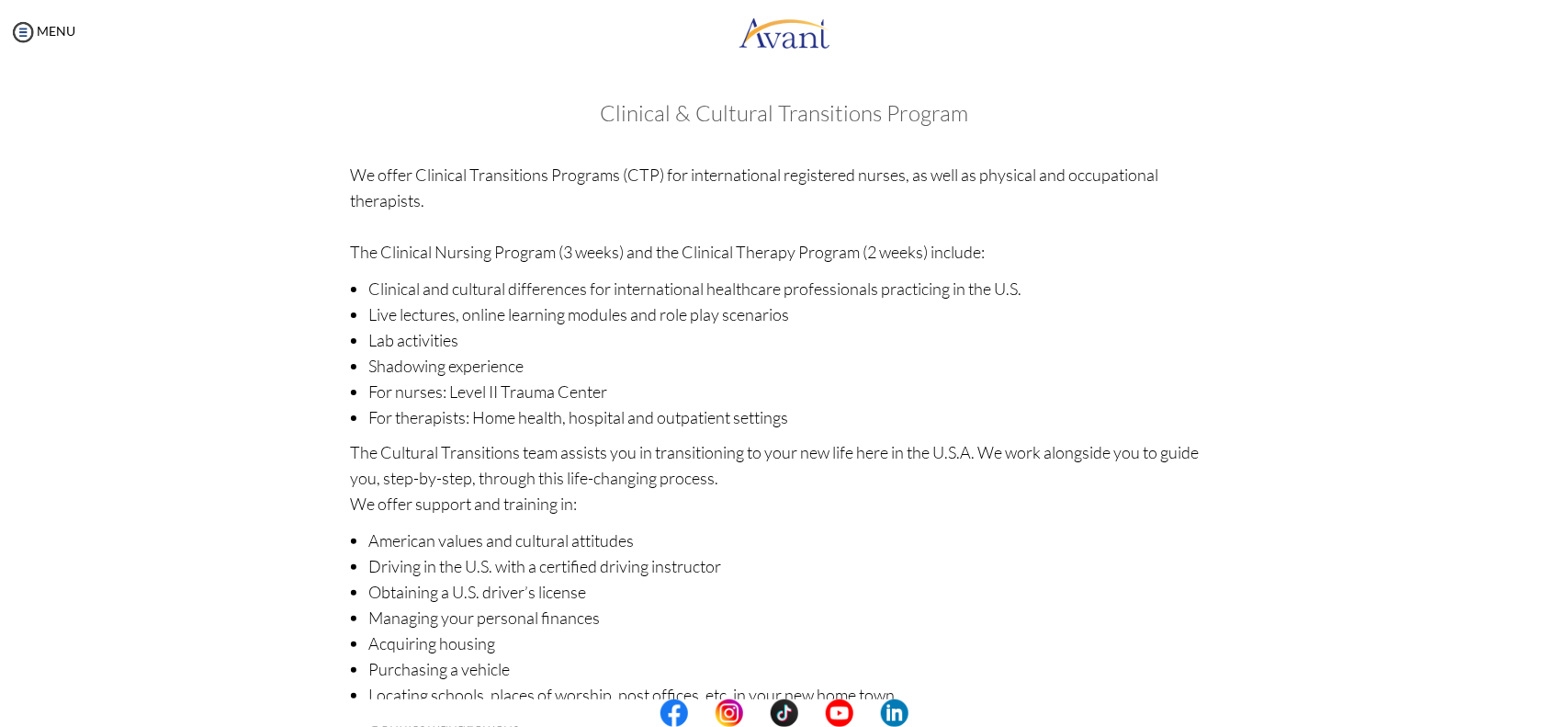drag, startPoint x: 1549, startPoint y: 250, endPoint x: 1532, endPoint y: 511, distance: 261.55305 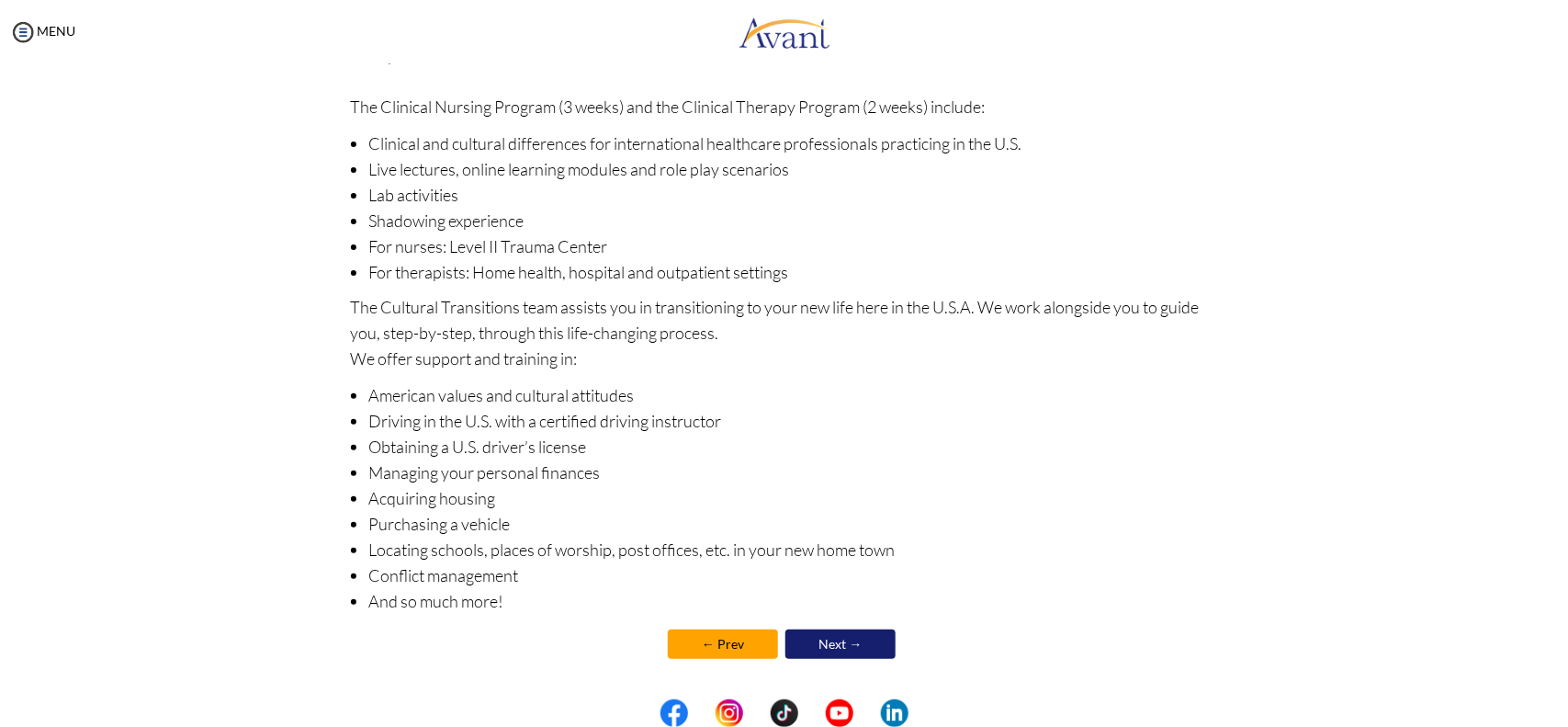 click on "← Prev
Next →" at bounding box center (784, 644) 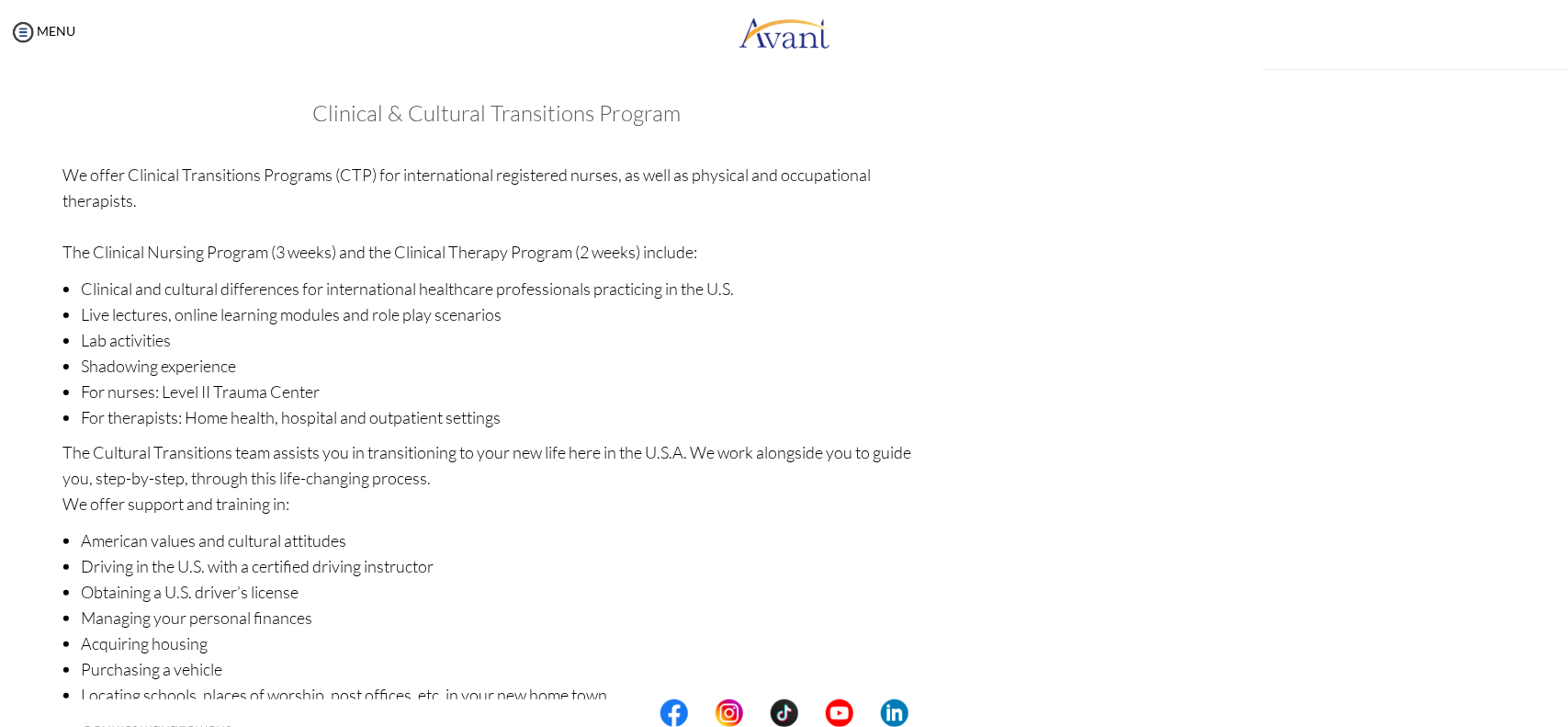 scroll, scrollTop: 15, scrollLeft: 0, axis: vertical 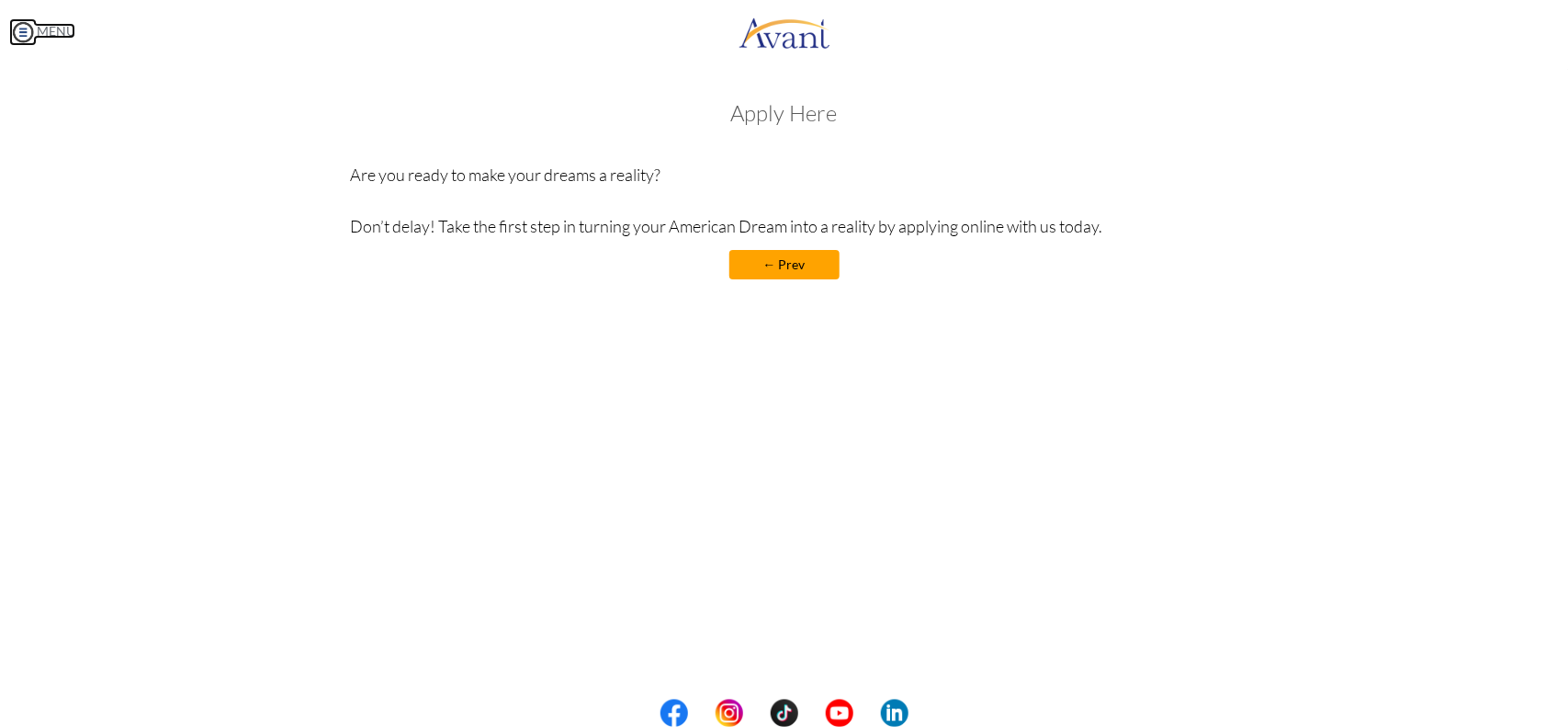 click at bounding box center (23, 32) 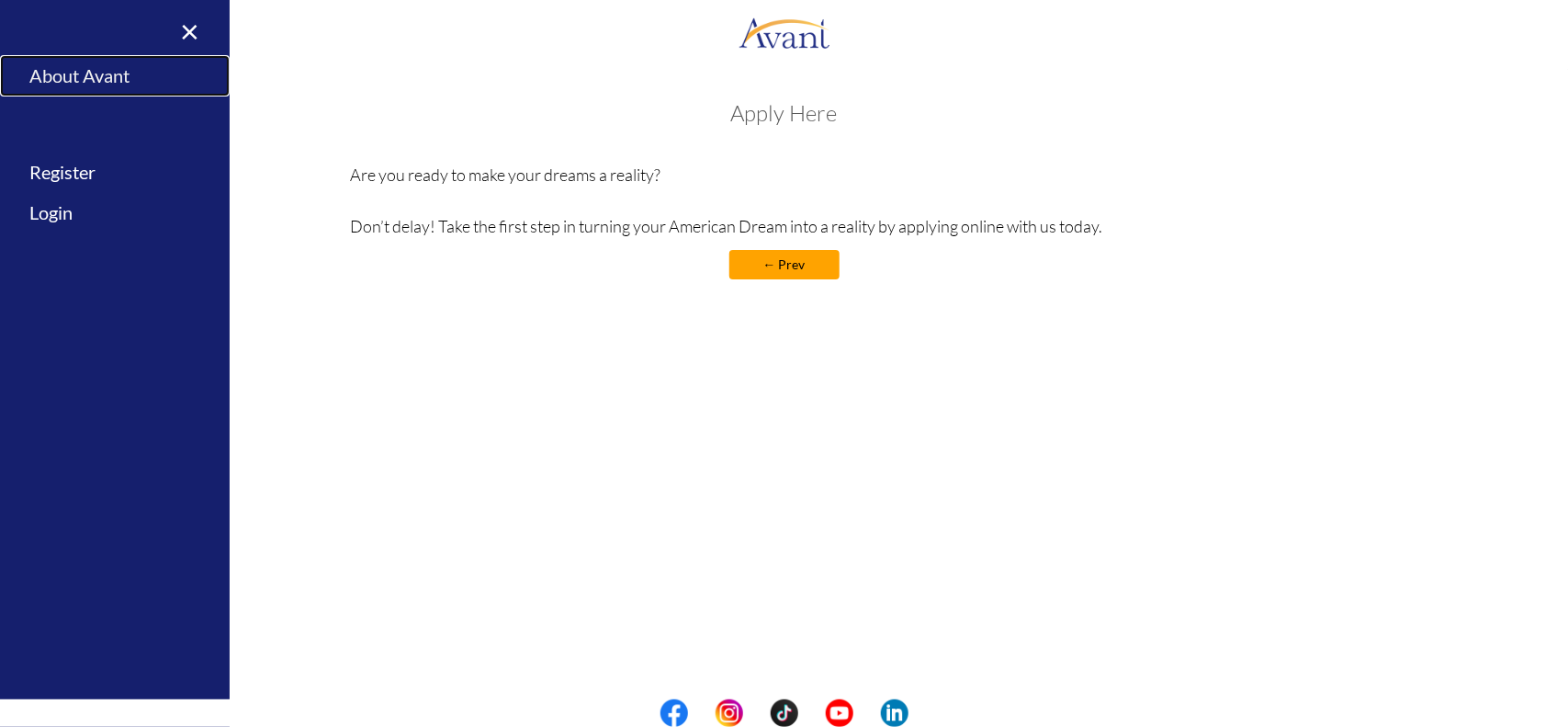 click on "About Avant" at bounding box center [115, 75] 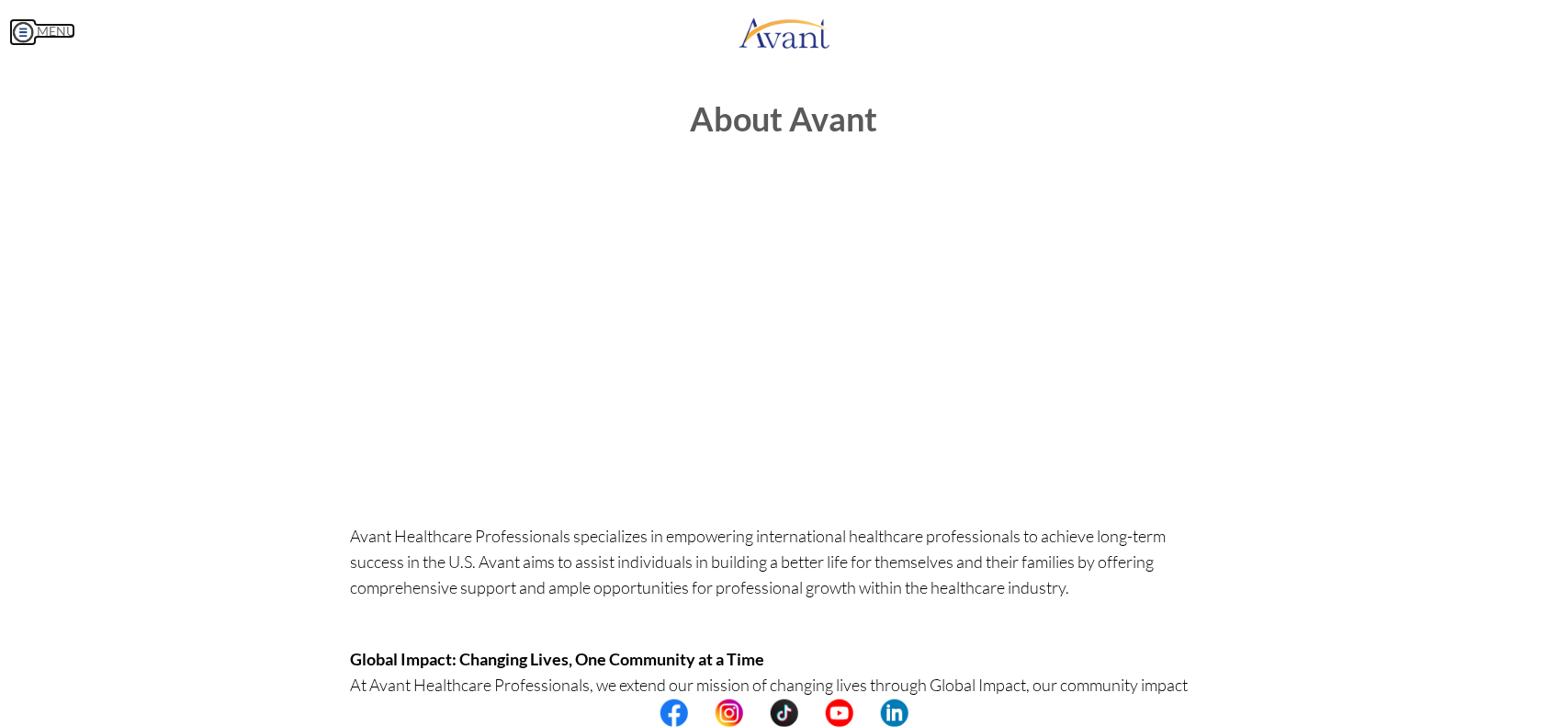 click on "MENU" at bounding box center (42, 30) 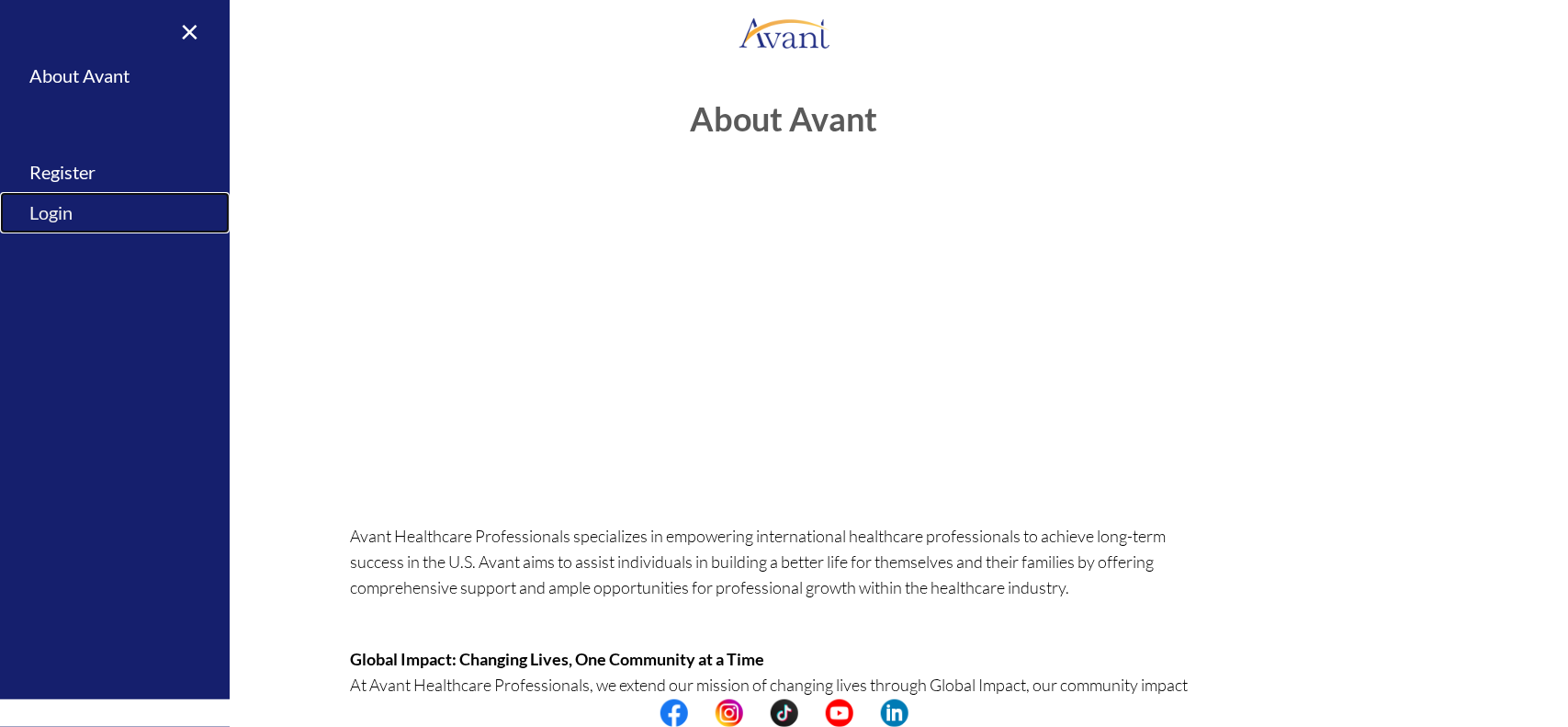 click on "Login" at bounding box center (115, 212) 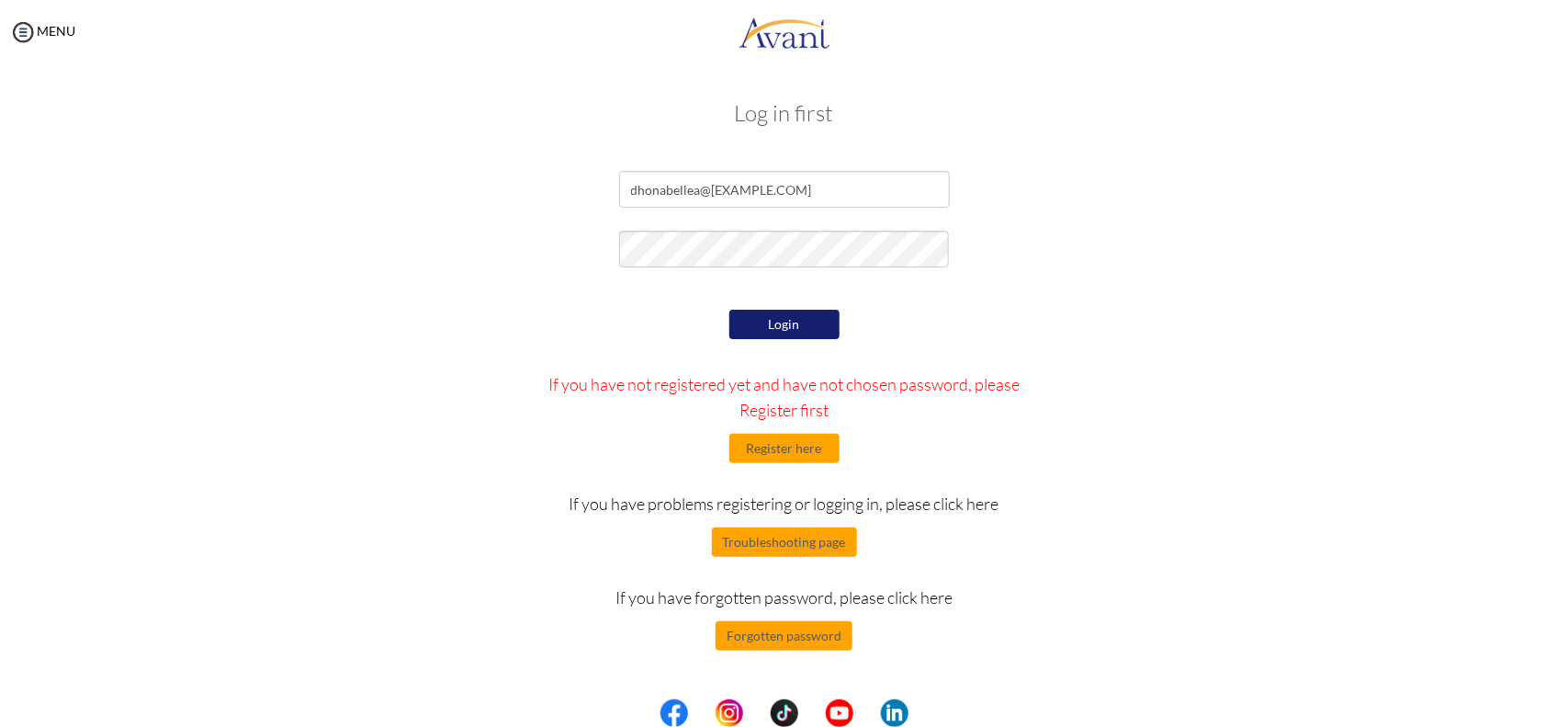 click on "[EMAIL]" at bounding box center (784, 411) 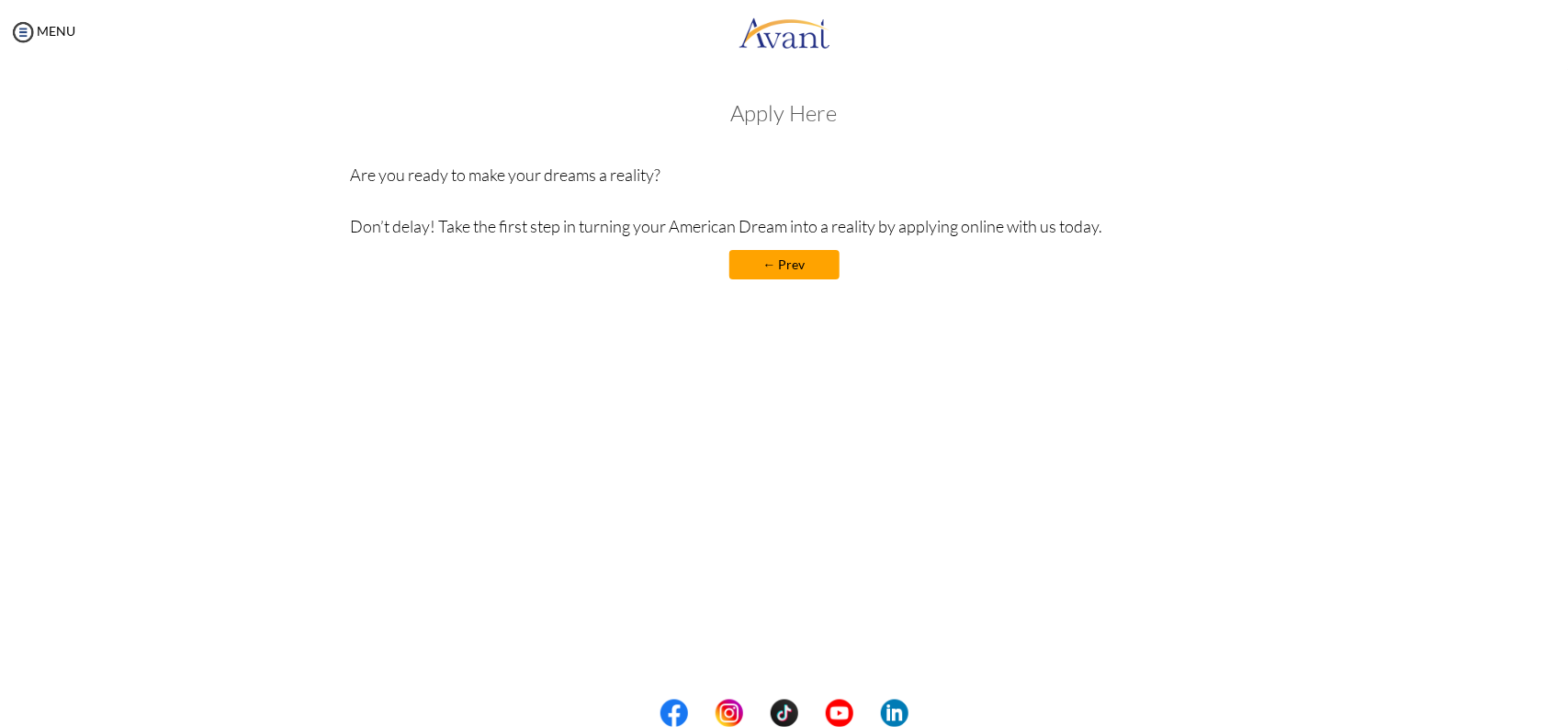 click on "← Prev" at bounding box center [784, 265] 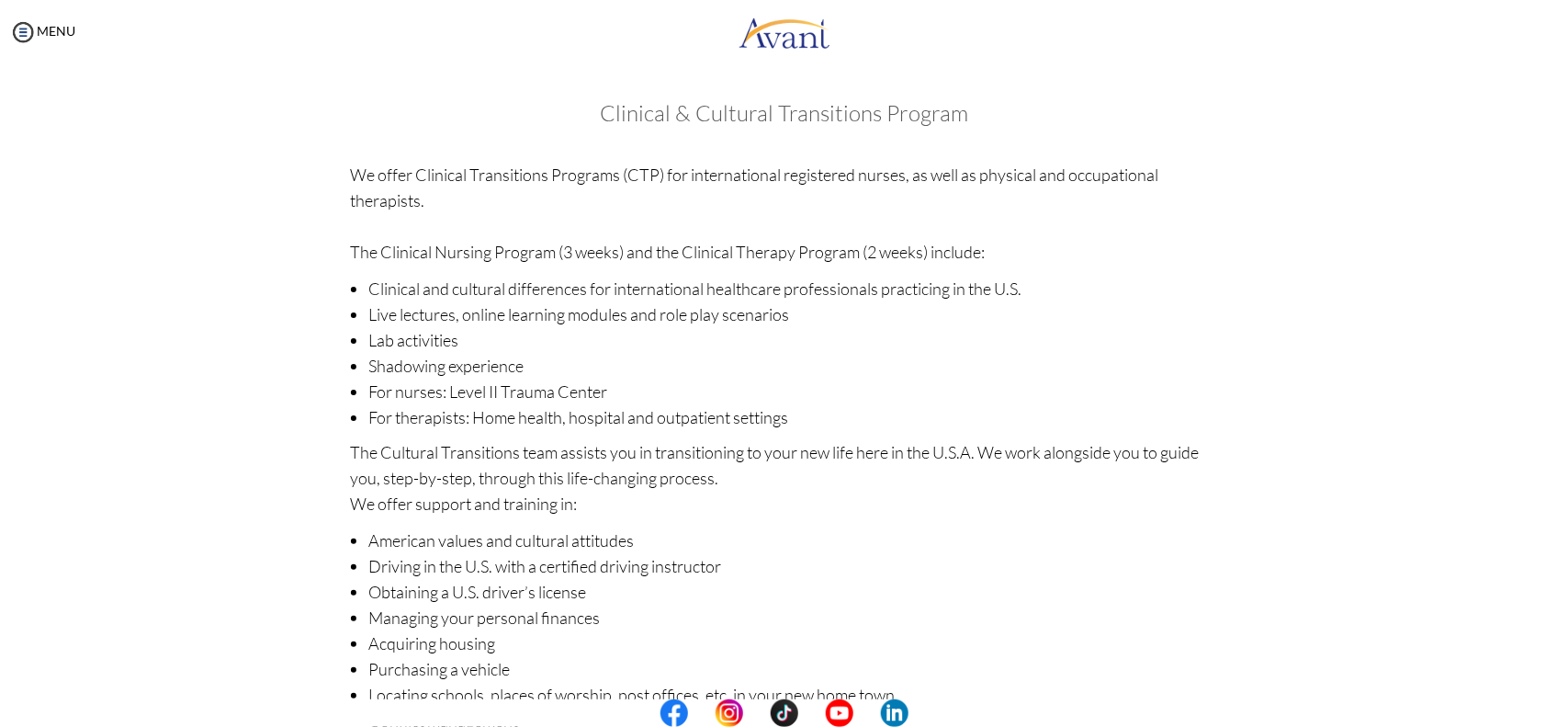 scroll, scrollTop: 145, scrollLeft: 0, axis: vertical 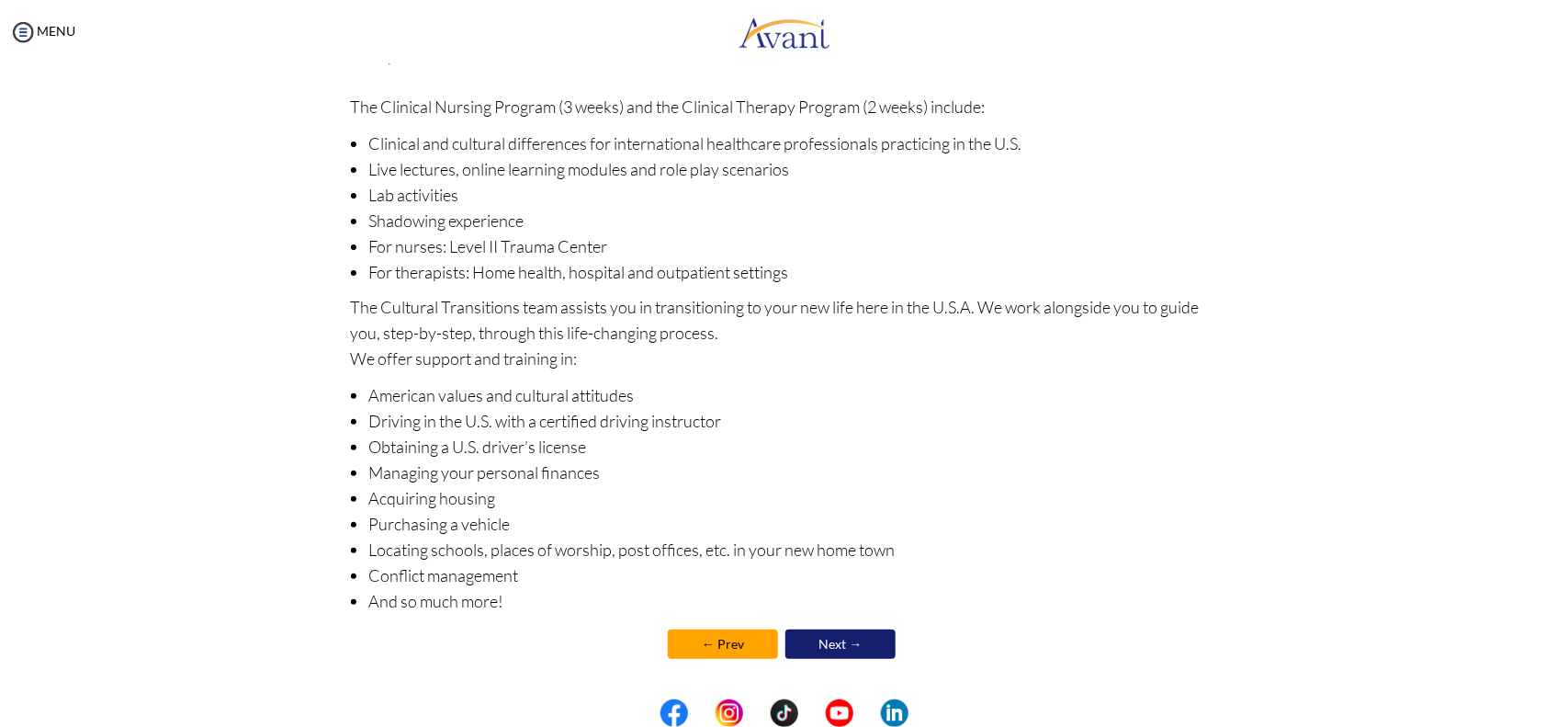 click on "Next →" at bounding box center (840, 644) 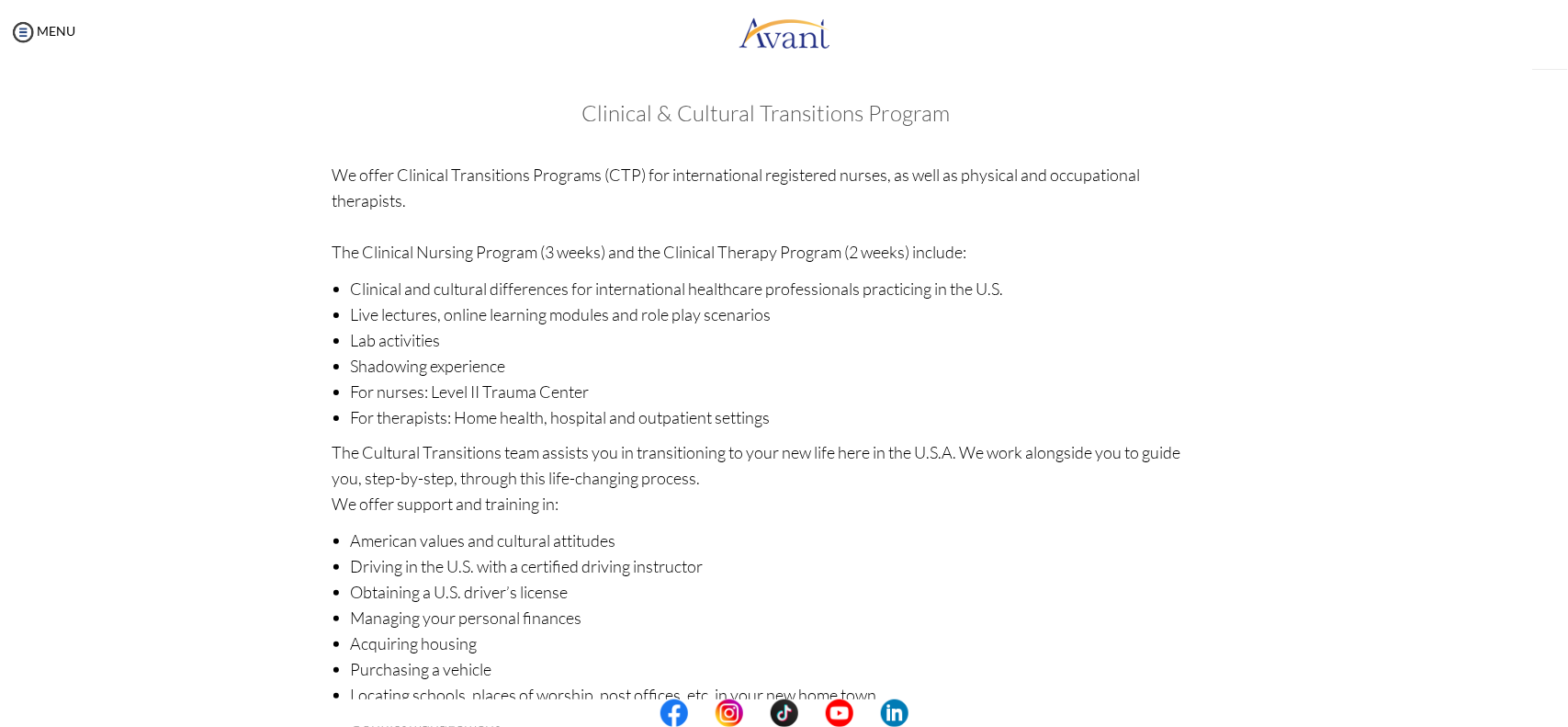 scroll, scrollTop: 15, scrollLeft: 0, axis: vertical 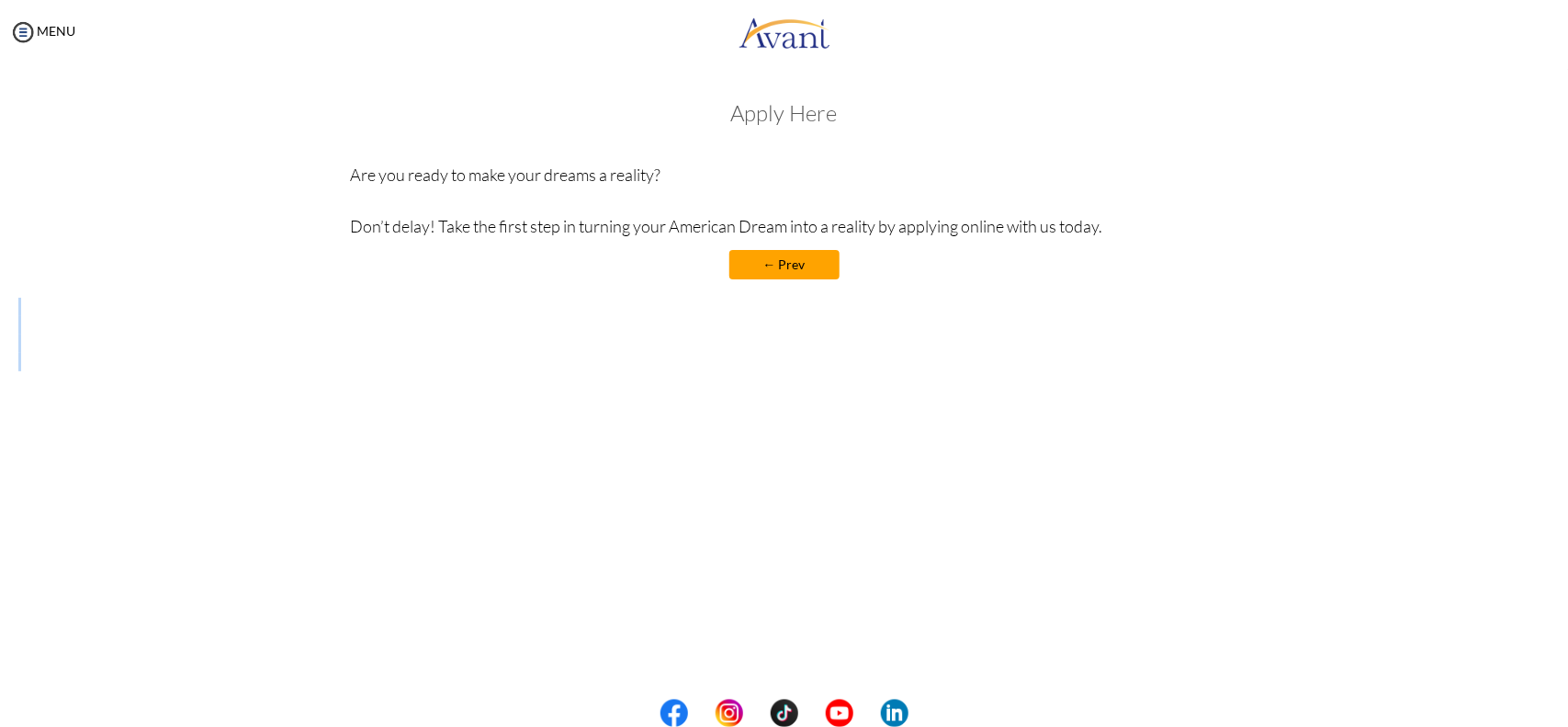 drag, startPoint x: 1567, startPoint y: 317, endPoint x: 1421, endPoint y: 568, distance: 290.3739 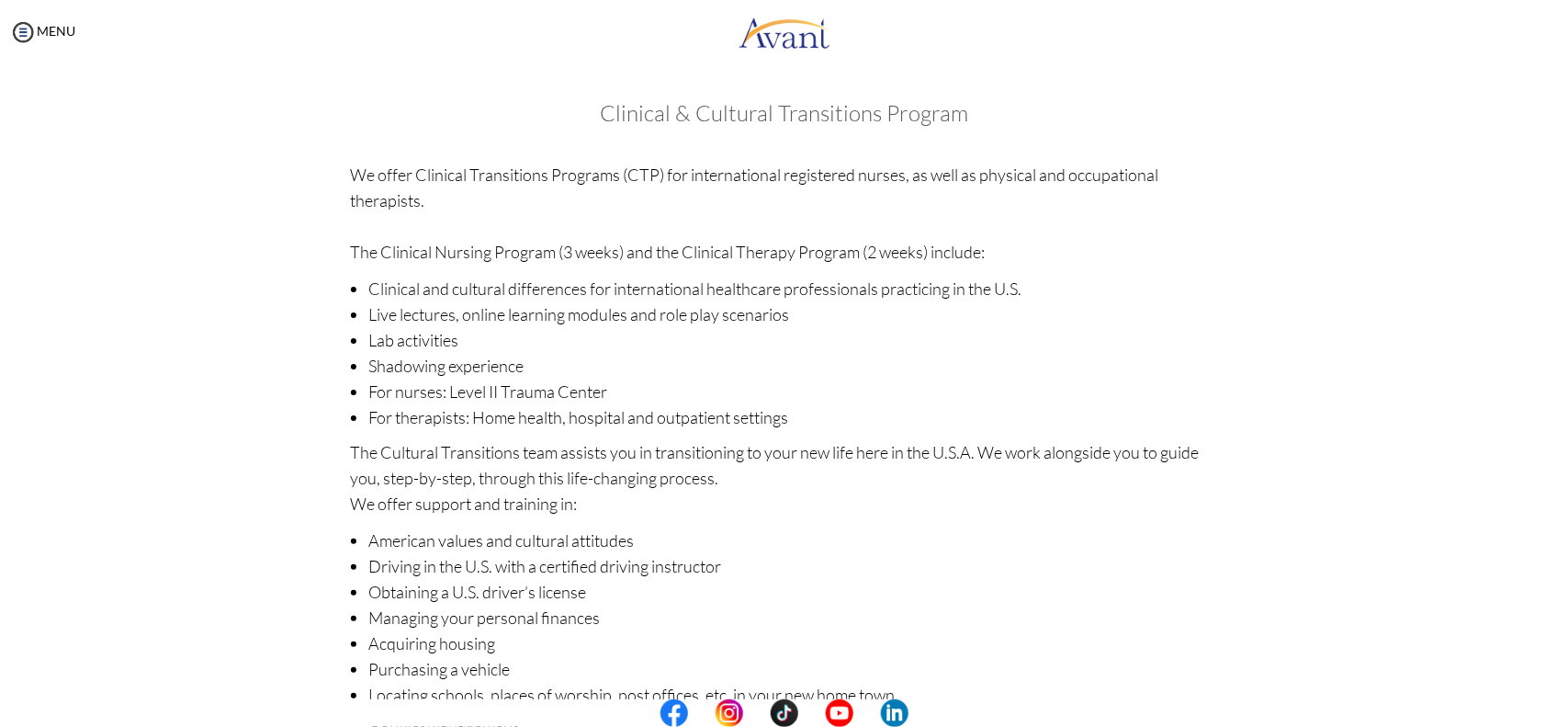 scroll, scrollTop: 145, scrollLeft: 0, axis: vertical 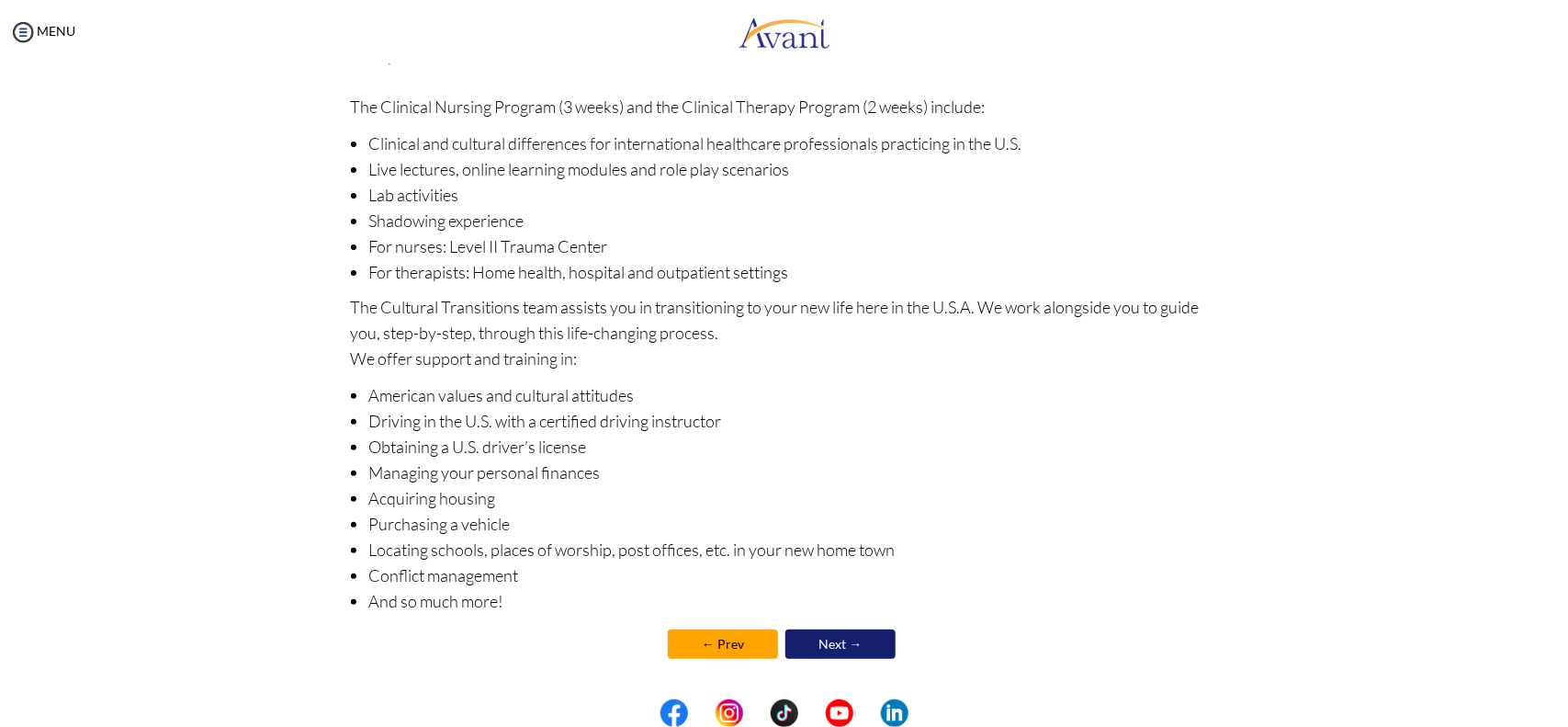 click on "← Prev" at bounding box center (723, 644) 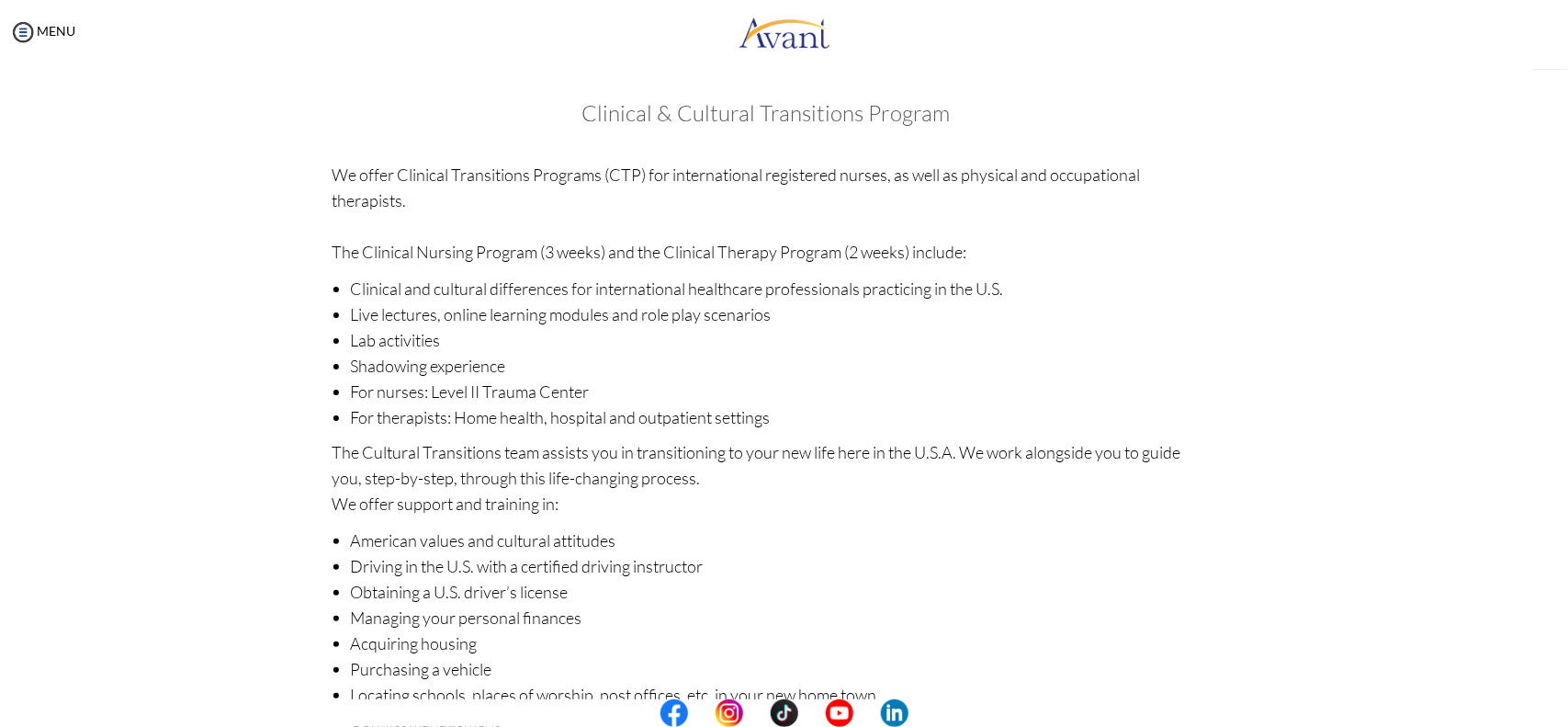 scroll, scrollTop: 12, scrollLeft: 0, axis: vertical 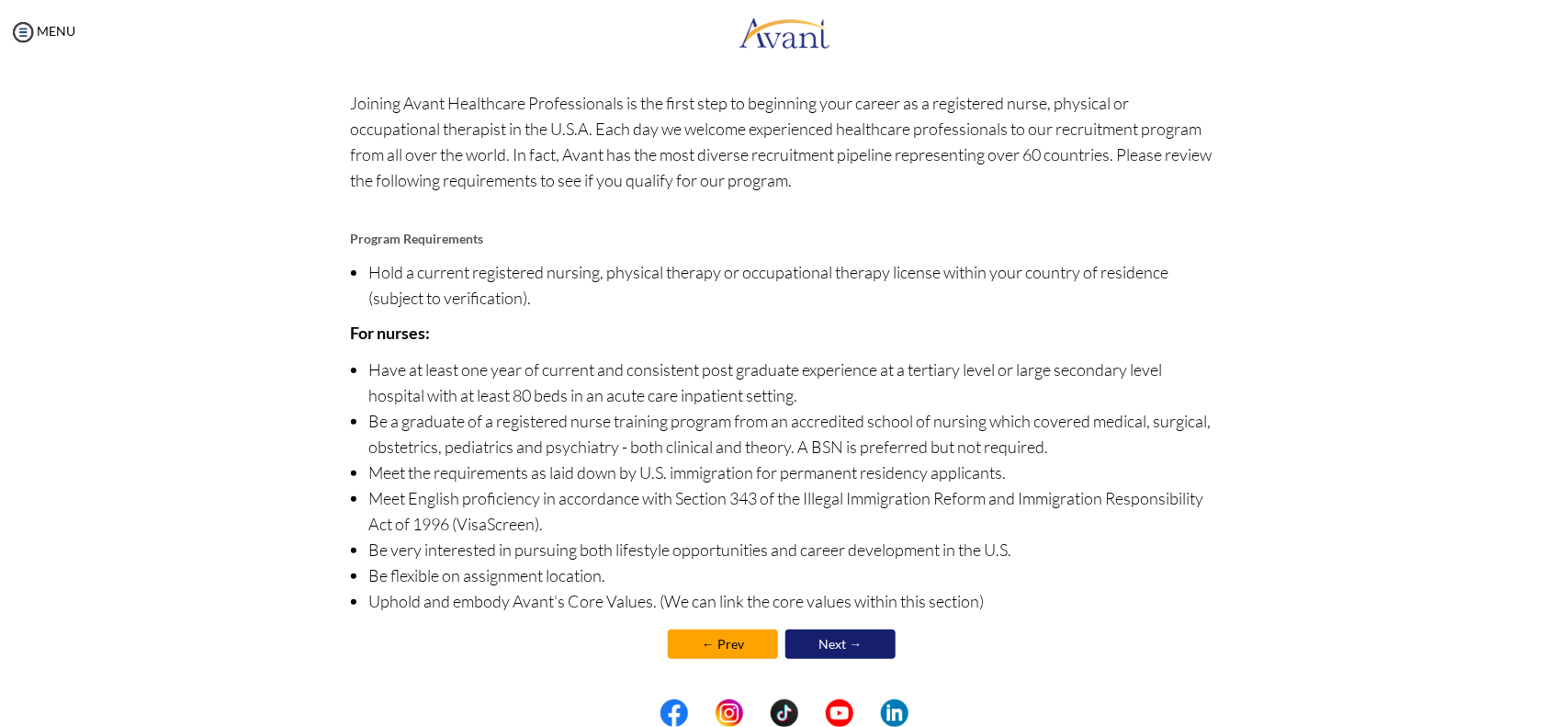 click on "← Prev" at bounding box center (723, 644) 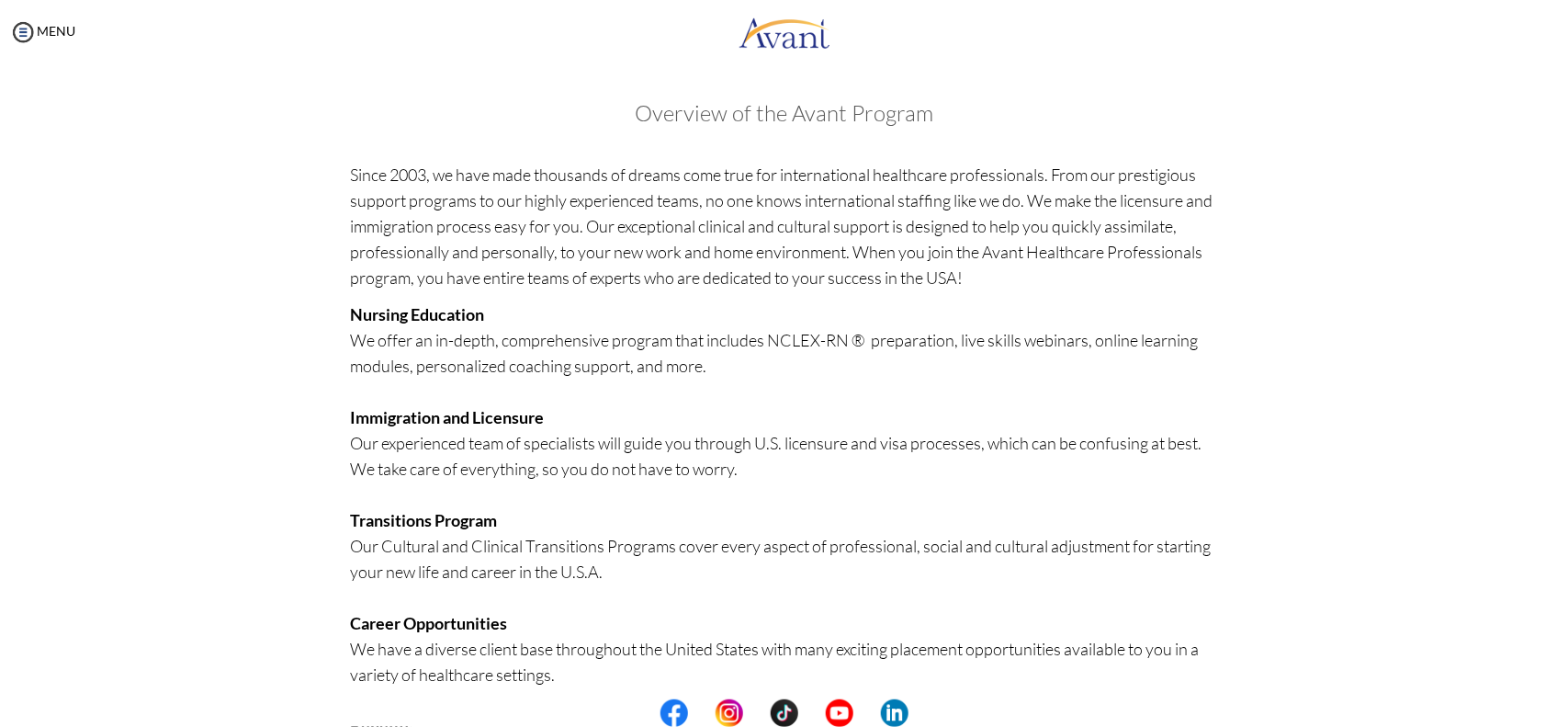 scroll, scrollTop: 306, scrollLeft: 0, axis: vertical 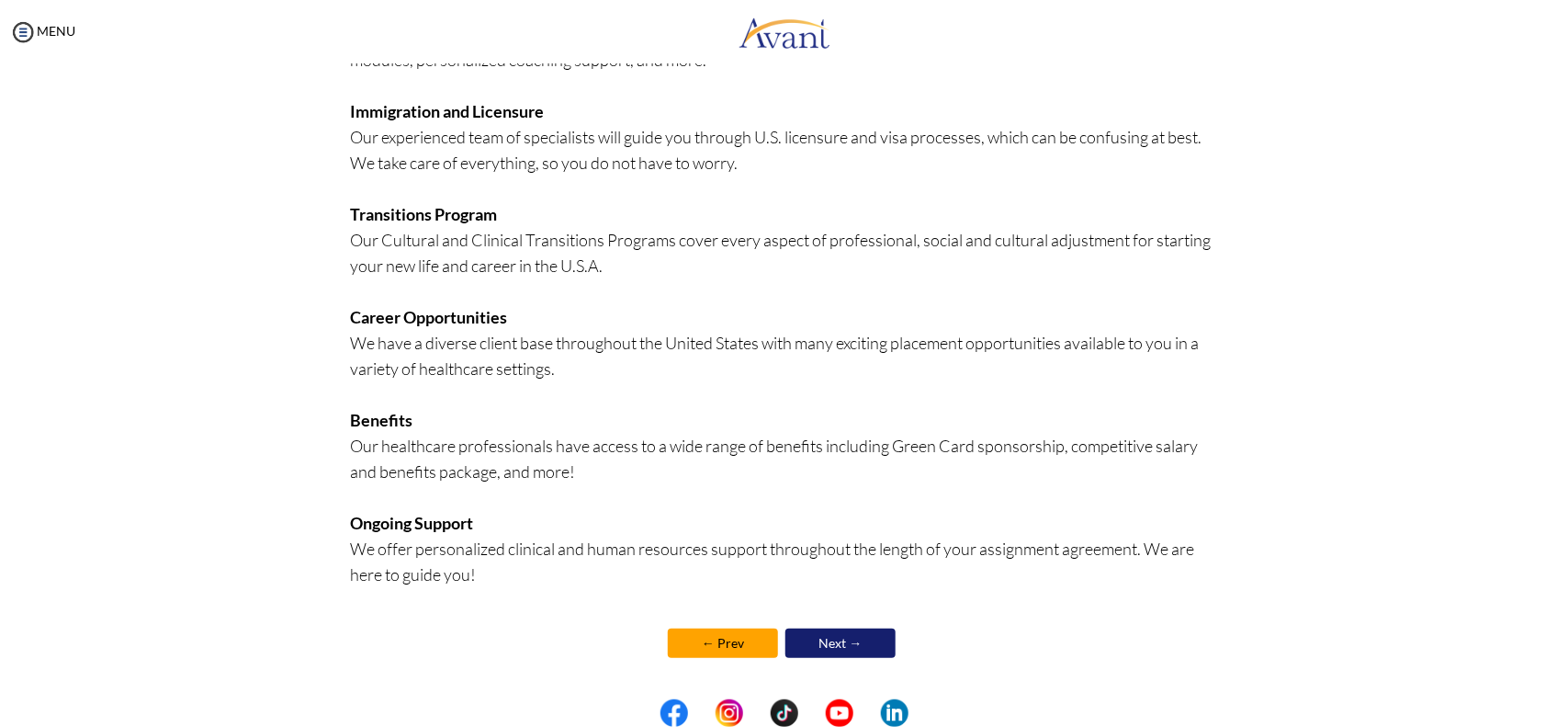 click on "← Prev" at bounding box center (723, 643) 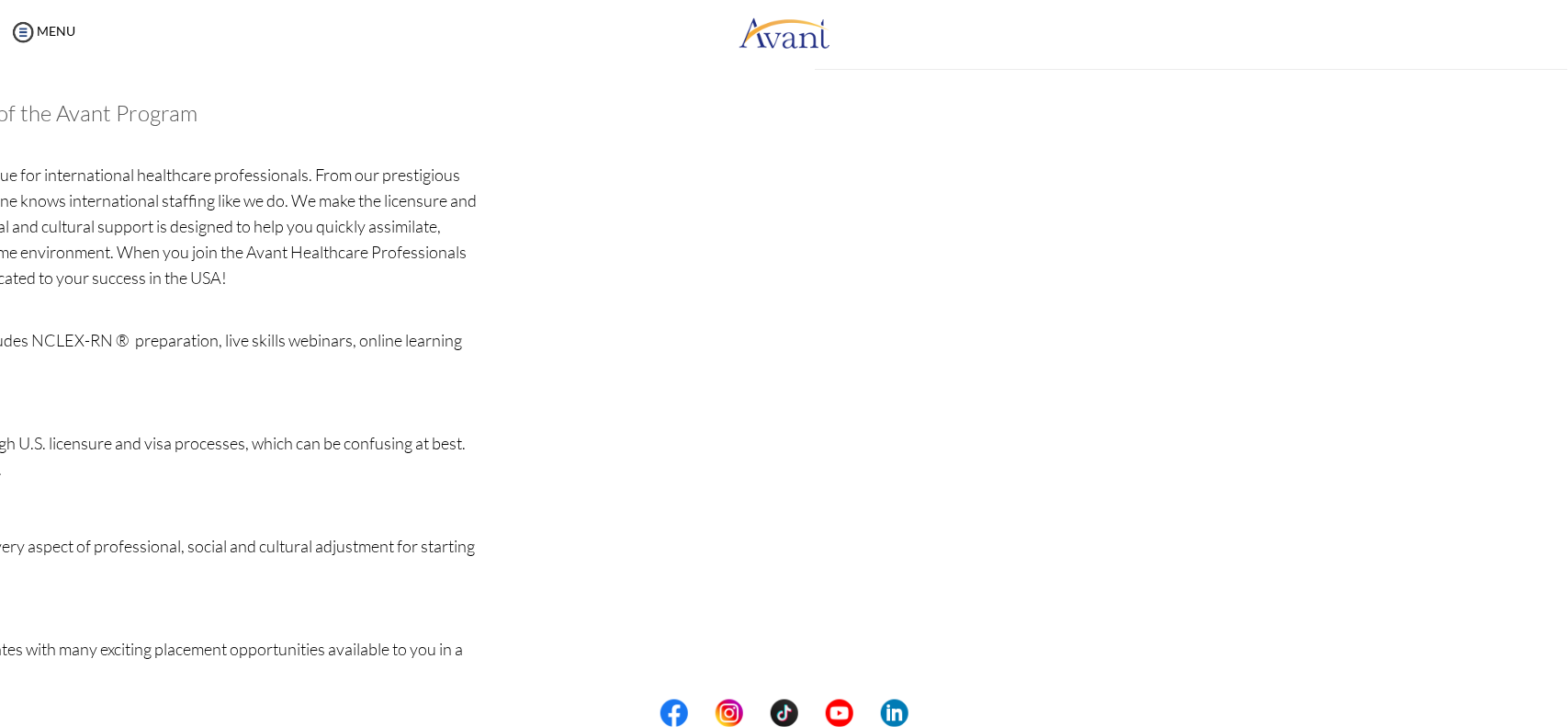 scroll, scrollTop: 306, scrollLeft: 0, axis: vertical 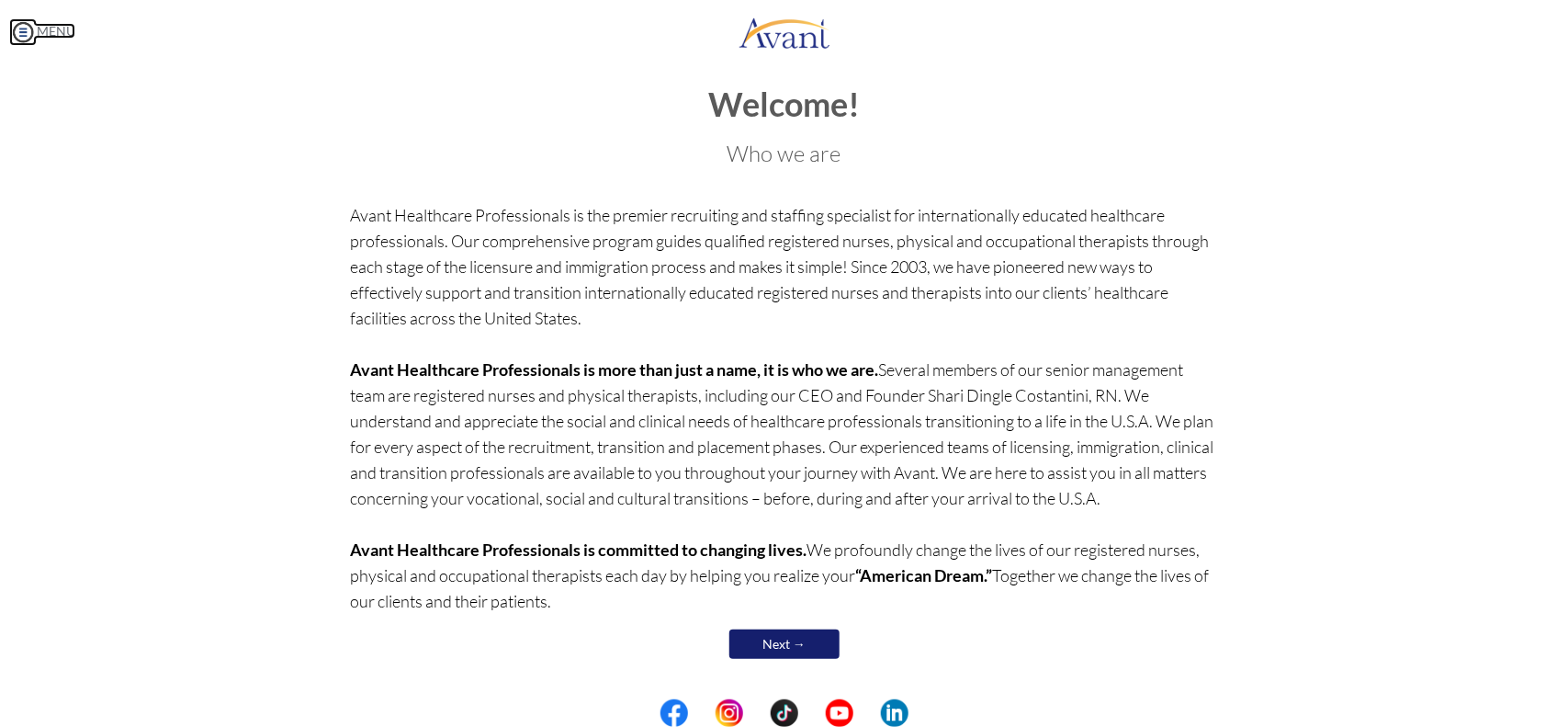click on "MENU" at bounding box center [42, 30] 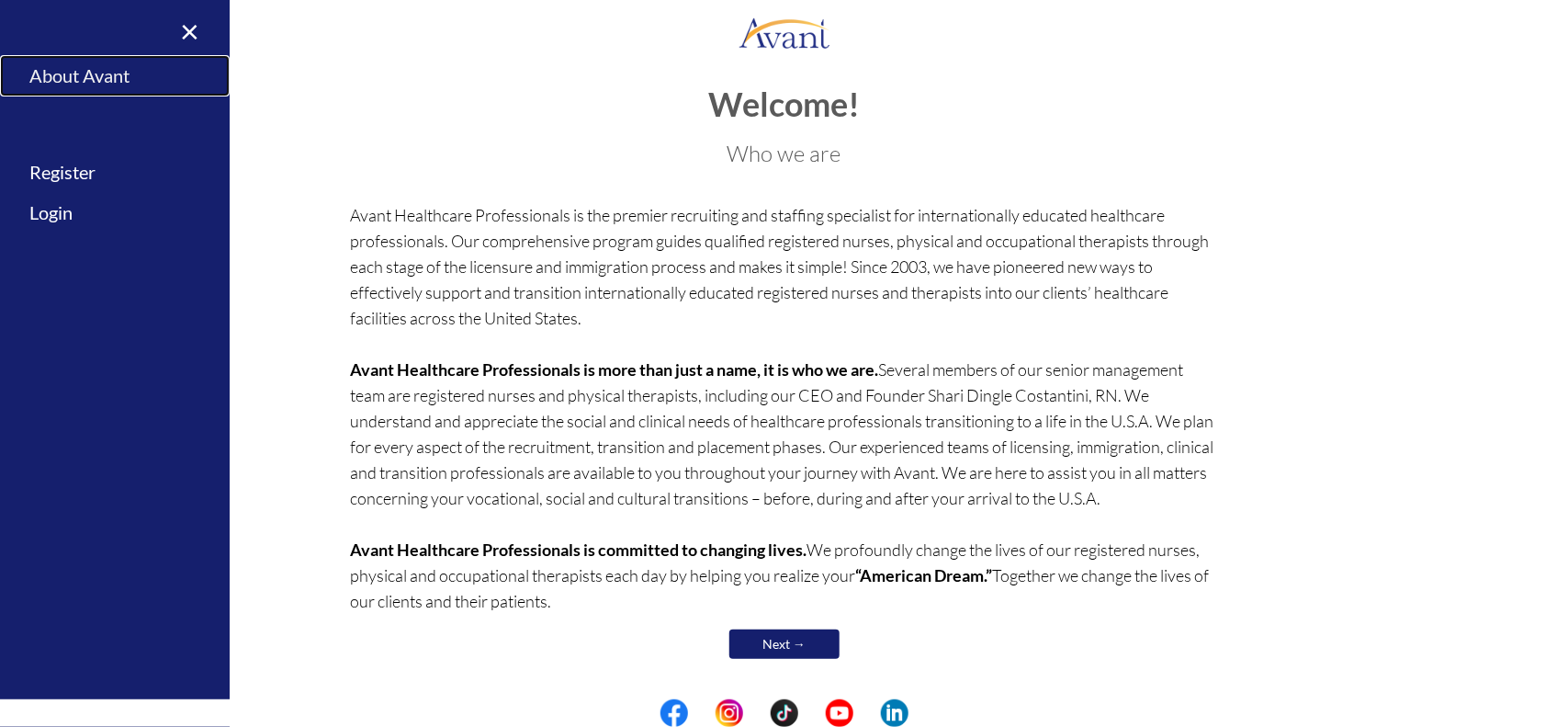 click on "About Avant" at bounding box center [115, 75] 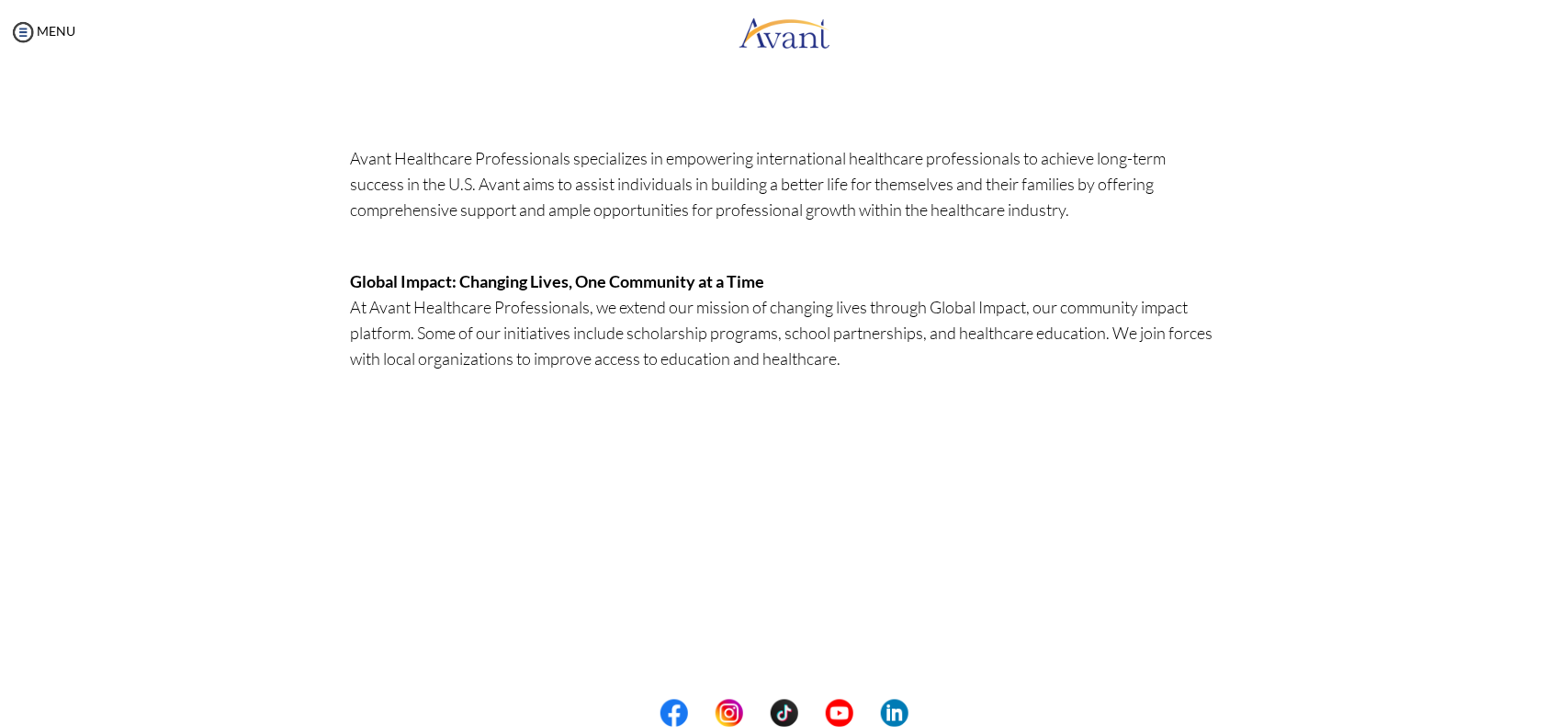 scroll, scrollTop: 447, scrollLeft: 0, axis: vertical 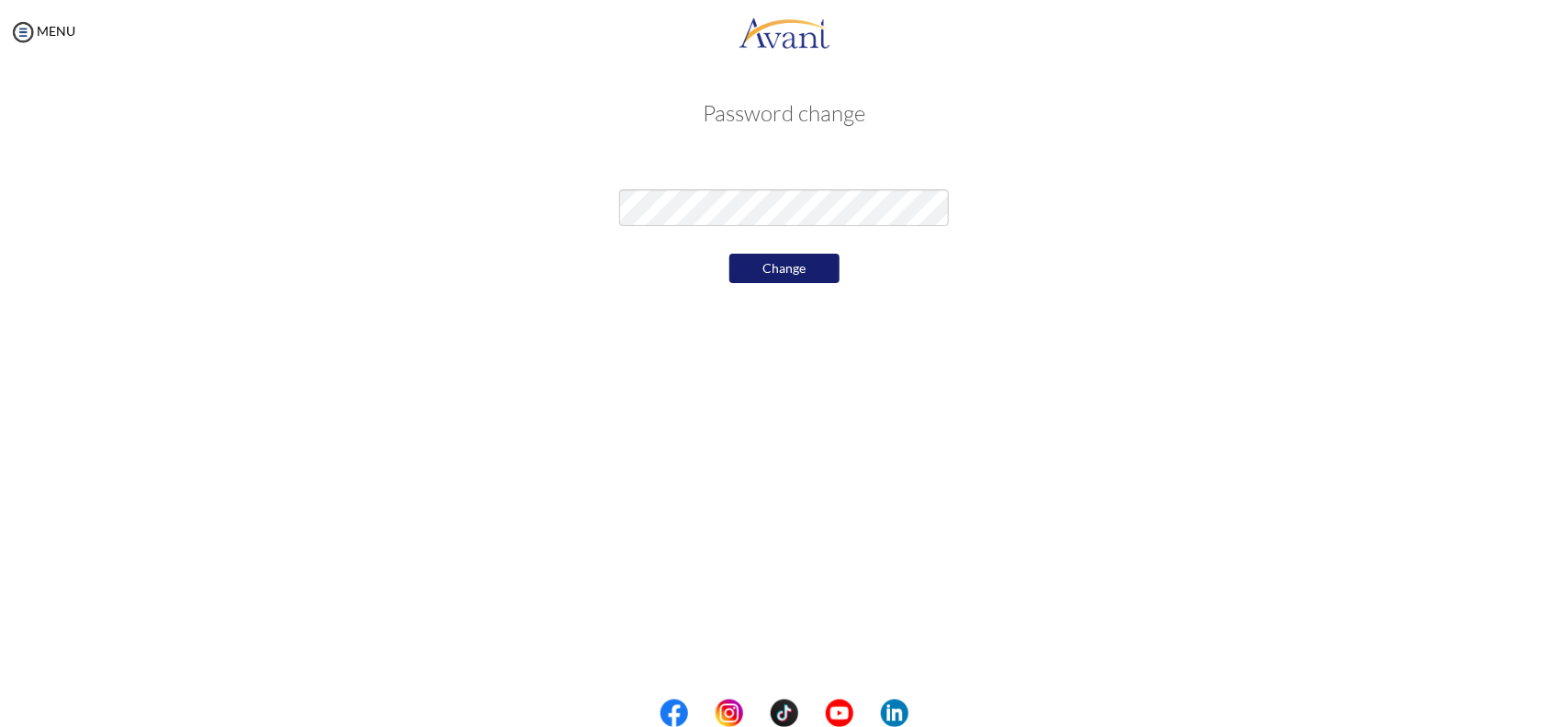 click on "Change" at bounding box center (784, 268) 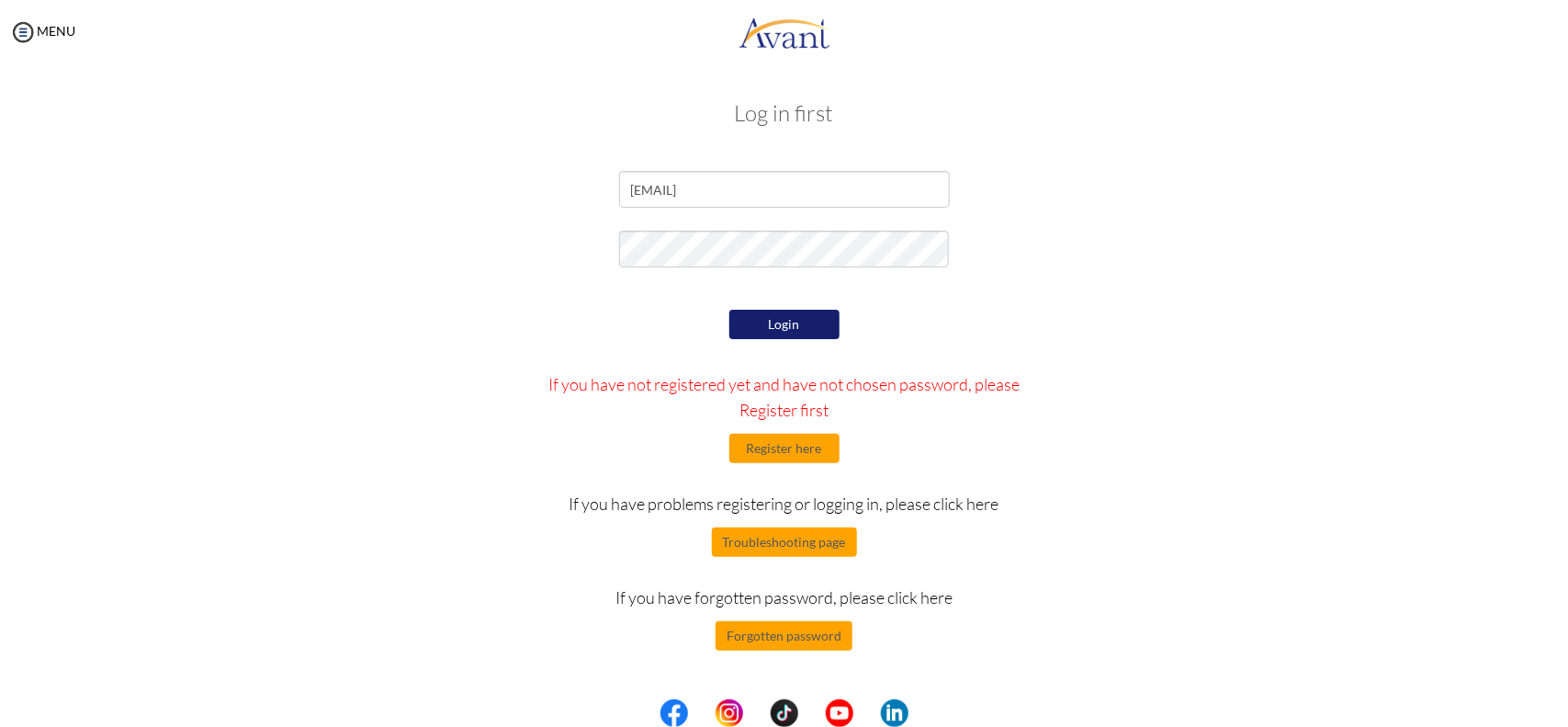 click on "Login" at bounding box center (784, 324) 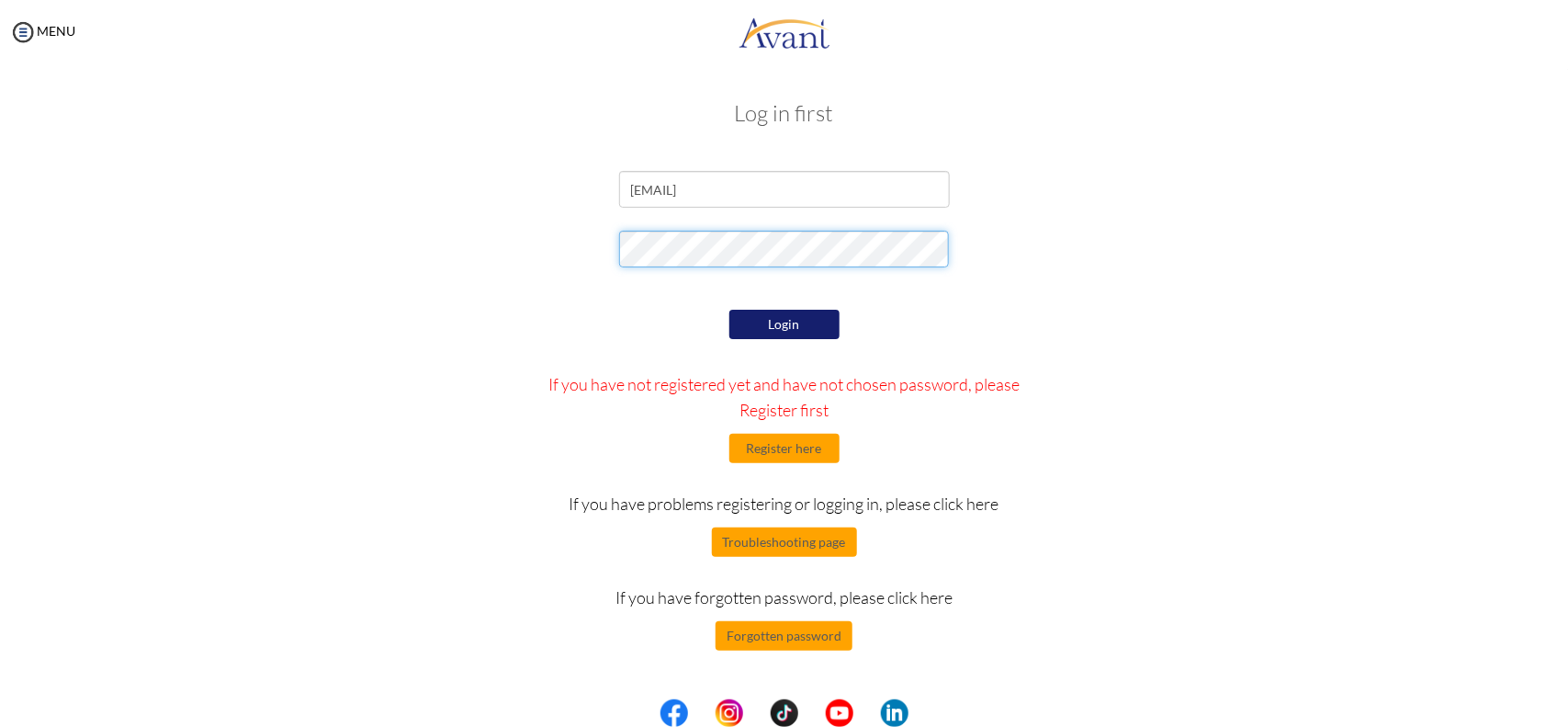 click at bounding box center (784, 254) 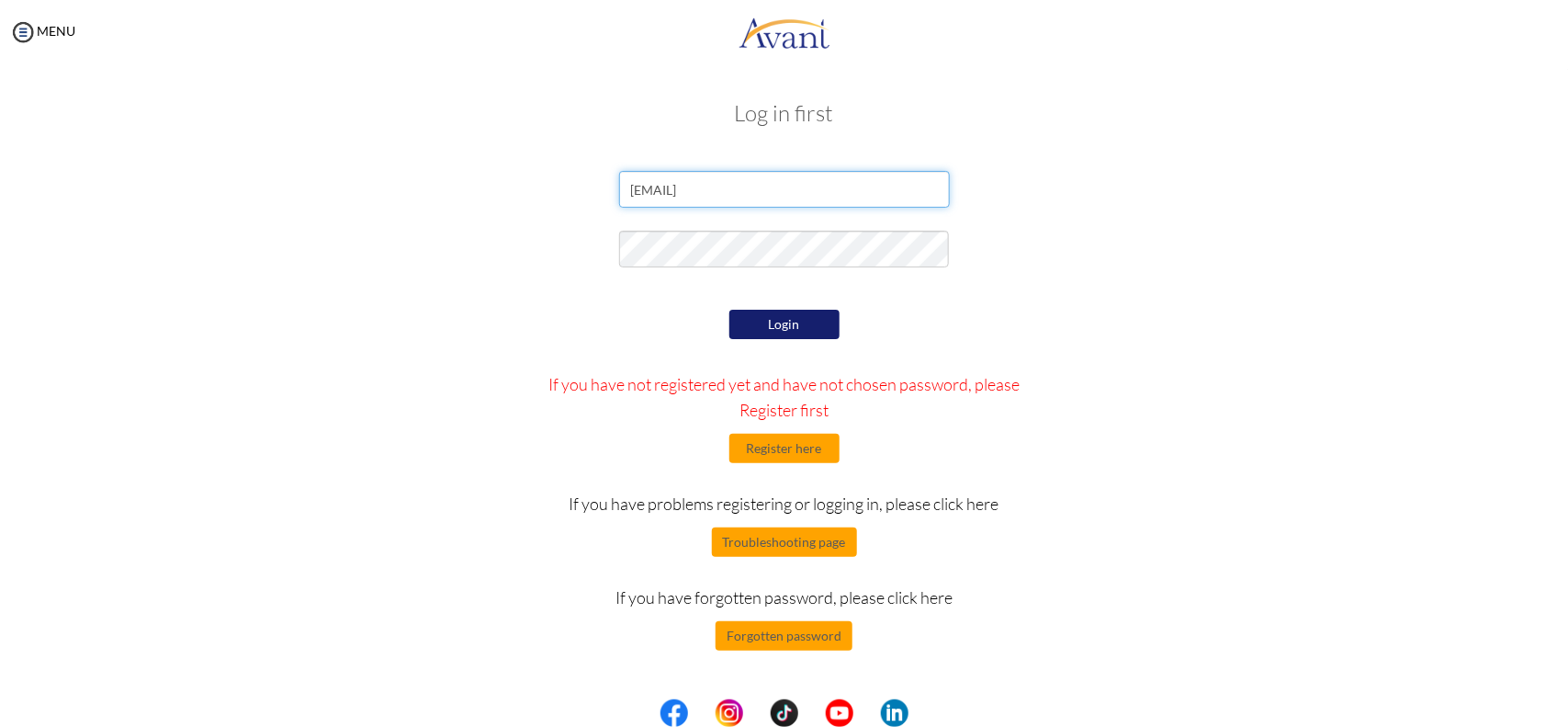click on "[EMAIL]" at bounding box center [784, 189] 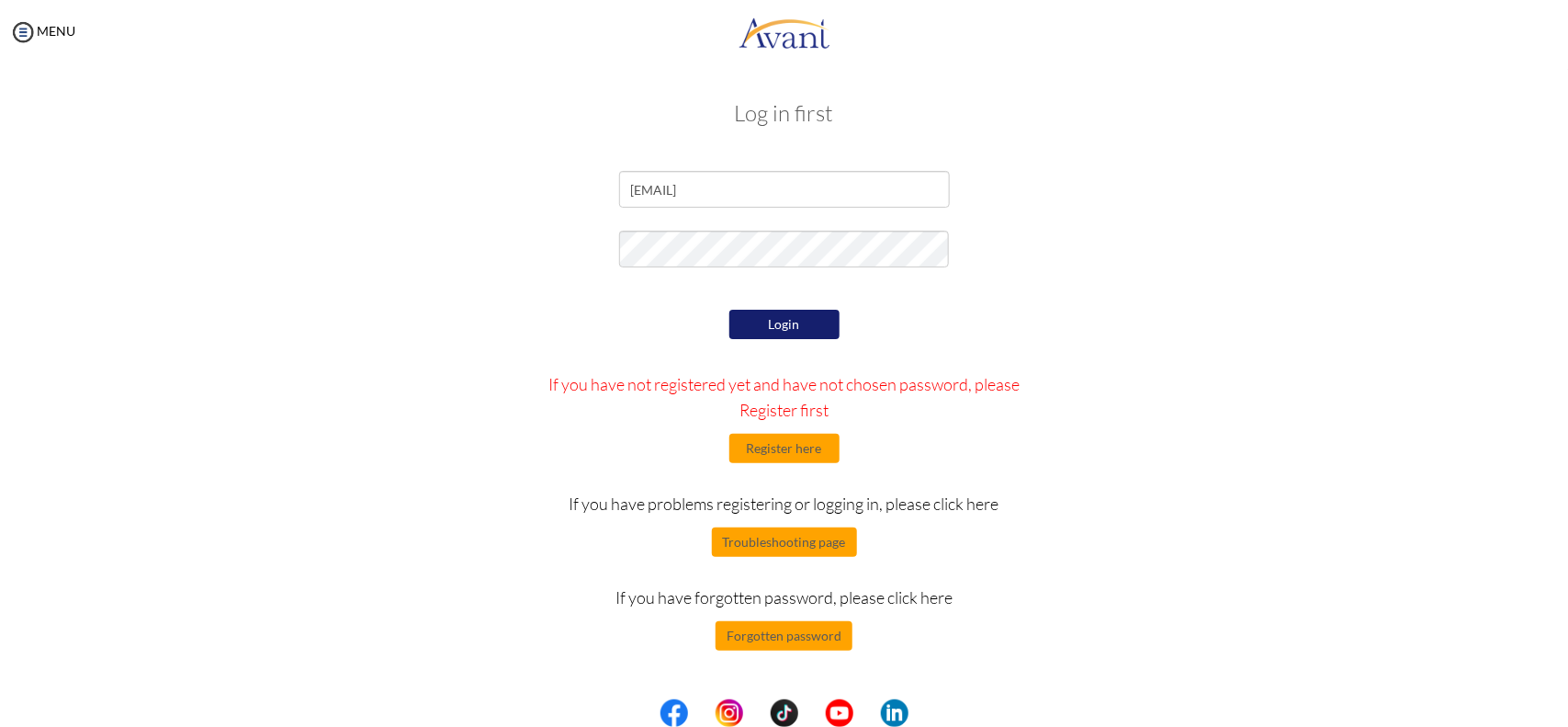 click on "[EMAIL]" at bounding box center (784, 411) 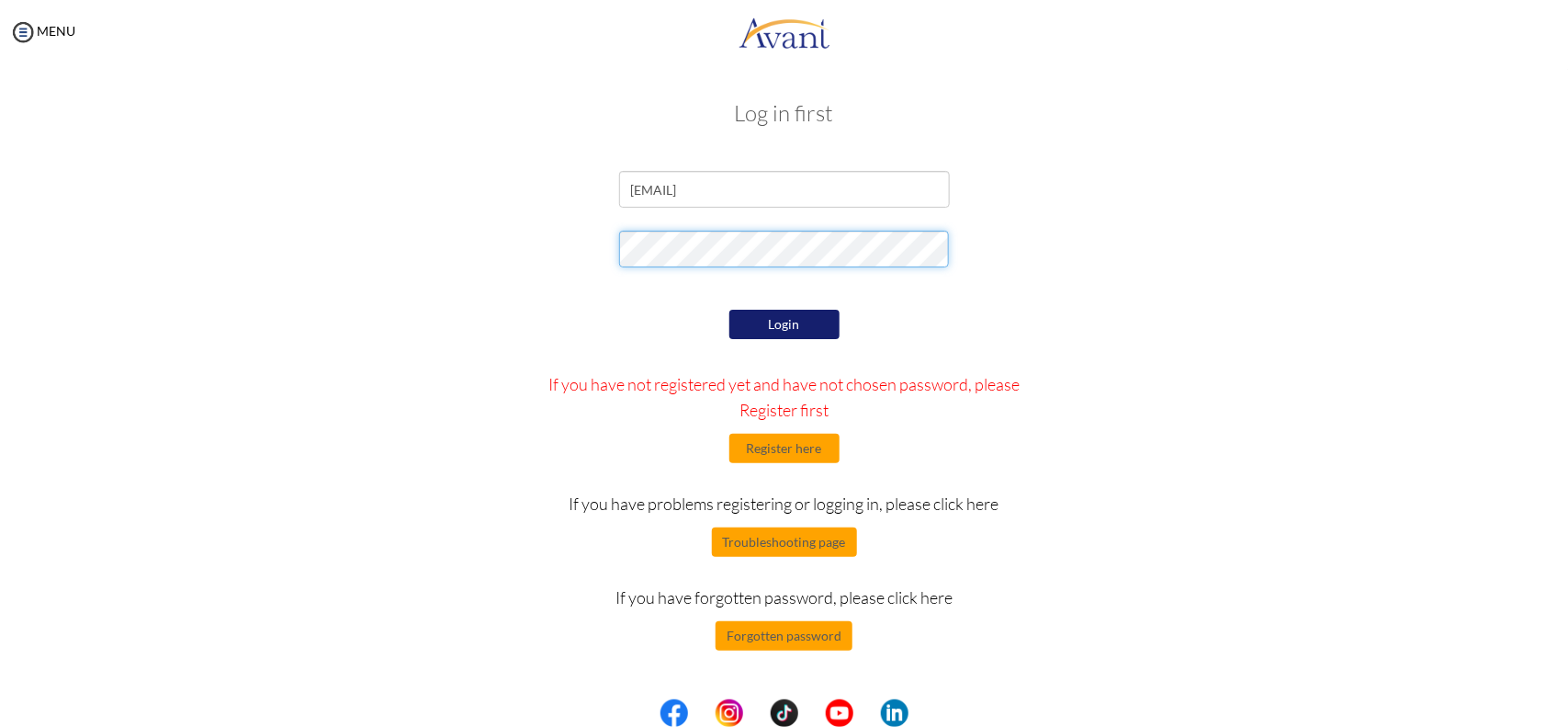click at bounding box center [784, 254] 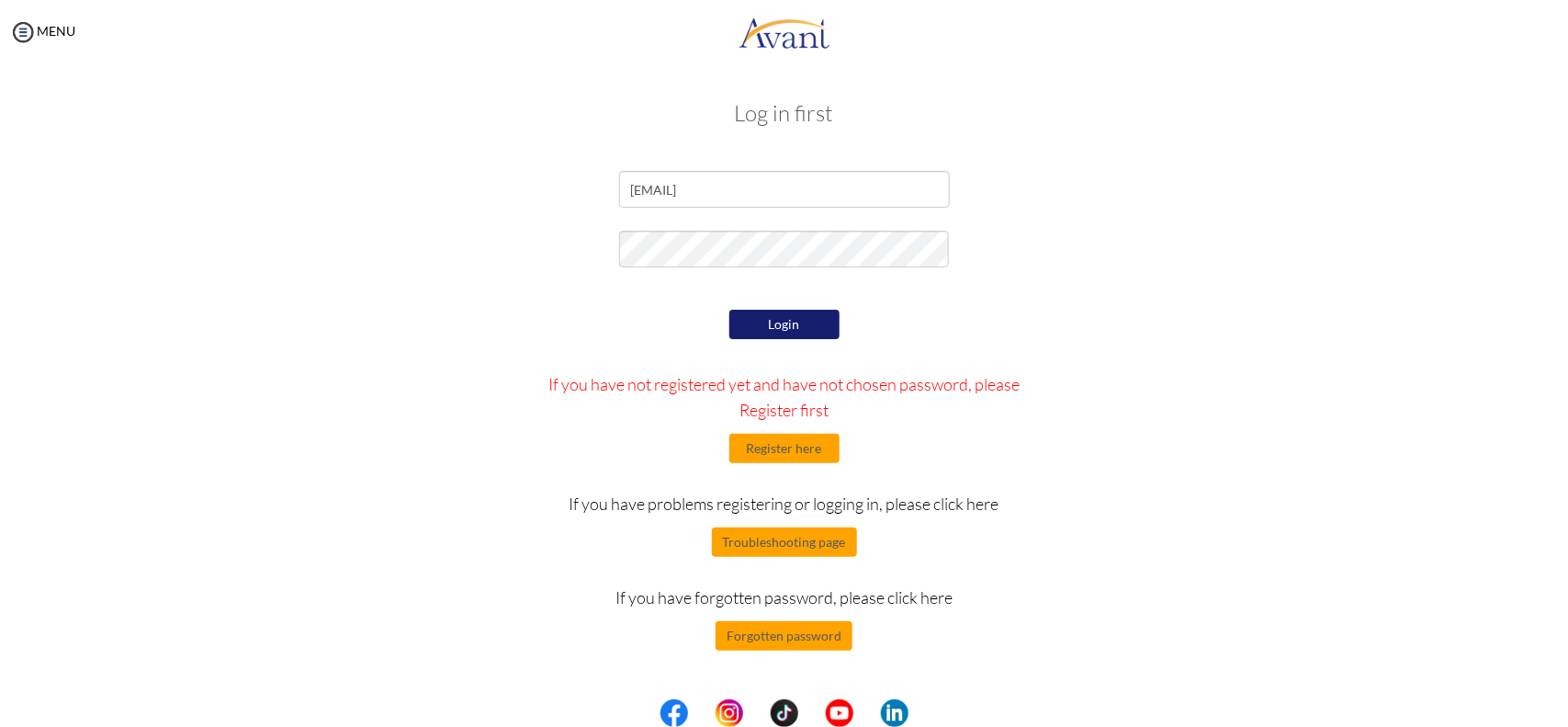 click on "[EMAIL]" at bounding box center (784, 411) 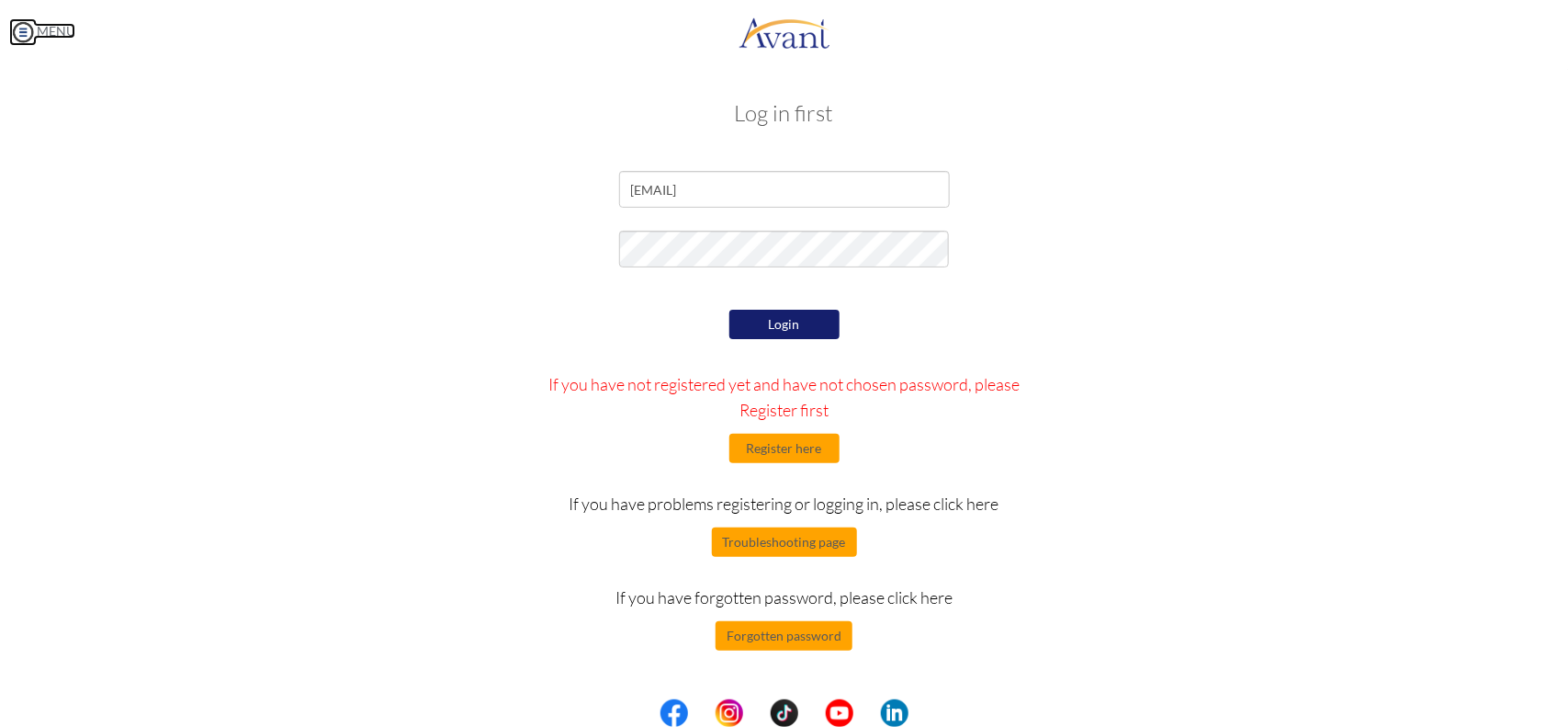 click on "MENU" at bounding box center [42, 30] 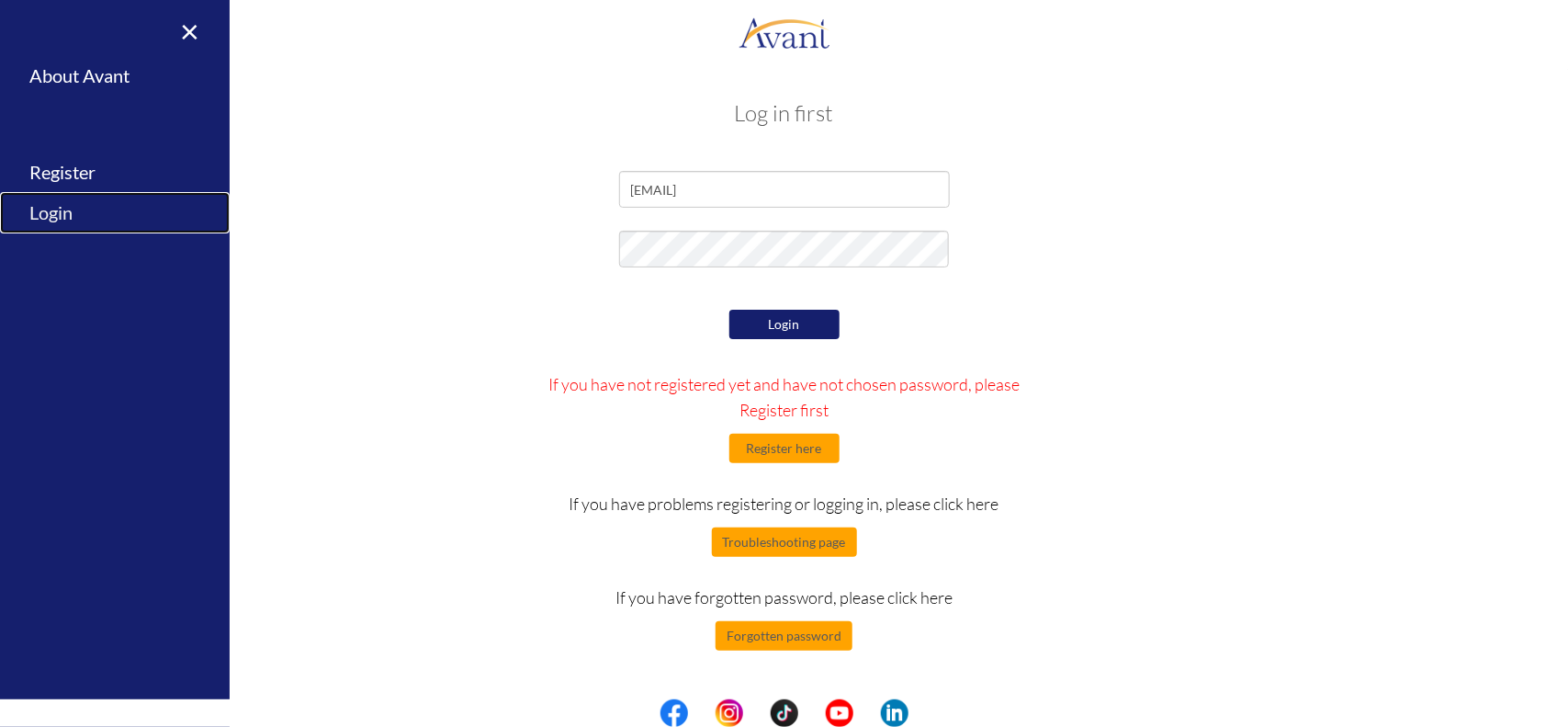 click on "Login" at bounding box center [115, 212] 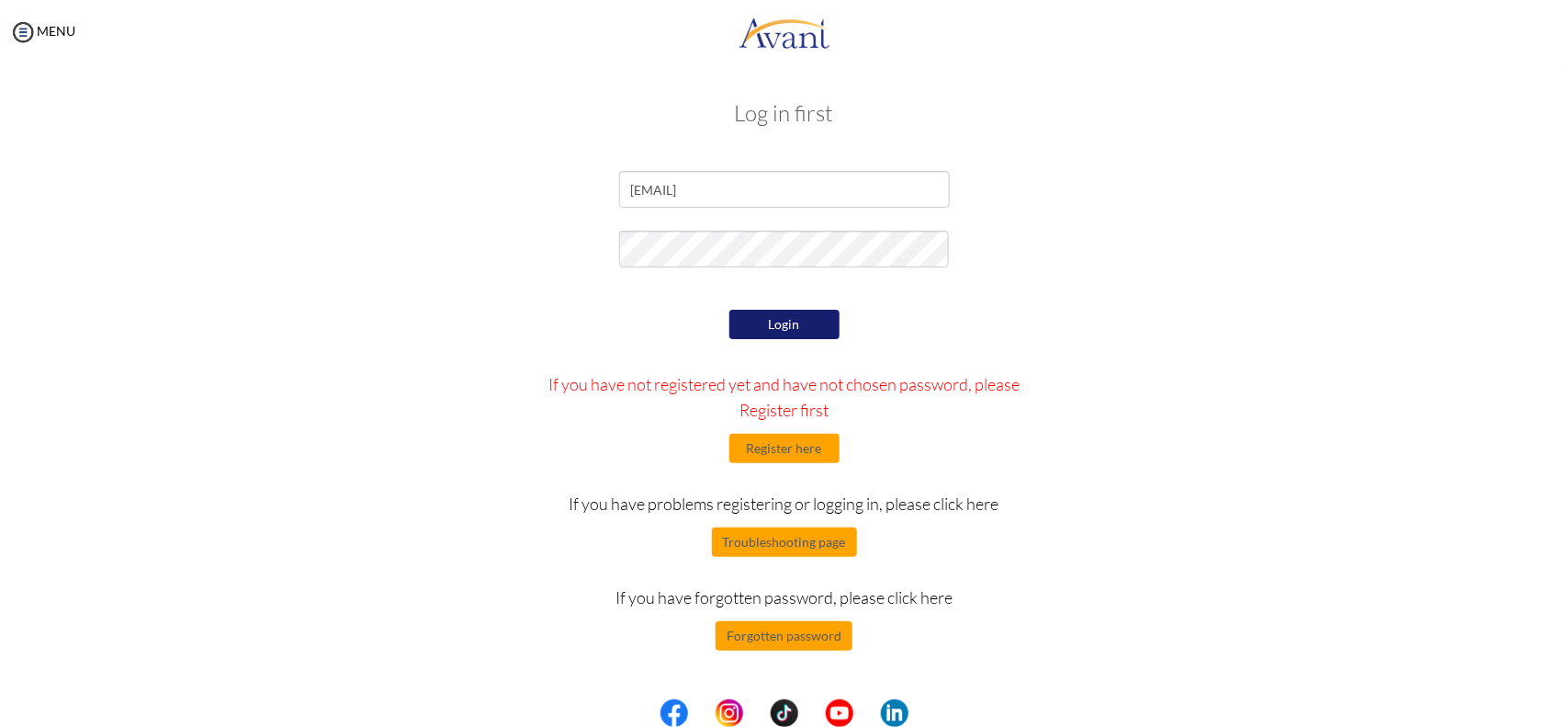 click on "Login" at bounding box center (784, 324) 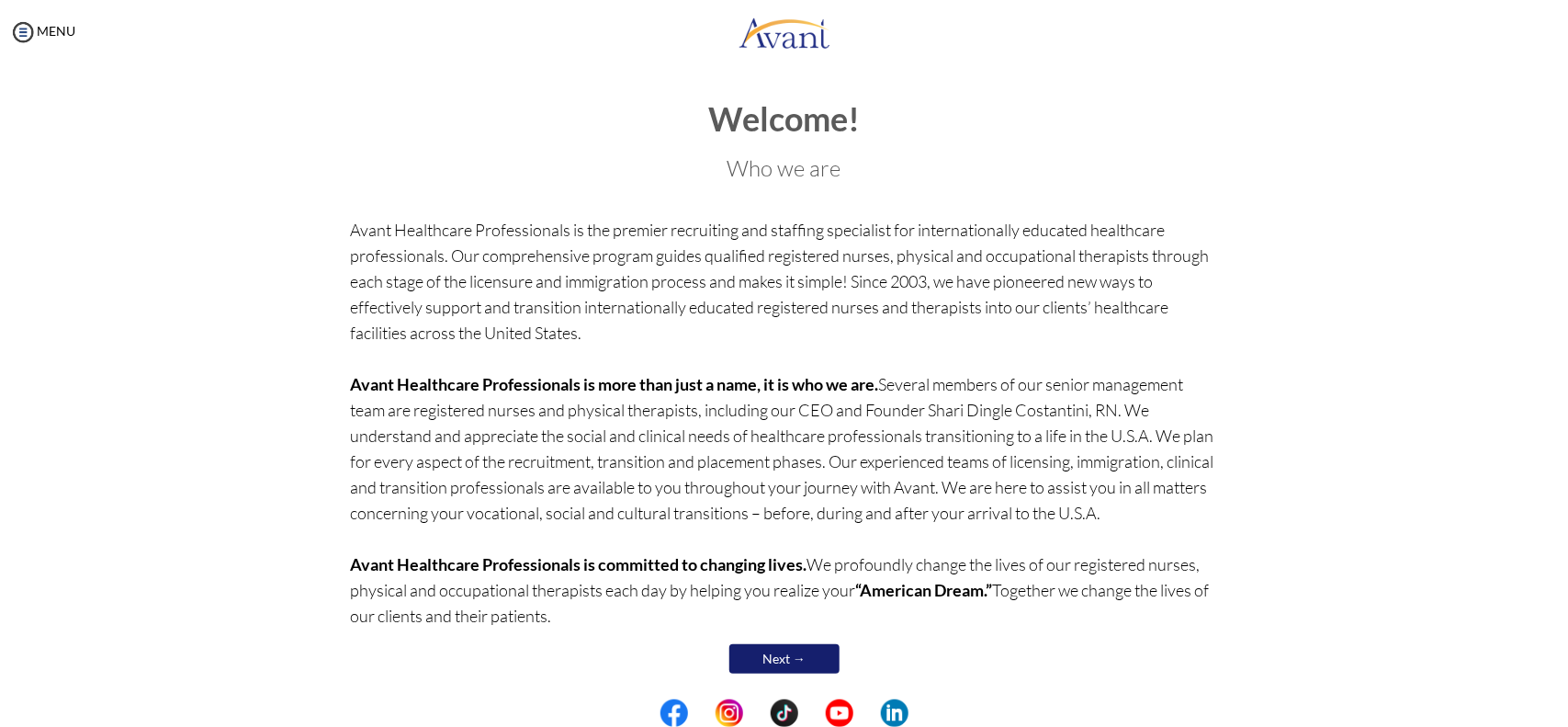 scroll, scrollTop: 15, scrollLeft: 0, axis: vertical 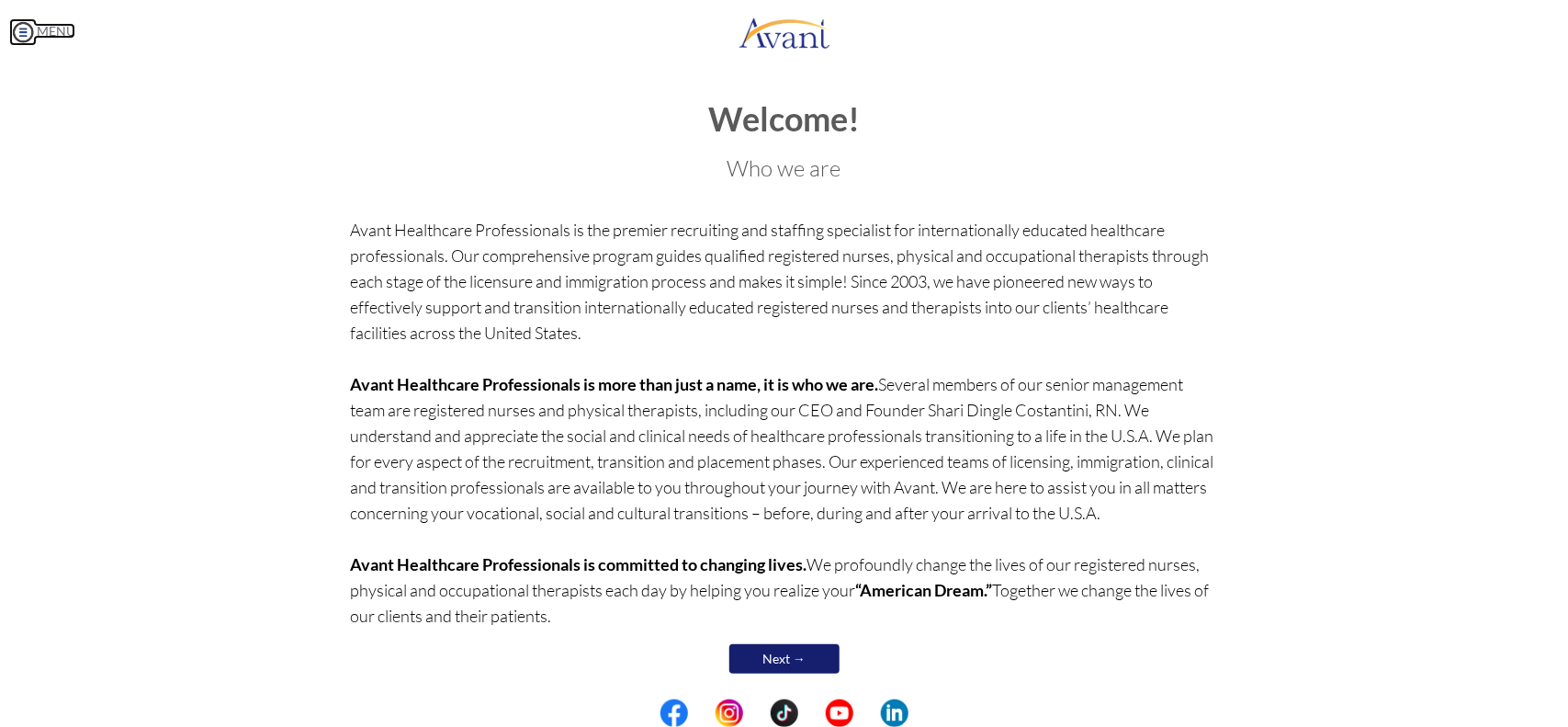 click on "MENU" at bounding box center (42, 30) 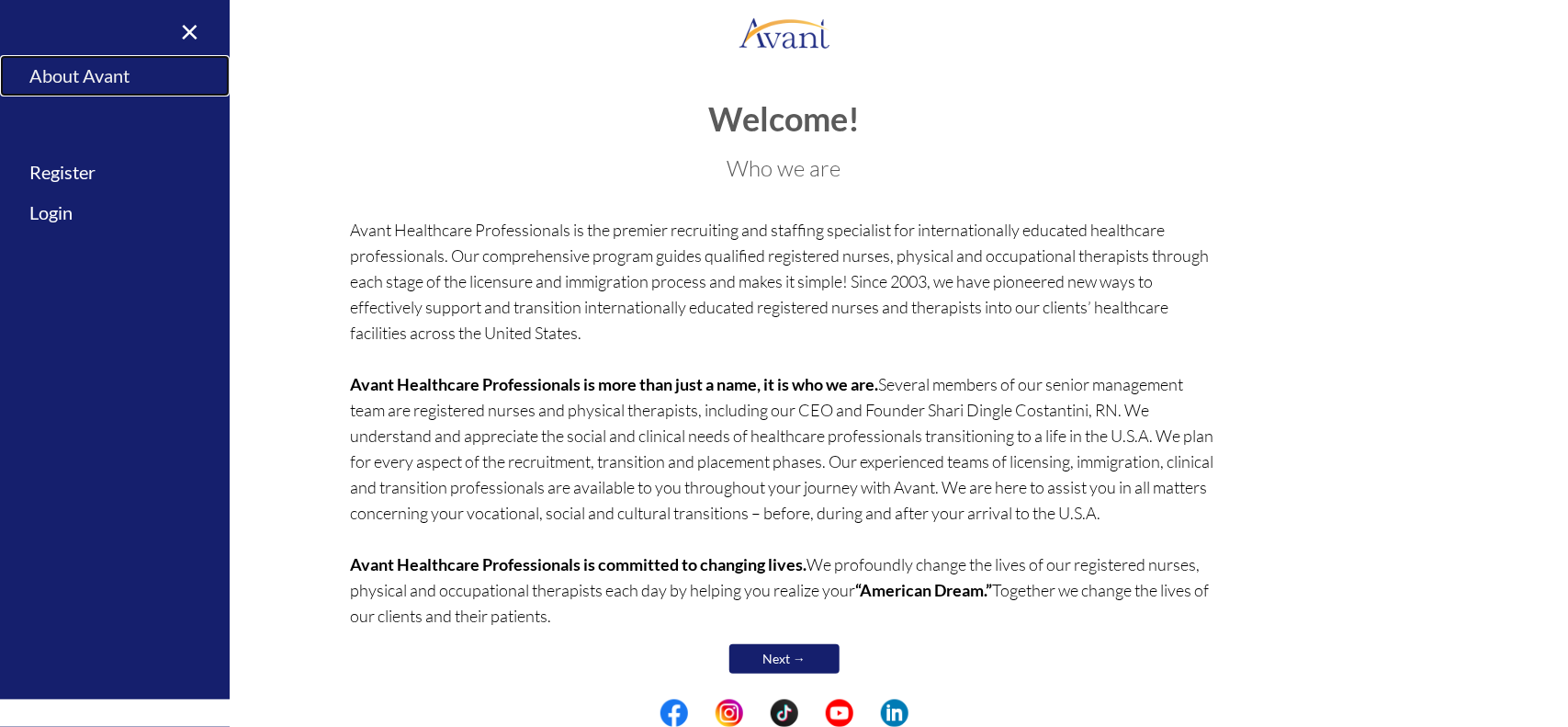 click on "About Avant" at bounding box center (115, 75) 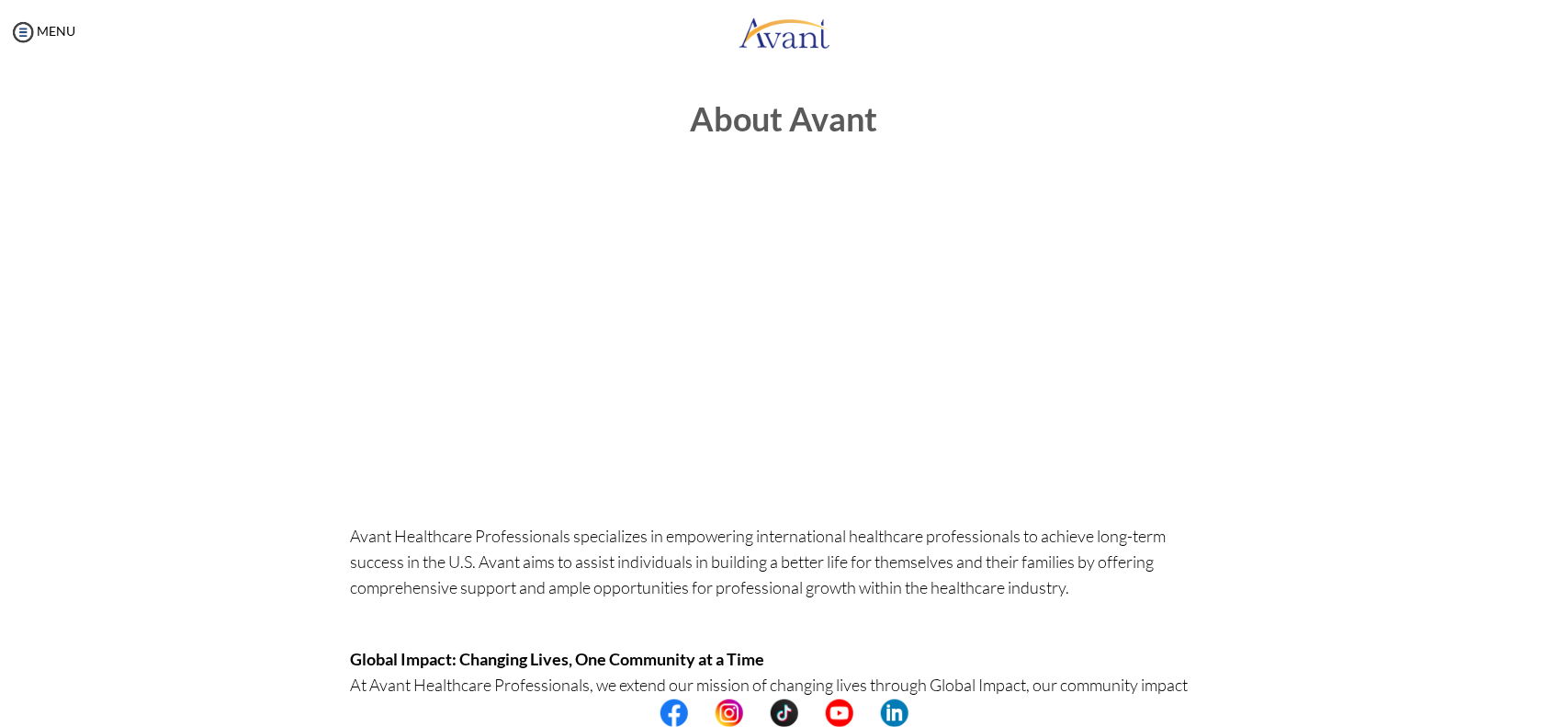 click on "About Avant" at bounding box center [784, 137] 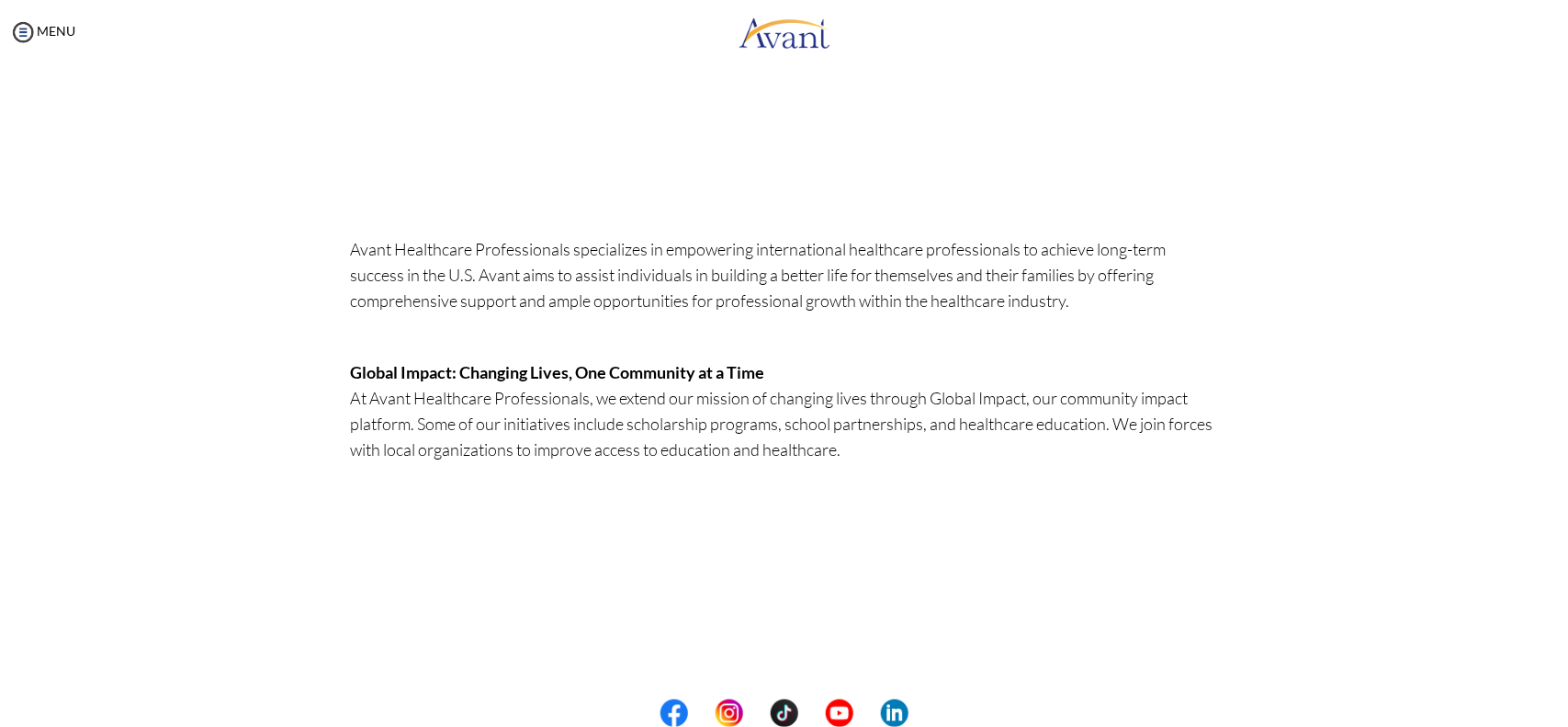 scroll, scrollTop: 447, scrollLeft: 0, axis: vertical 